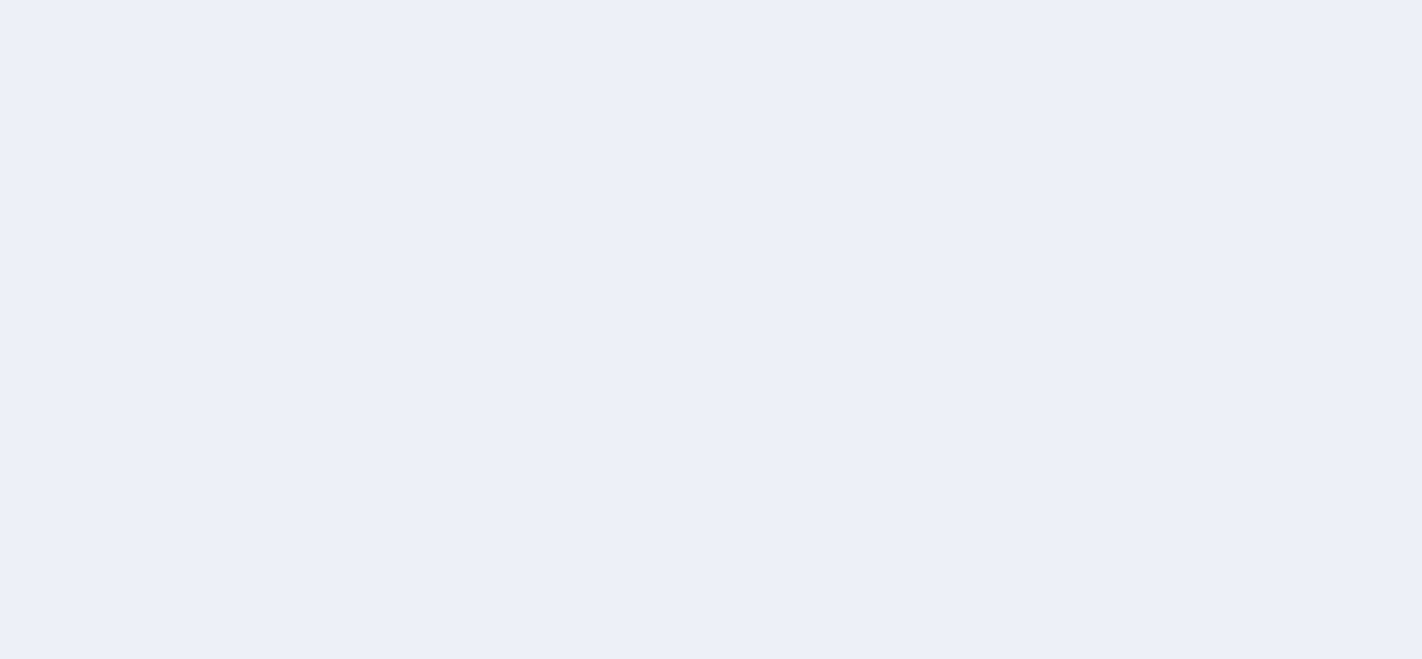 scroll, scrollTop: 0, scrollLeft: 0, axis: both 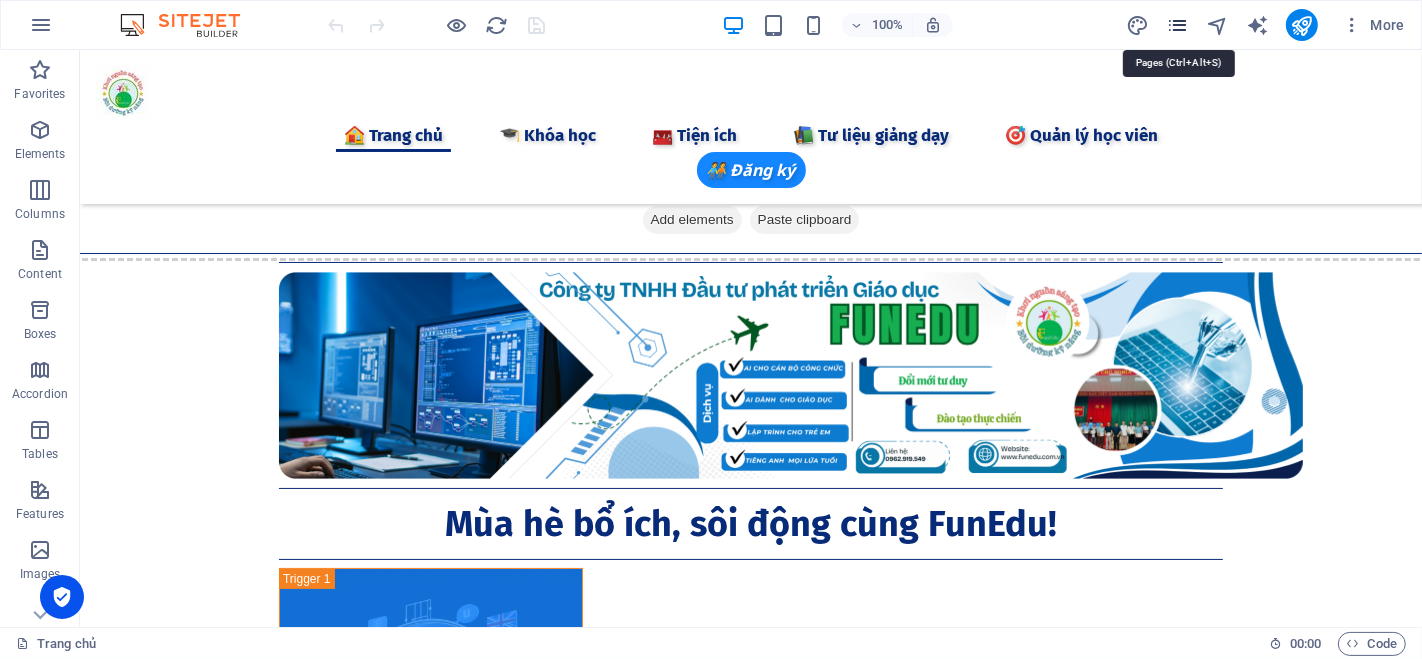 click at bounding box center (1177, 25) 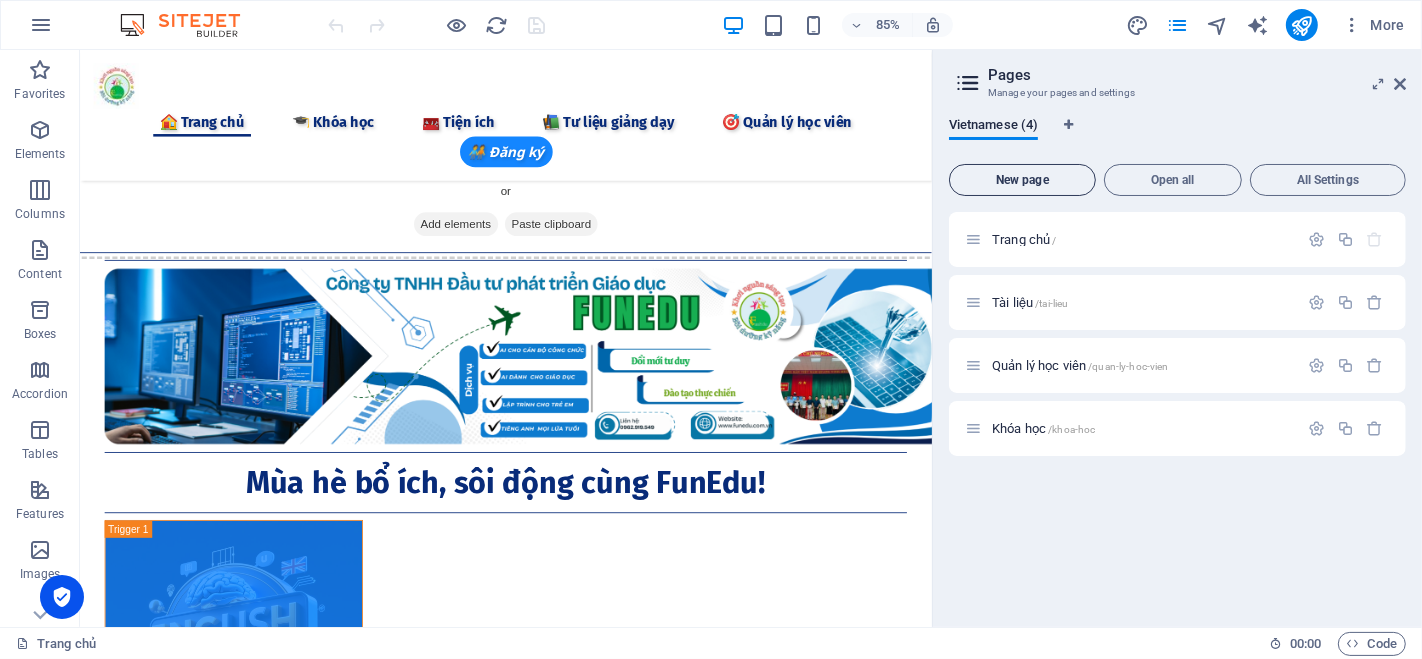 click on "New page" at bounding box center [1022, 180] 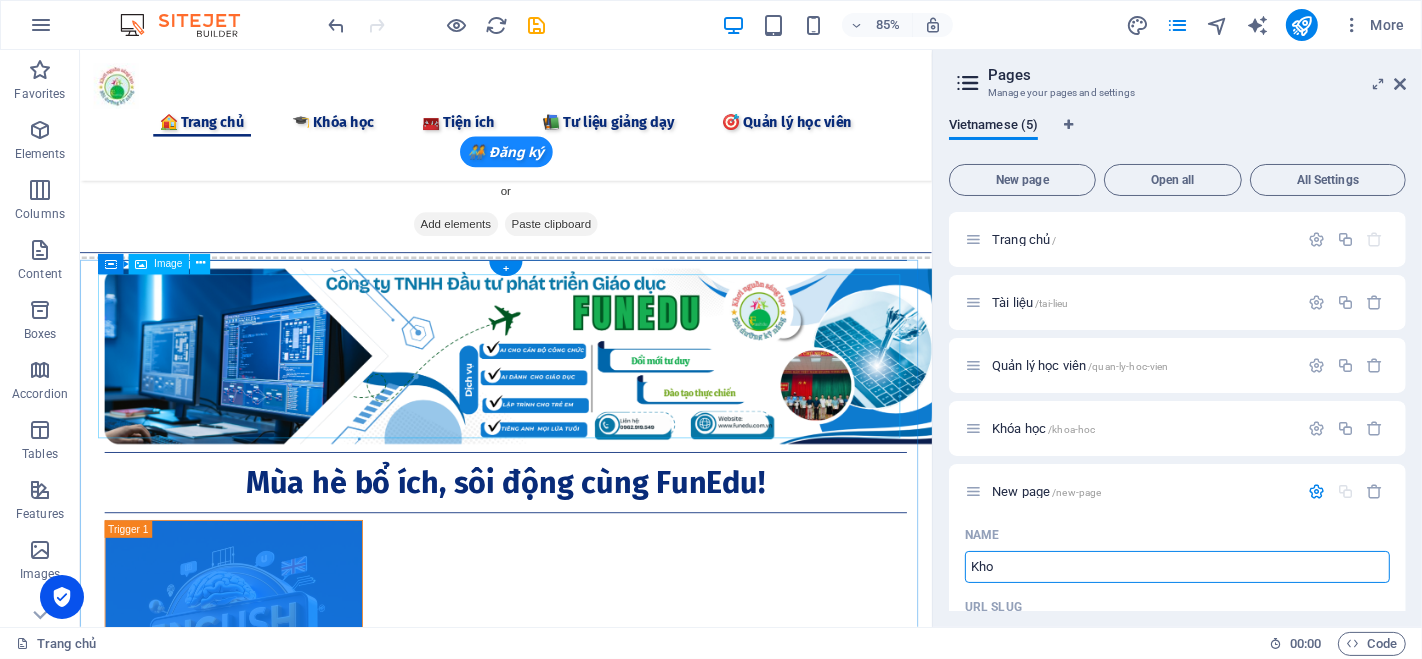 type on "Khoa" 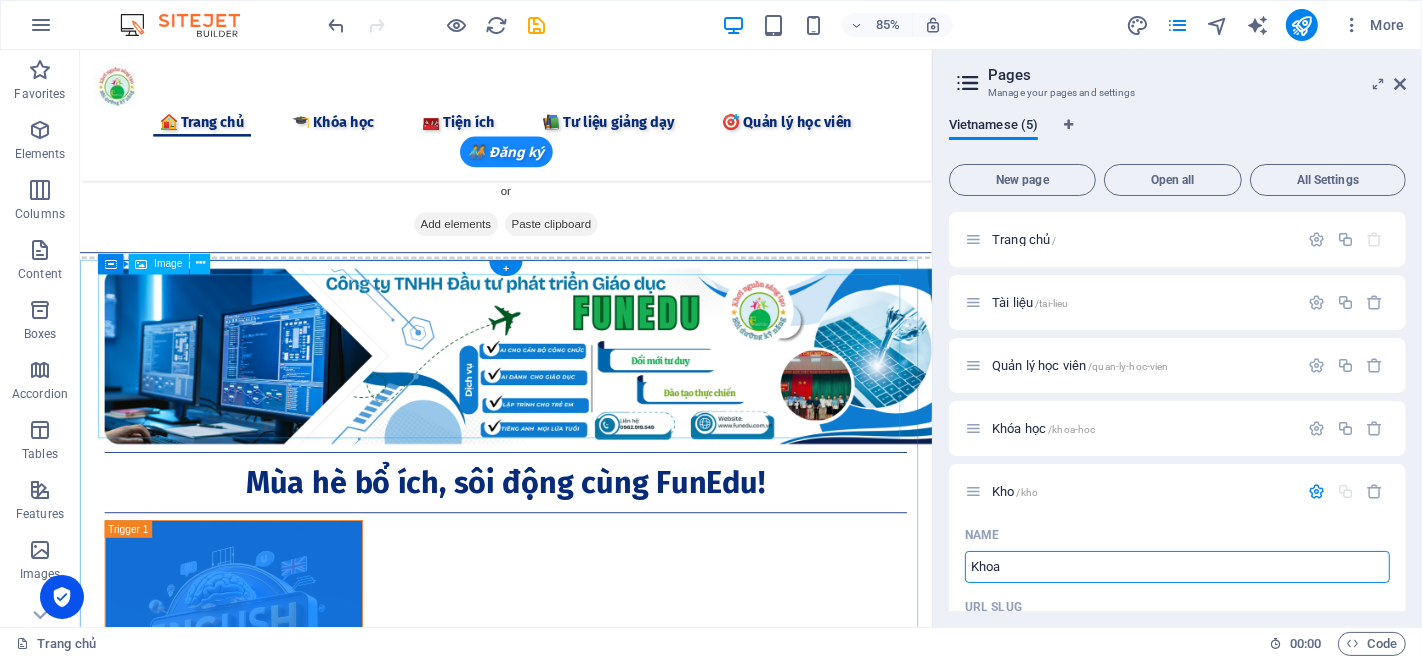 type on "Khoa" 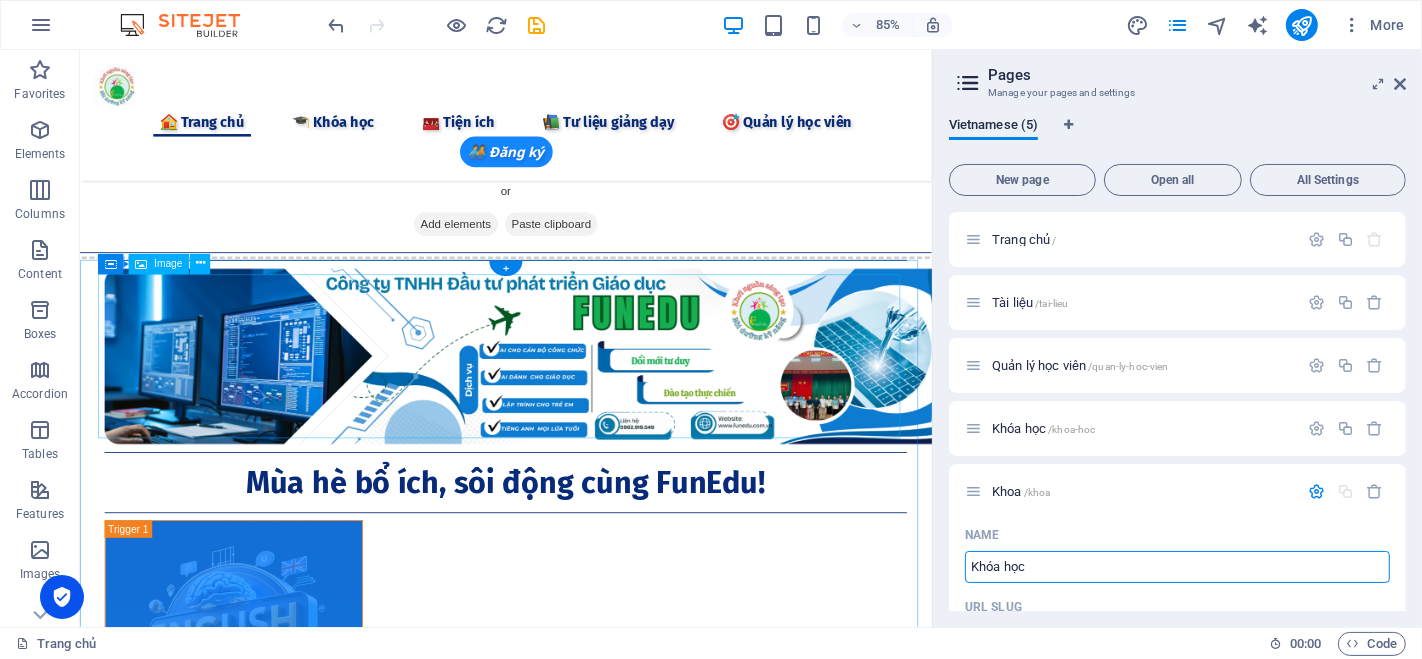 type on "Khóa học" 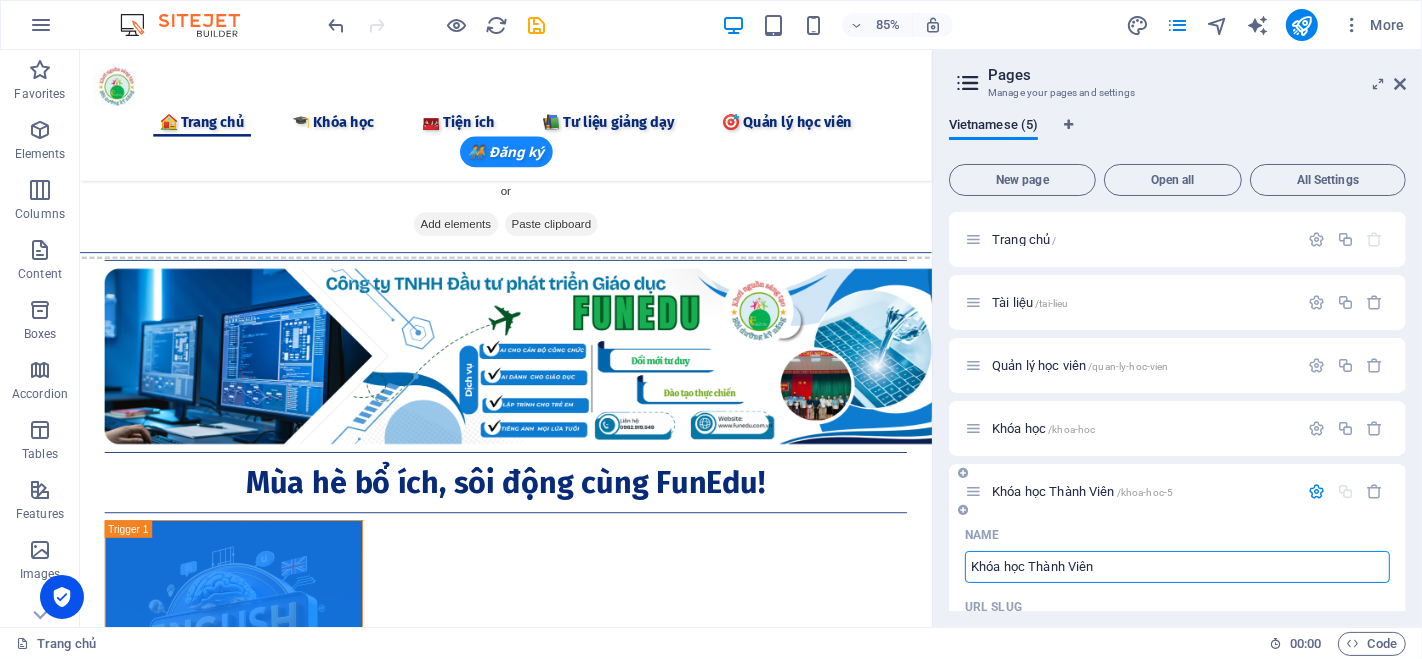 drag, startPoint x: 1105, startPoint y: 572, endPoint x: 1031, endPoint y: 567, distance: 74.168724 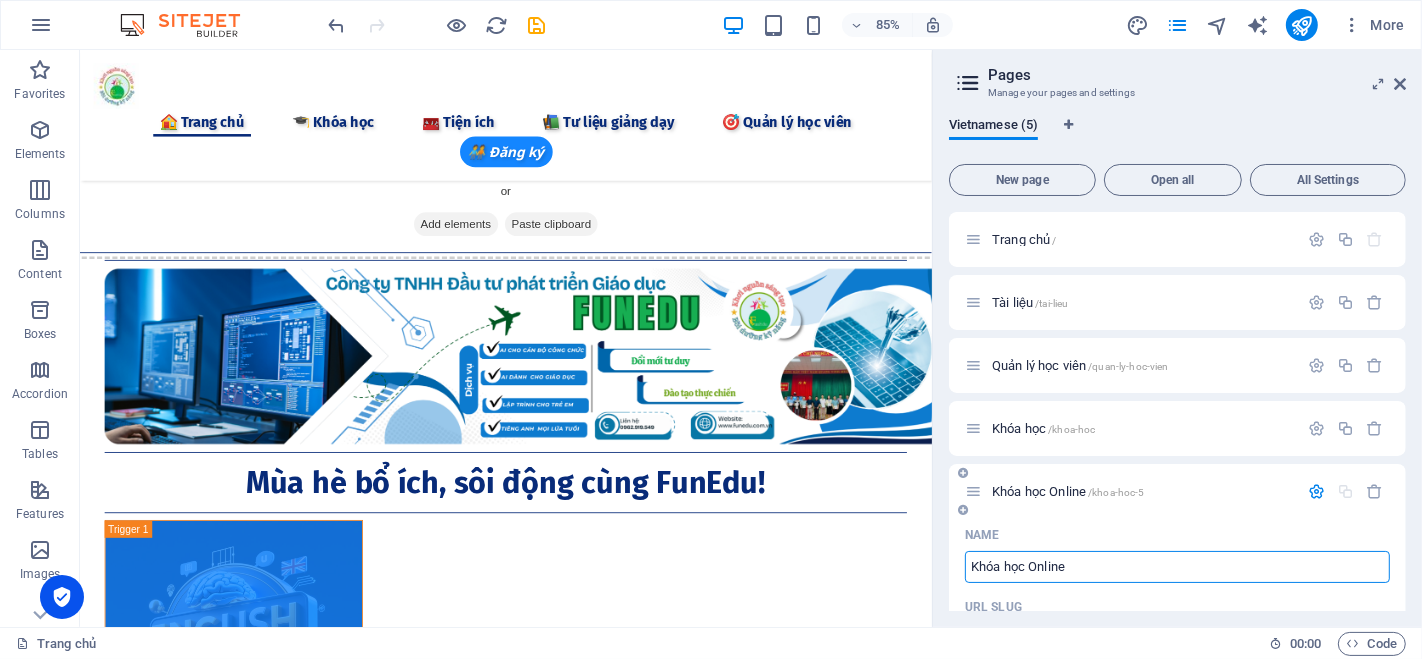 type on "Khóa học Online" 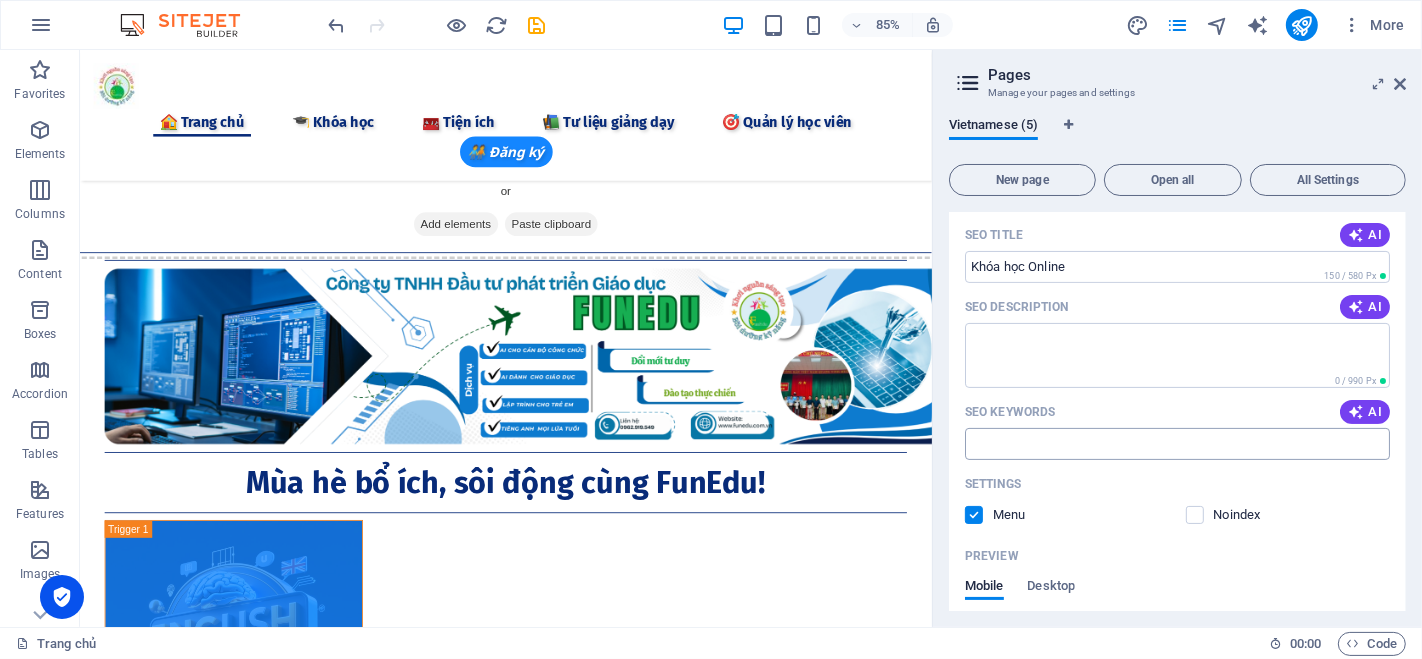 scroll, scrollTop: 333, scrollLeft: 0, axis: vertical 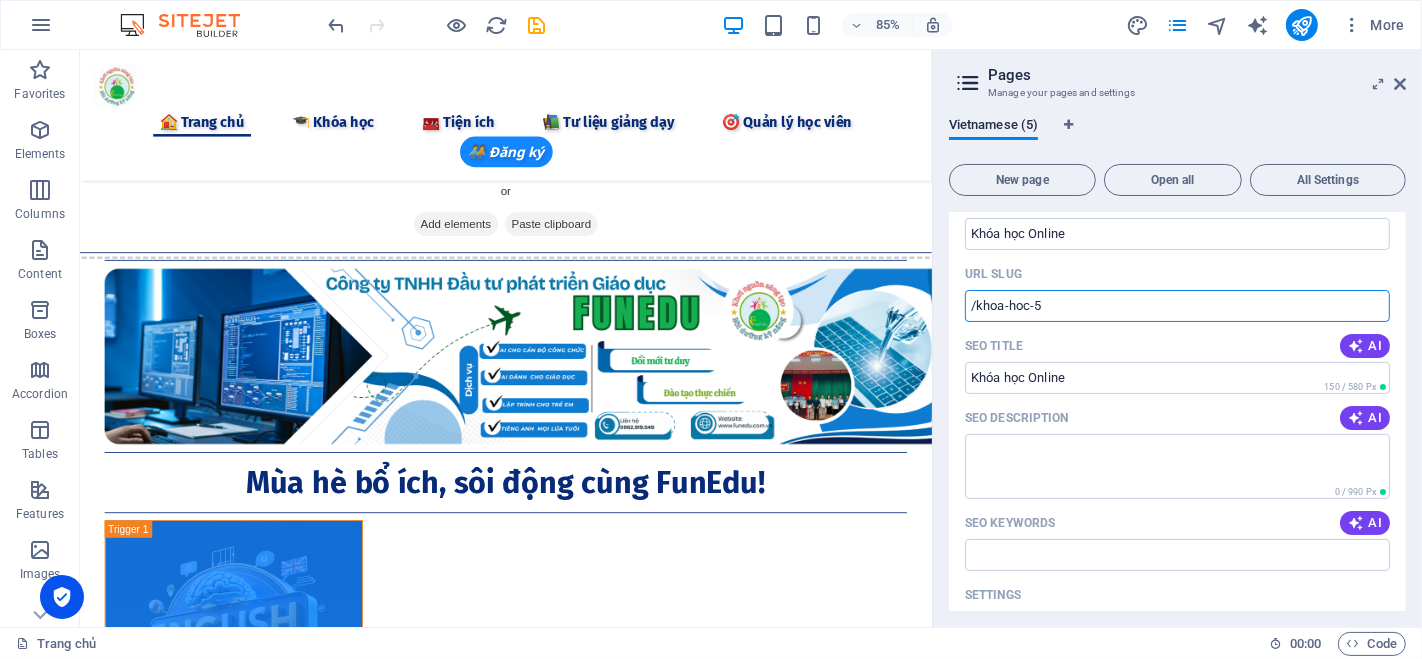 click on "/khoa-hoc-5" at bounding box center [1177, 306] 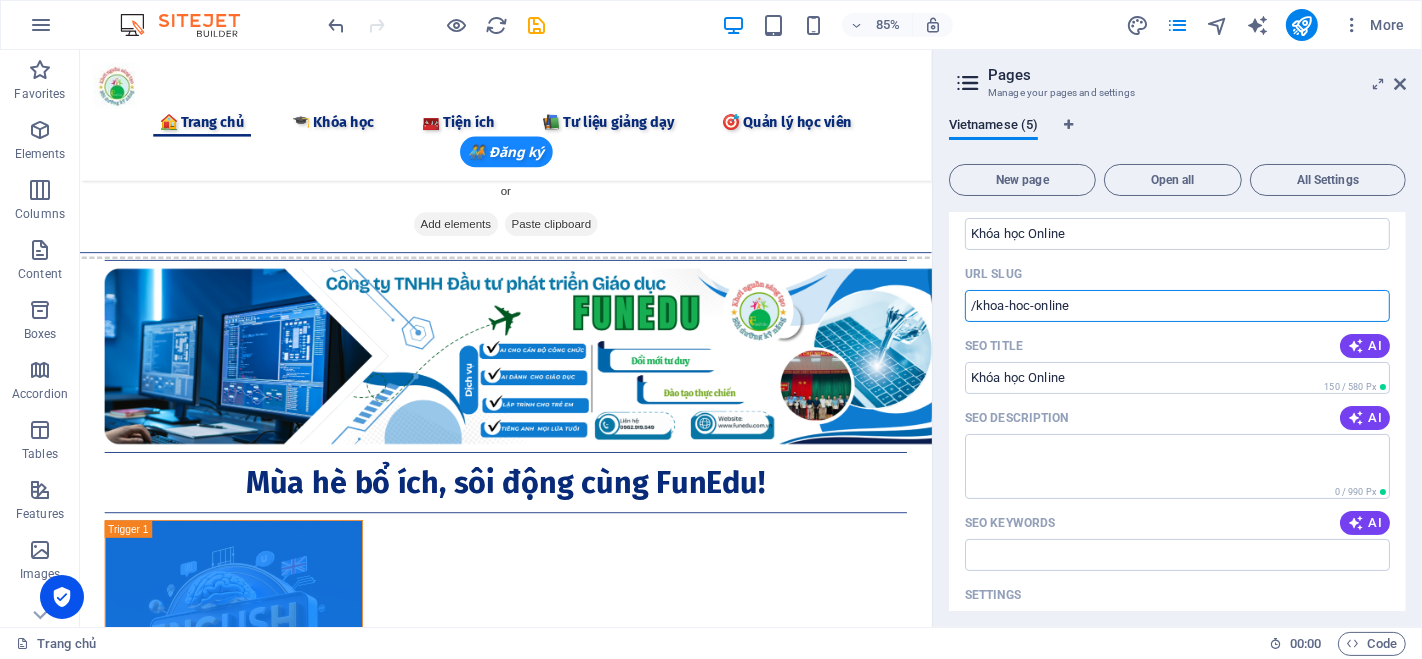 scroll, scrollTop: 555, scrollLeft: 0, axis: vertical 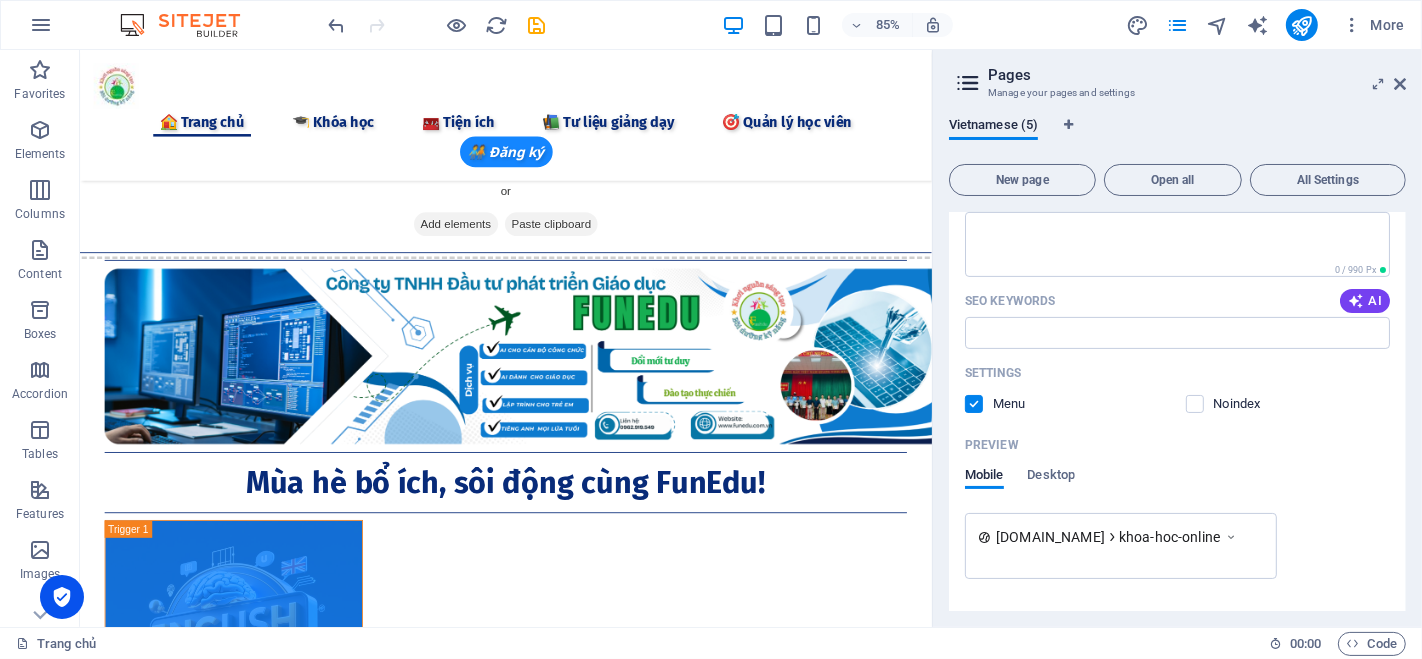 type on "/khoa-hoc-online" 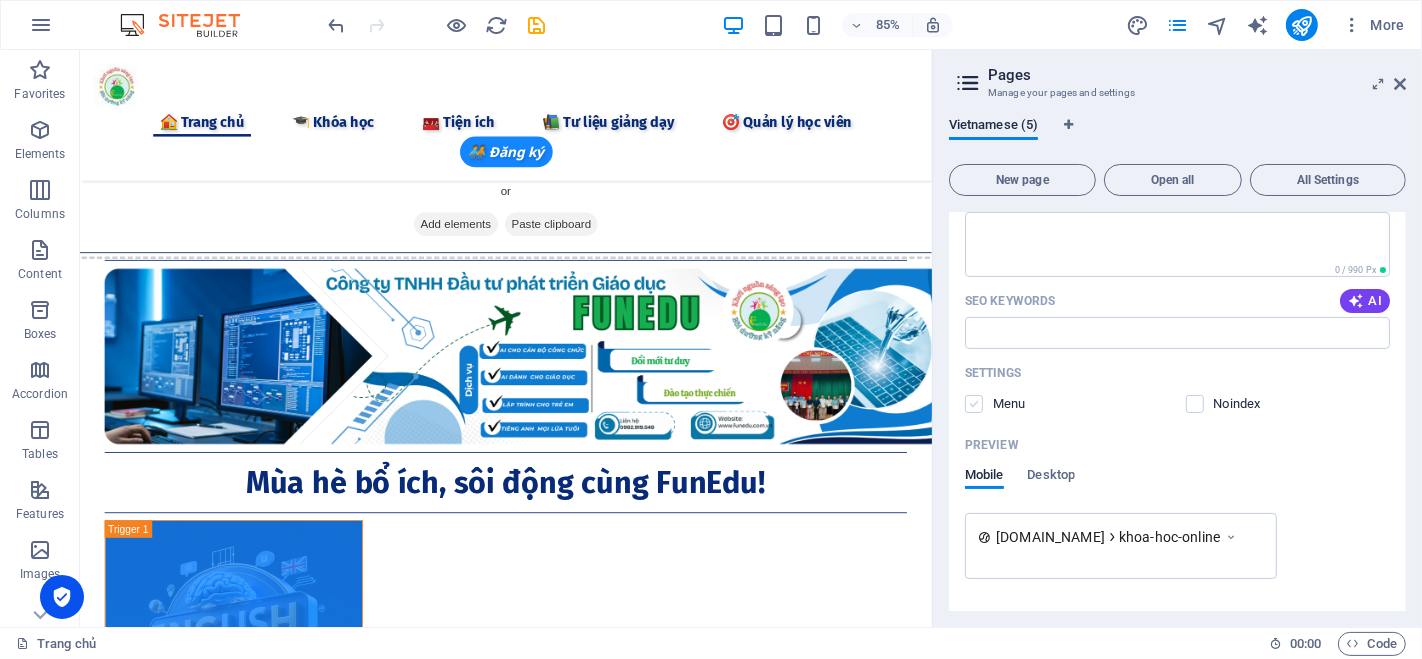 click at bounding box center [974, 404] 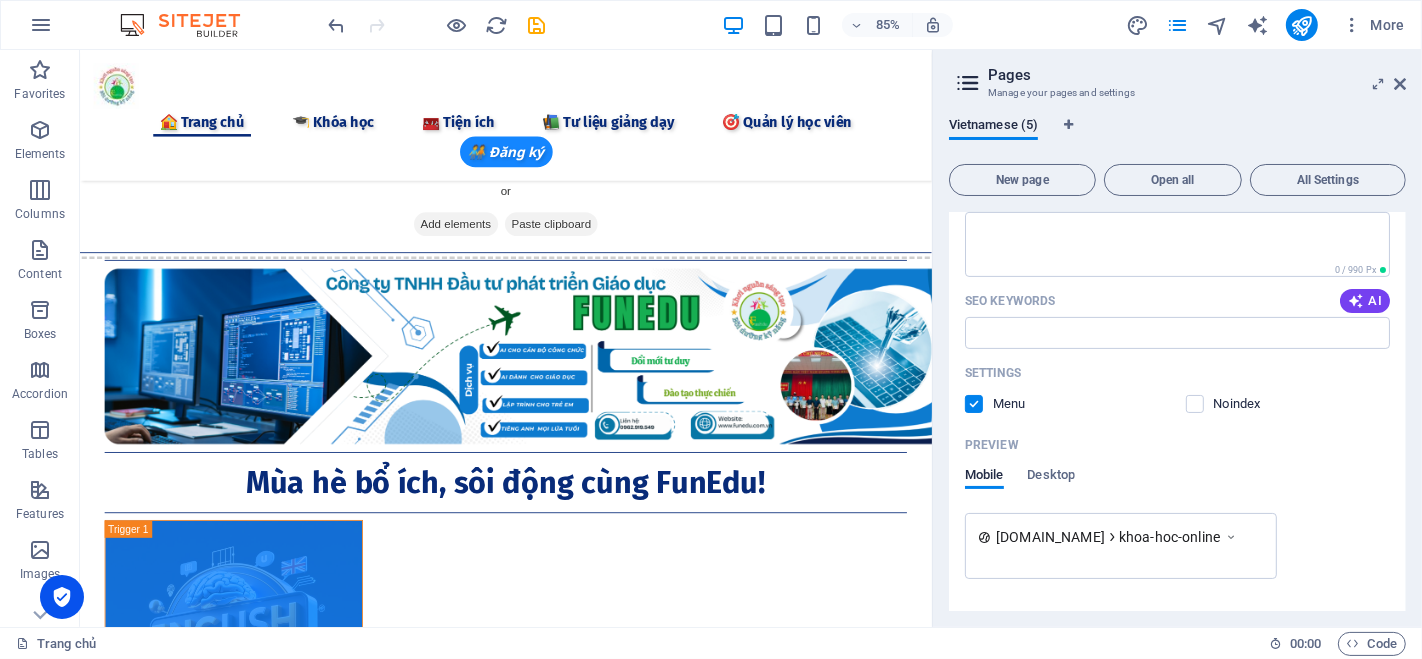 click at bounding box center [974, 404] 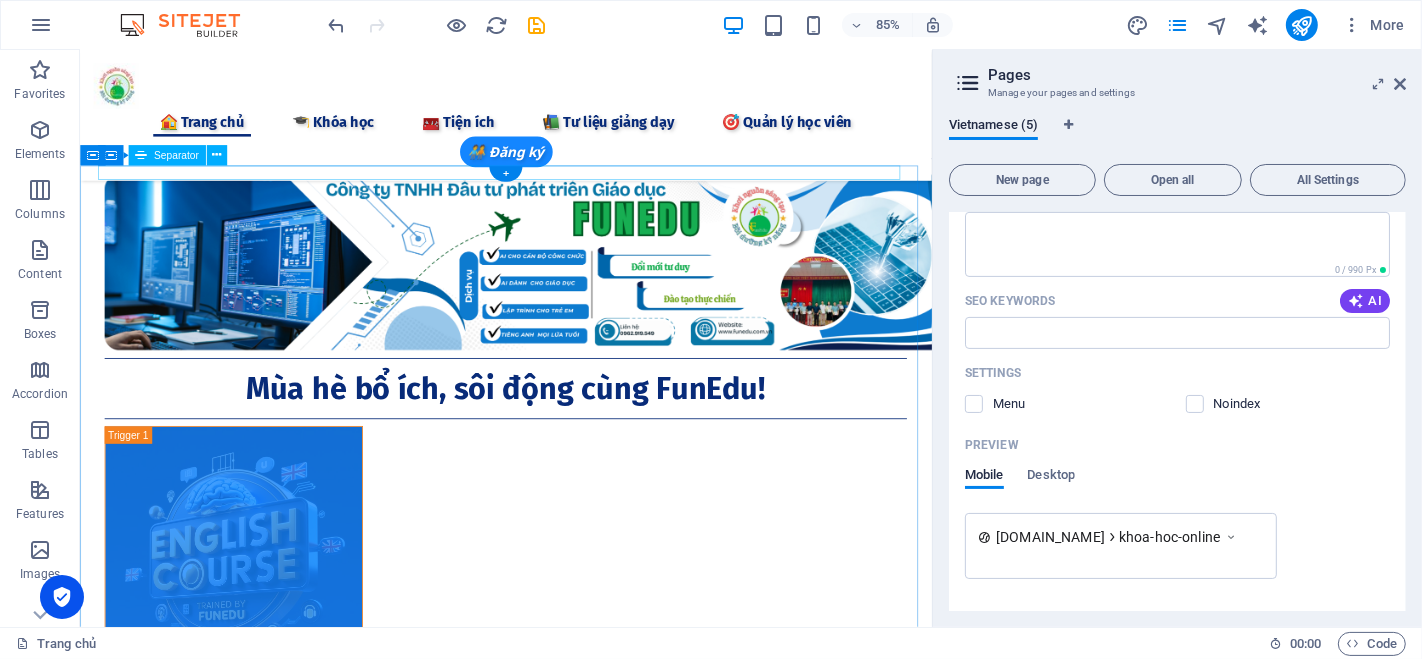 scroll, scrollTop: 0, scrollLeft: 0, axis: both 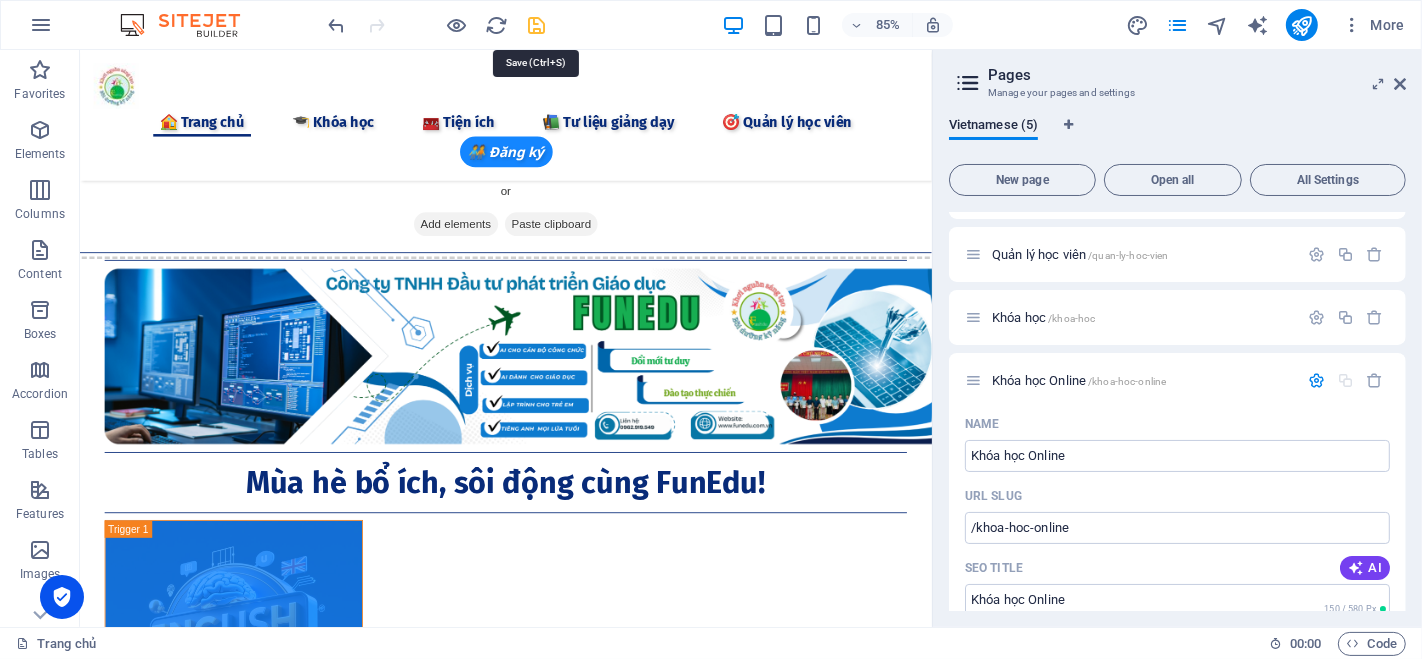 click at bounding box center [537, 25] 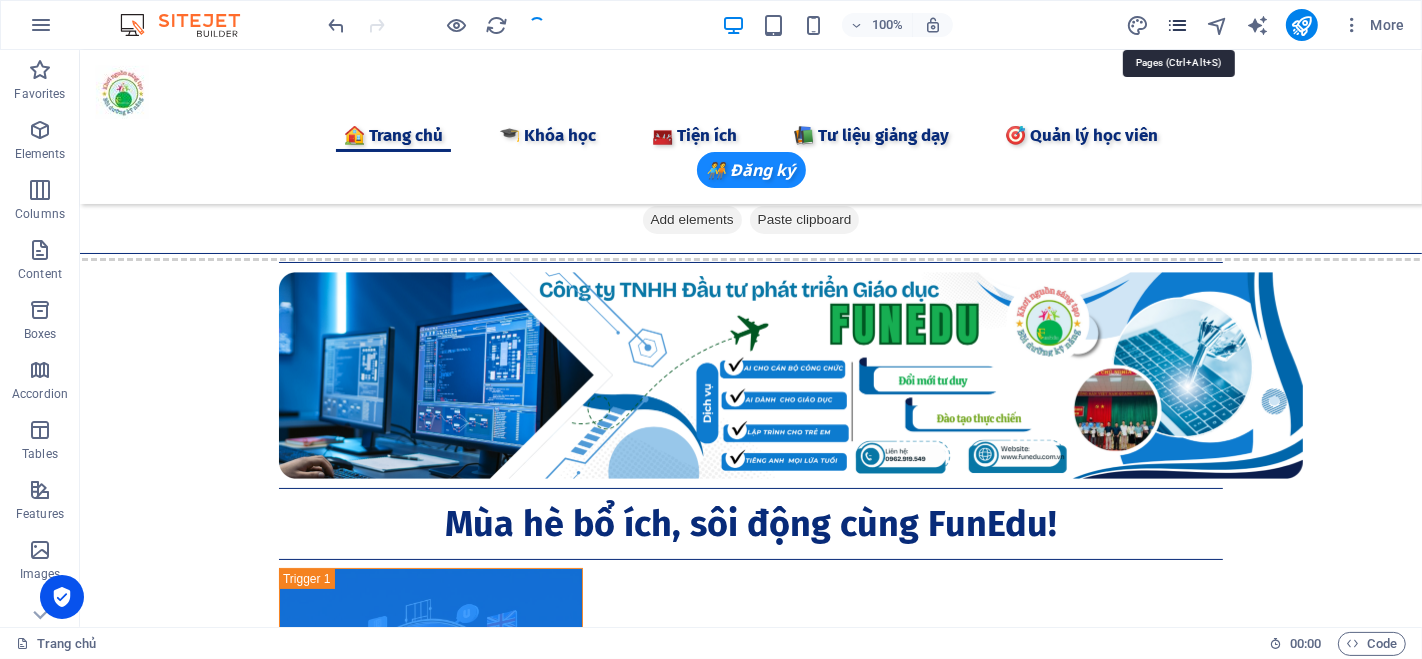 click at bounding box center [1177, 25] 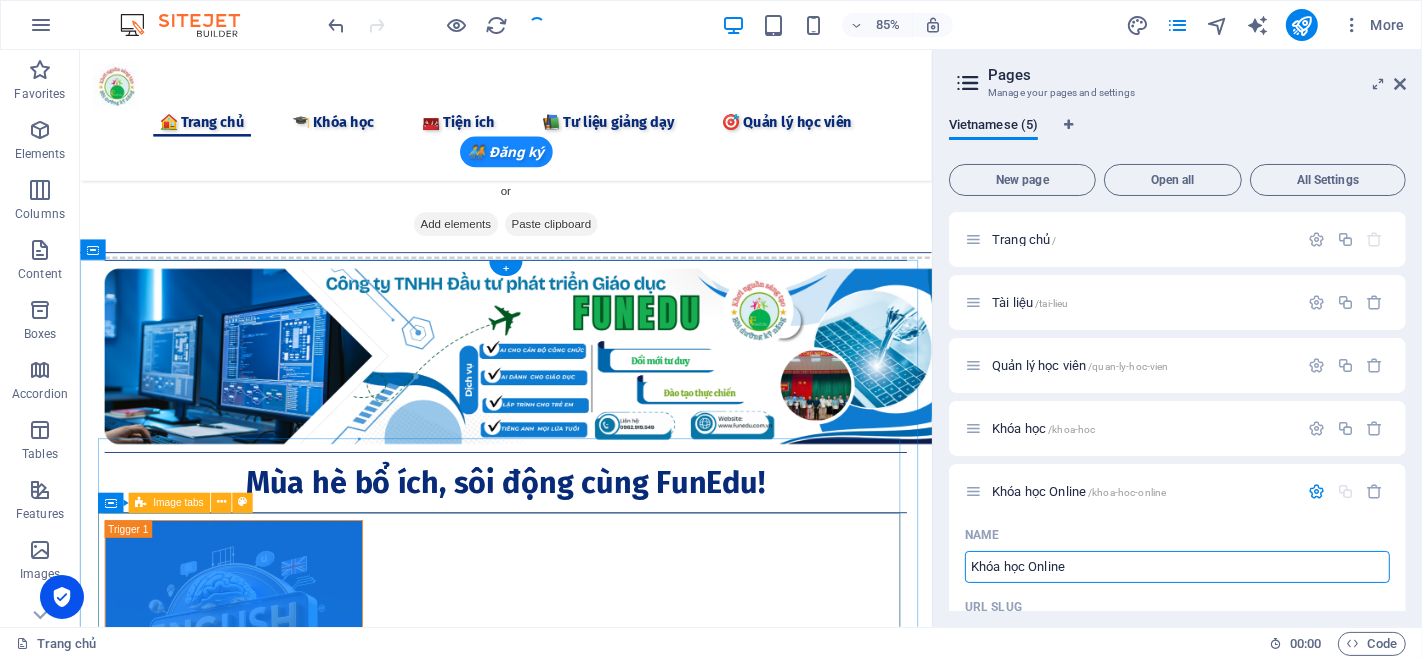 click on "Khóa học Tiếng Anh trải nghiệm tại FUNEDU Học tiếng Anh thông qua các hoạt động trải nghiệm thực tế là một phương pháp hiệu quả, giúp người học không chỉ nâng cao kỹ năng ngôn ngữ mà còn rèn luyện các kỹ năng sống thiết yếu trong cuộc sống hàng ngày. Chúng tôi tổ chức các buổi học vào tất cả các ngày trong tuần, với một kế hoạch chi tiết được thiết kế cho từng chủ đề cụ thể. Mỗi buổi học sẽ mang đến cho bạn cơ hội tương tác và thực hành tiếng Anh trong các tình huống thực tiễn, từ đó giúp bạn tự tin hơn khi giao tiếp và mở rộng vốn từ vựng của mình. Hãy [MEDICAL_DATA] gia cùng chúng tôi để trải nghiệm những giờ học bổ ích và thú vị! Khóa Lập trình kéo thả Scratch và RoBot cho học sinh Khóa học AI dành cho Cán bộ công chức và Giáo viên C" at bounding box center (580, 1343) 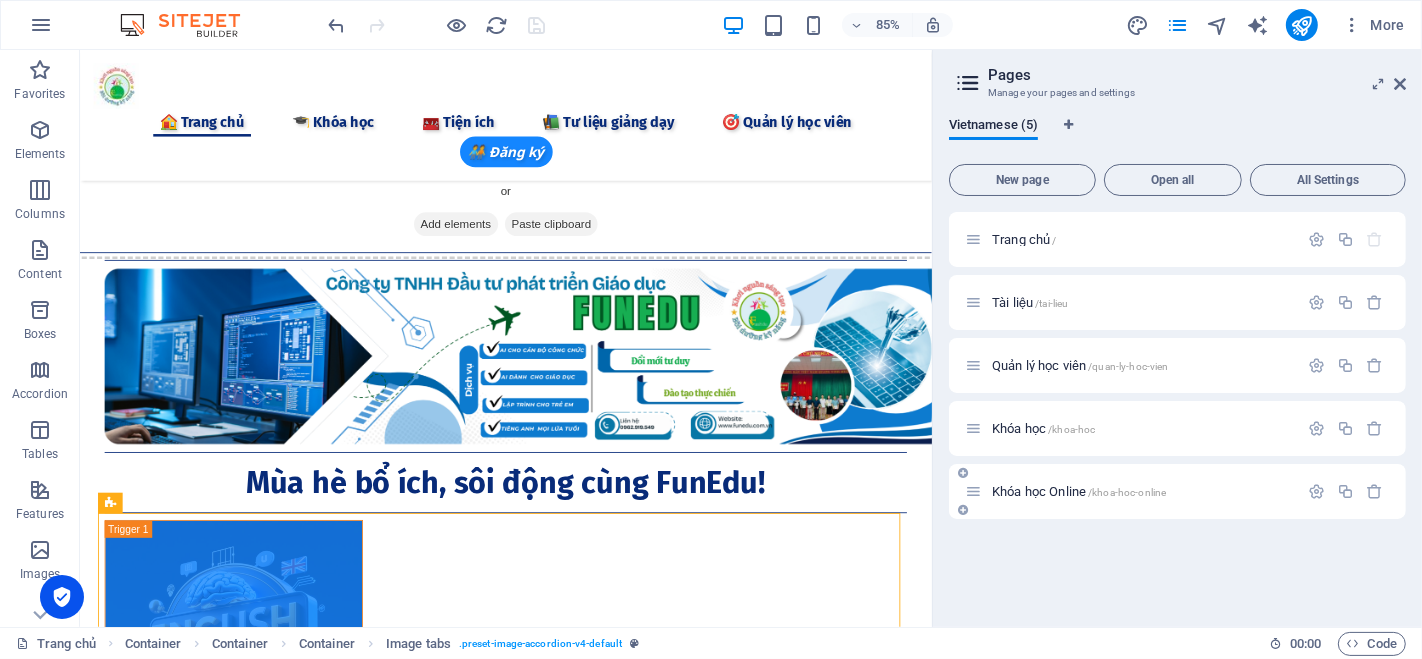 click on "Khóa học Online /khoa-hoc-online" at bounding box center (1079, 491) 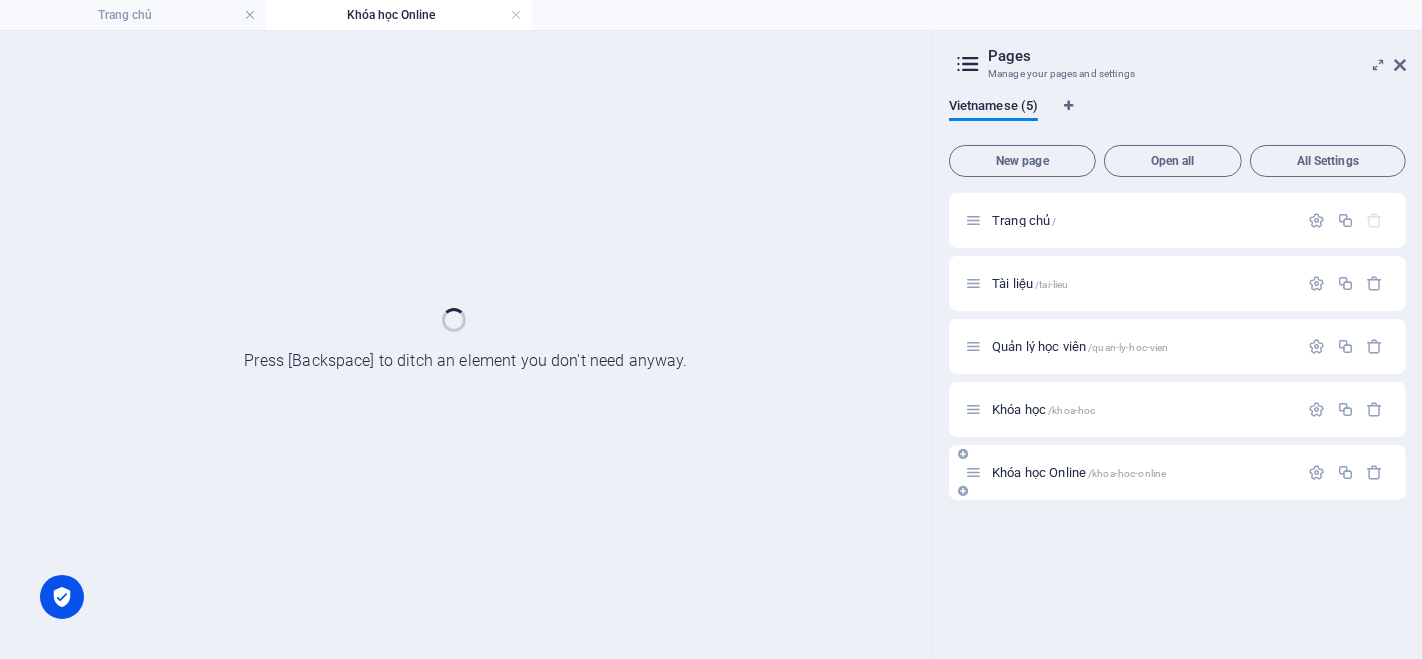 click on "Khóa học Online /khoa-hoc-online" at bounding box center [1177, 472] 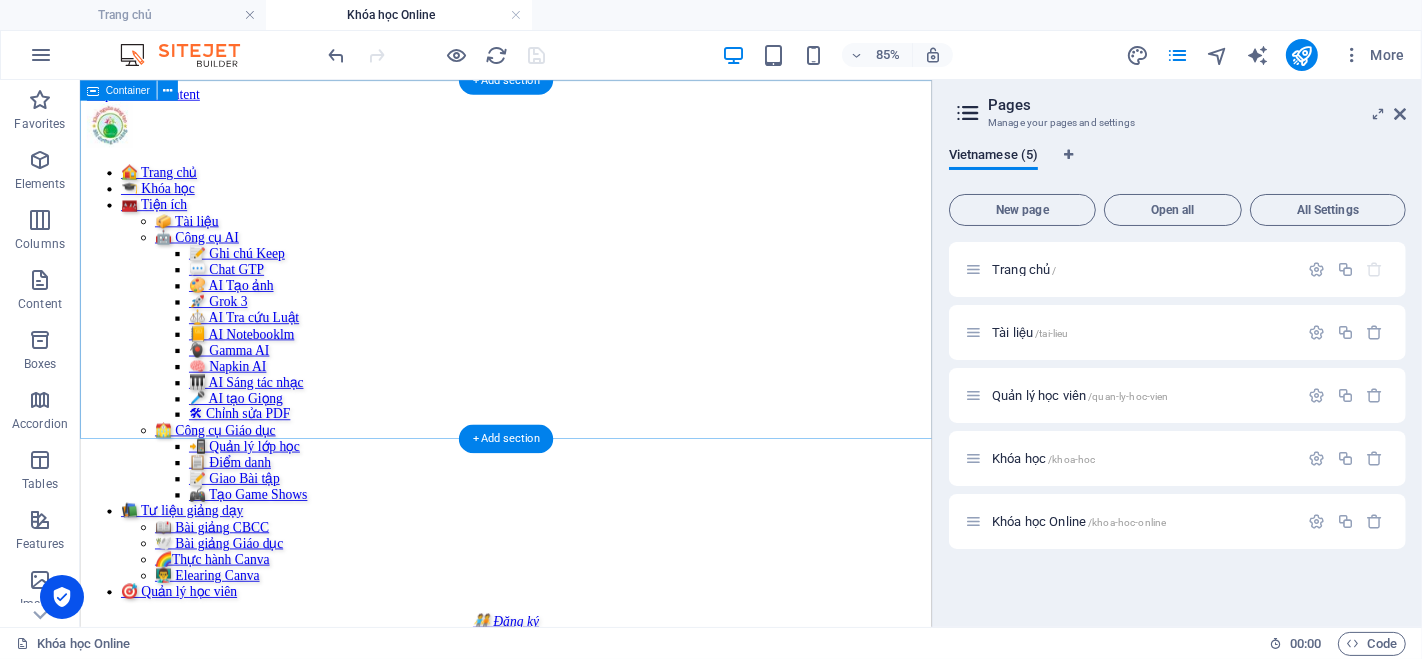 scroll, scrollTop: 0, scrollLeft: 0, axis: both 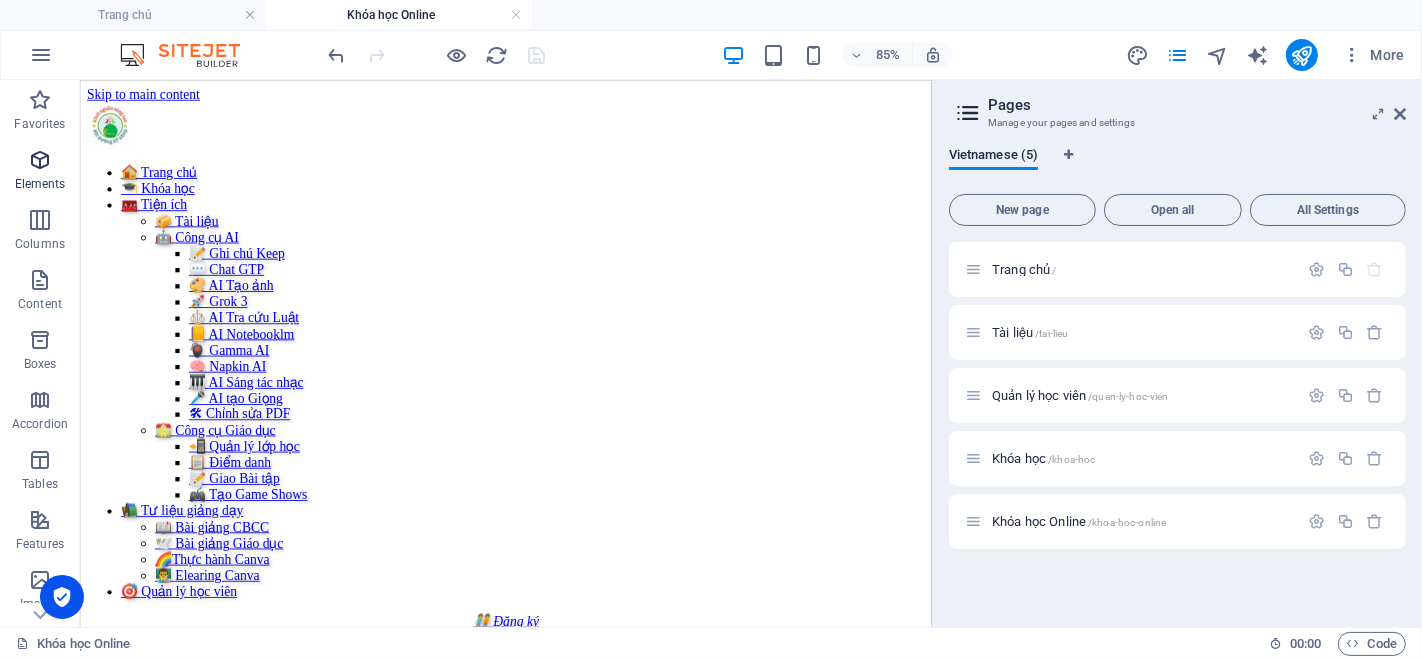 click on "Elements" at bounding box center (40, 172) 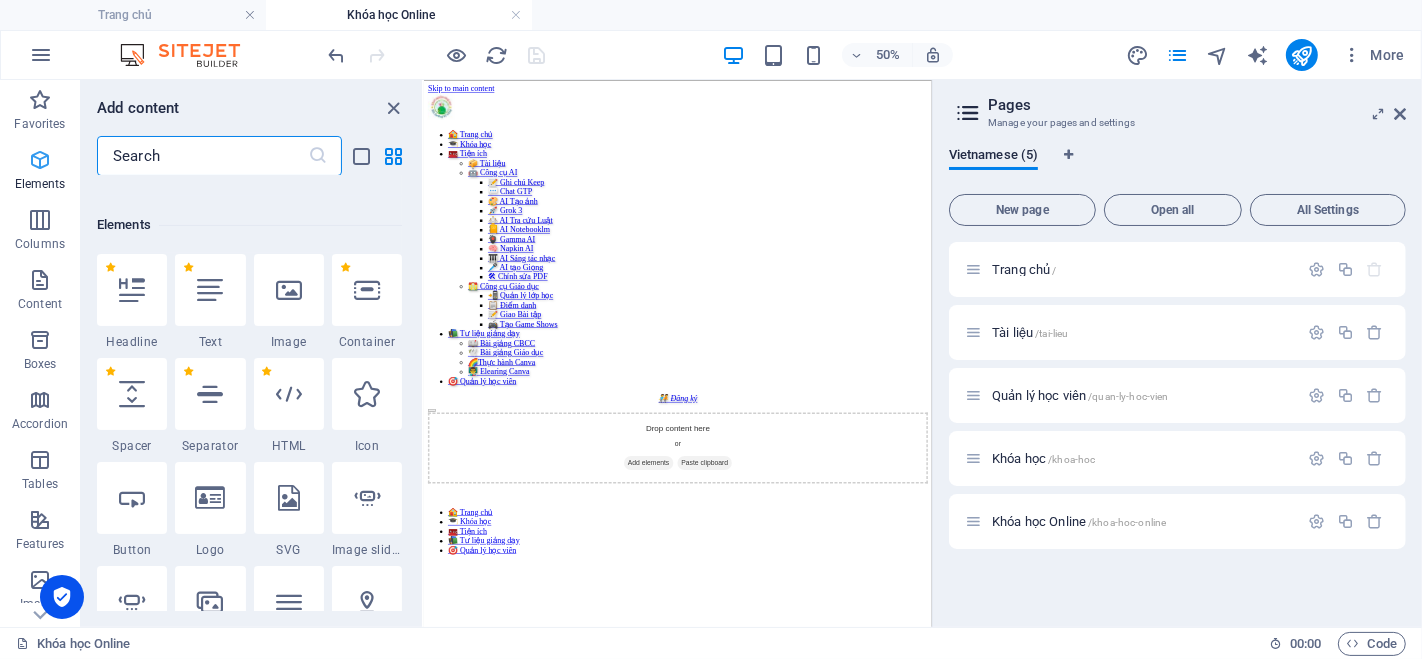 scroll, scrollTop: 540, scrollLeft: 0, axis: vertical 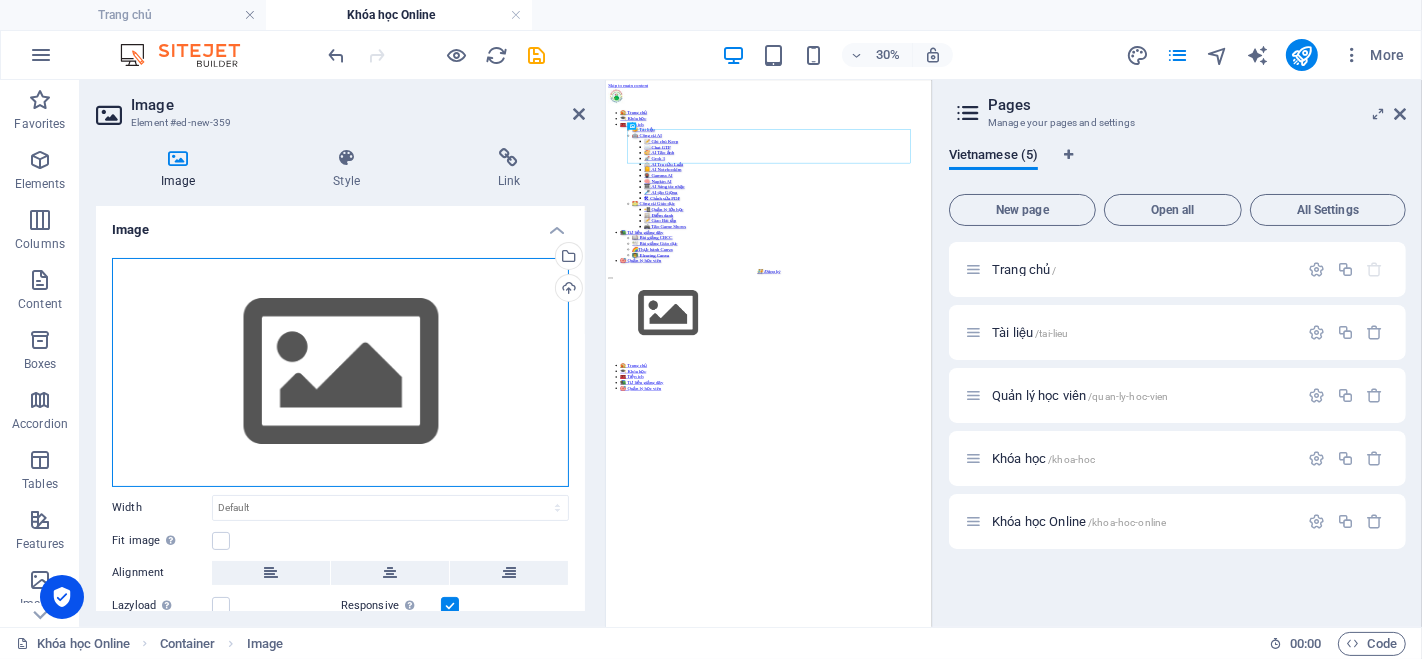 click on "Drag files here, click to choose files or select files from Files or our free stock photos & videos" at bounding box center (340, 372) 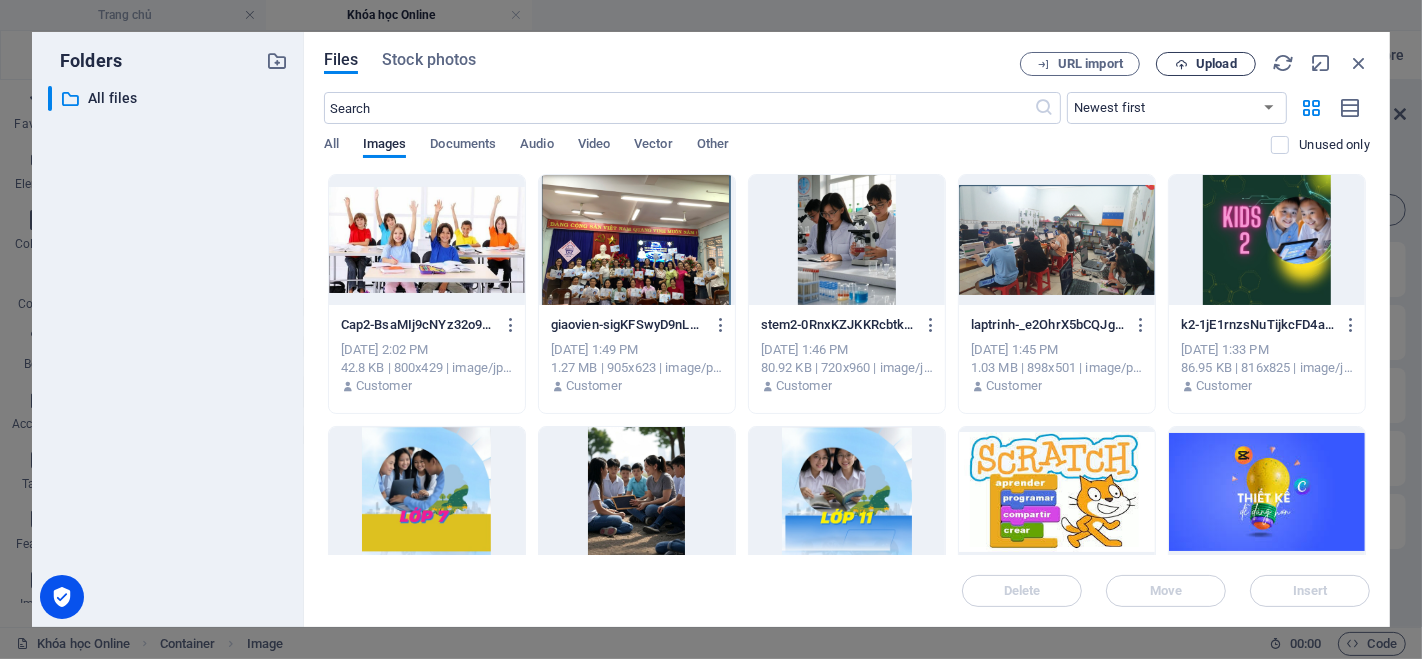 click at bounding box center (1181, 64) 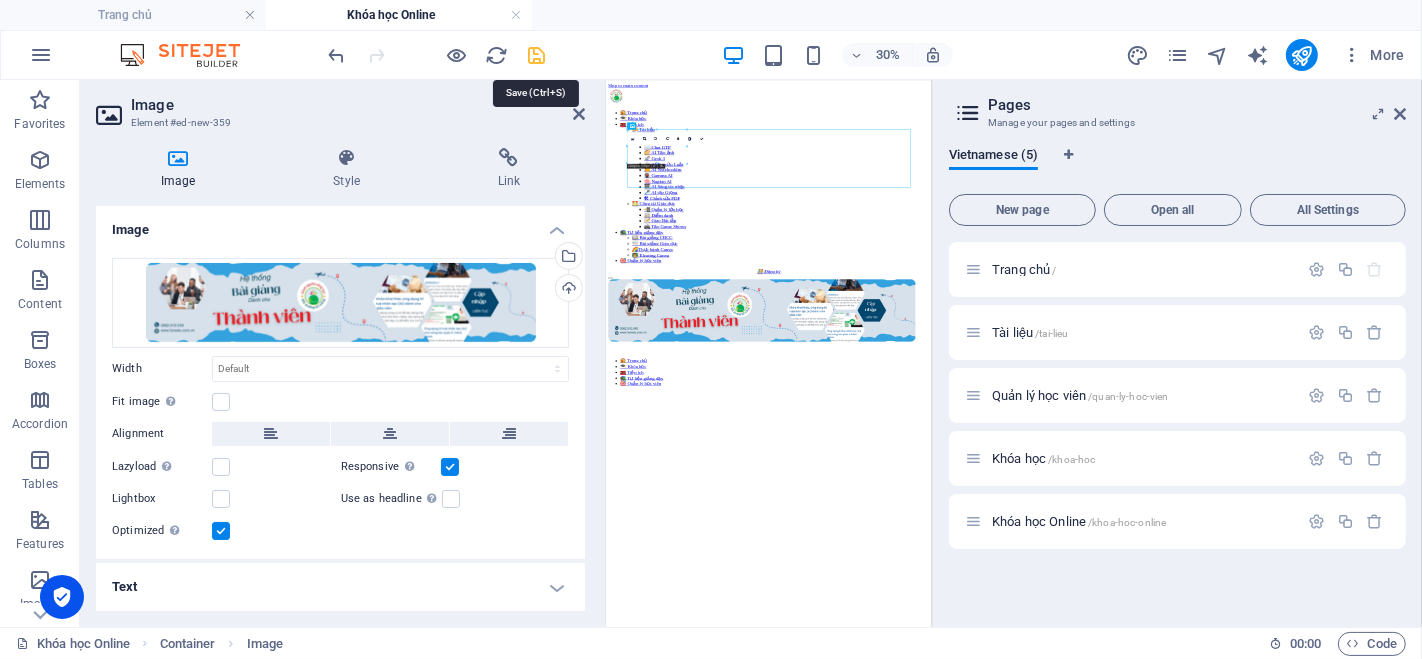 click at bounding box center (537, 55) 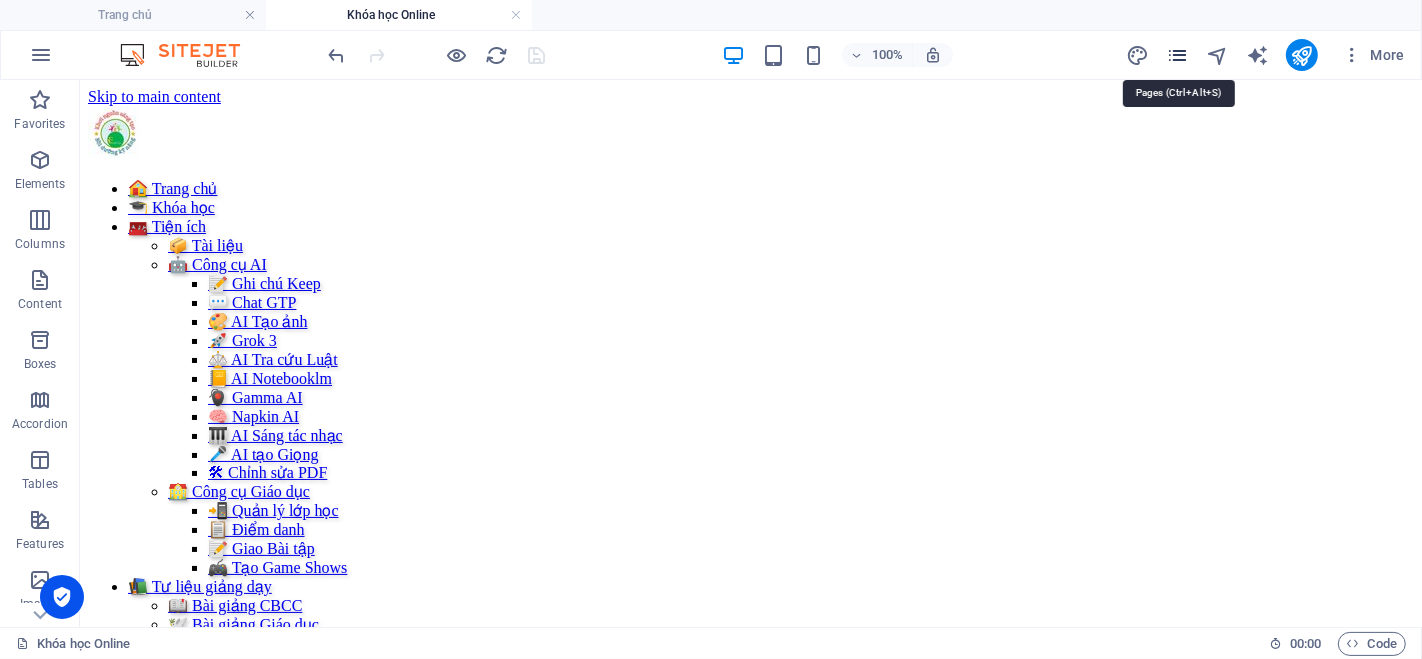click at bounding box center (1177, 55) 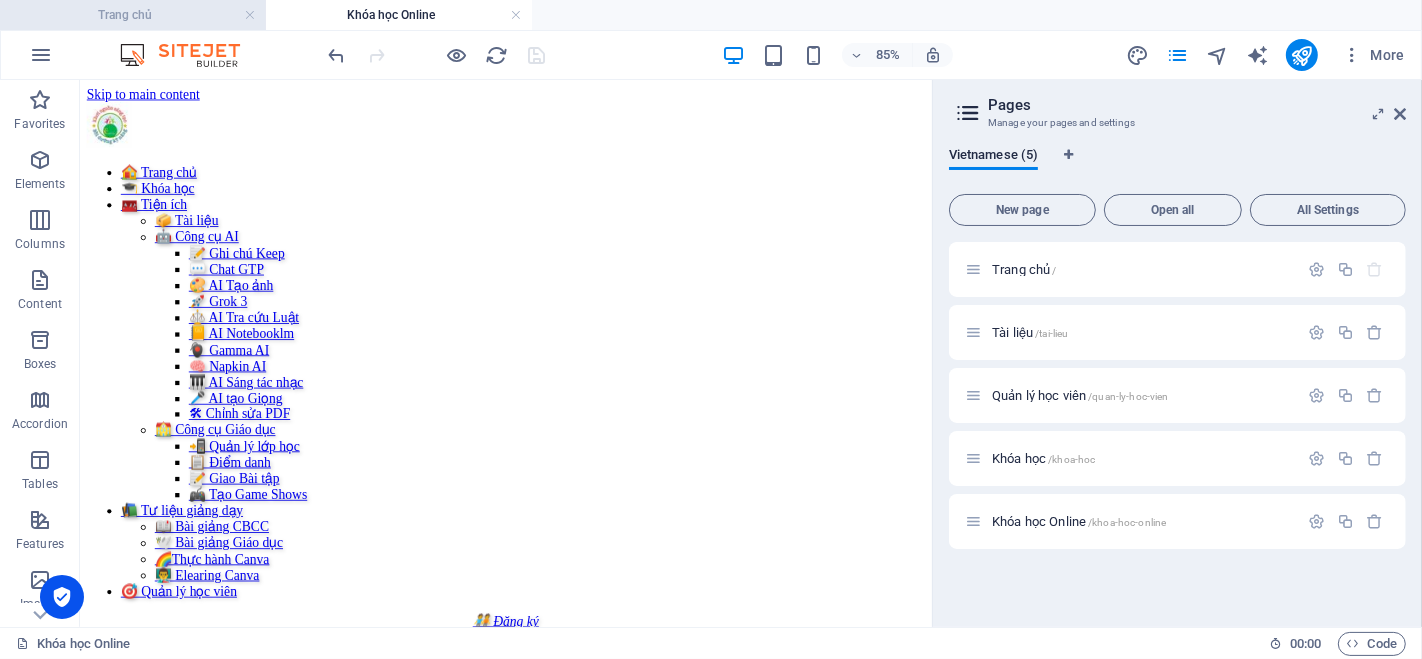 click on "Trang chủ" at bounding box center [133, 15] 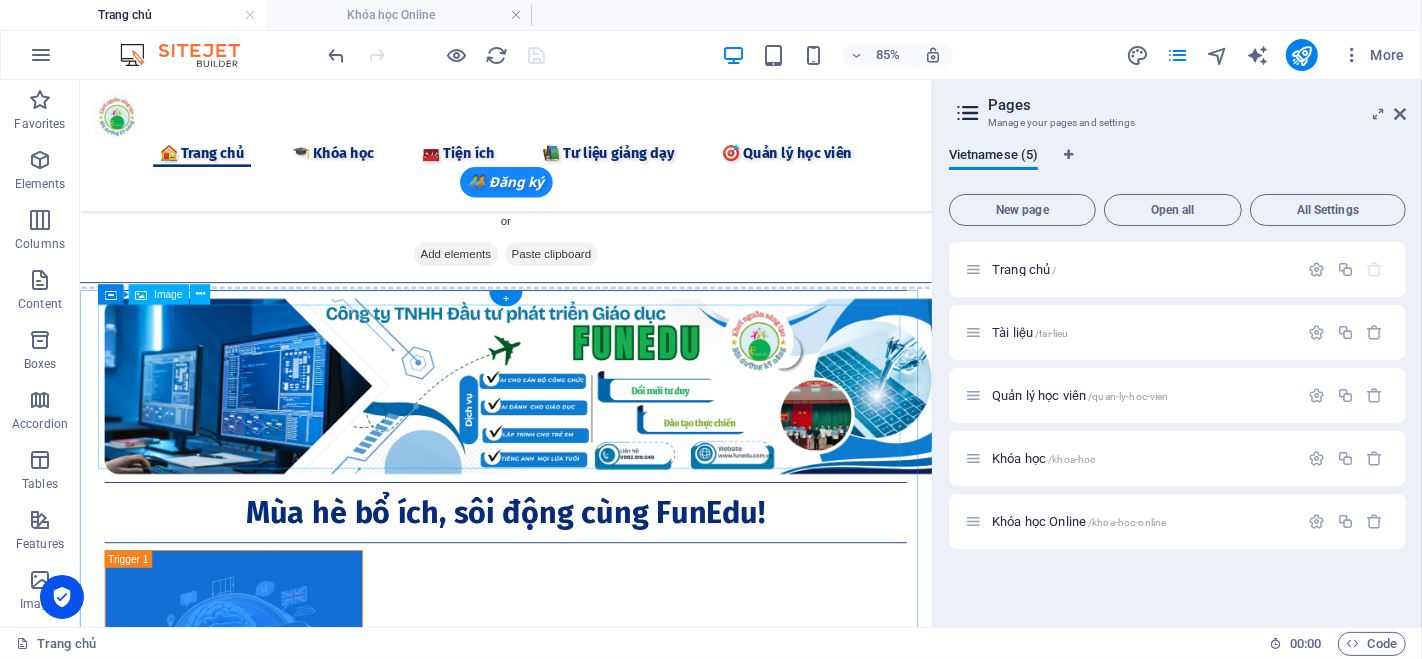 scroll, scrollTop: 222, scrollLeft: 0, axis: vertical 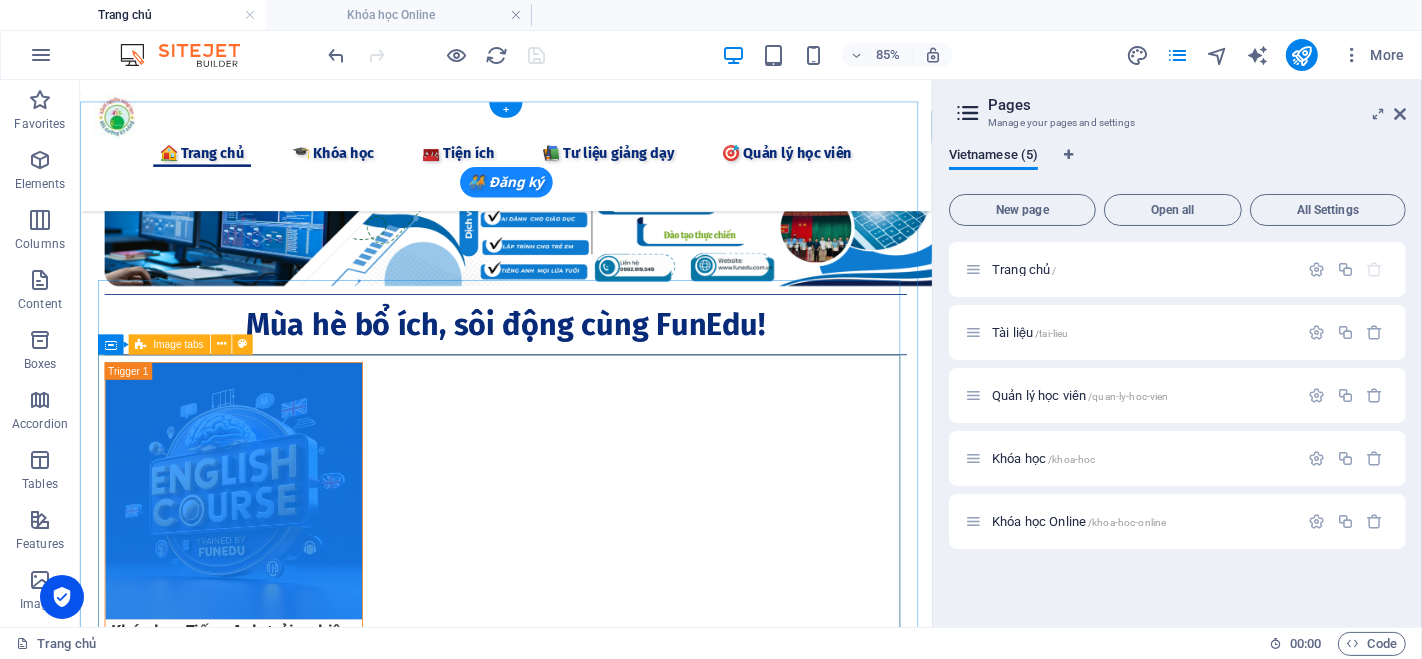 click on "Khóa học Tiếng Anh trải nghiệm tại FUNEDU Học tiếng Anh thông qua các hoạt động trải nghiệm thực tế là một phương pháp hiệu quả, giúp người học không chỉ nâng cao kỹ năng ngôn ngữ mà còn rèn luyện các kỹ năng sống thiết yếu trong cuộc sống hàng ngày. Chúng tôi tổ chức các buổi học vào tất cả các ngày trong tuần, với một kế hoạch chi tiết được thiết kế cho từng chủ đề cụ thể. Mỗi buổi học sẽ mang đến cho bạn cơ hội tương tác và thực hành tiếng Anh trong các tình huống thực tiễn, từ đó giúp bạn tự tin hơn khi giao tiếp và mở rộng vốn từ vựng của mình. Hãy [MEDICAL_DATA] gia cùng chúng tôi để trải nghiệm những giờ học bổ ích và thú vị! Khóa Lập trình kéo thả Scratch và RoBot cho học sinh Khóa học AI dành cho Cán bộ công chức và Giáo viên C" at bounding box center (580, 1151) 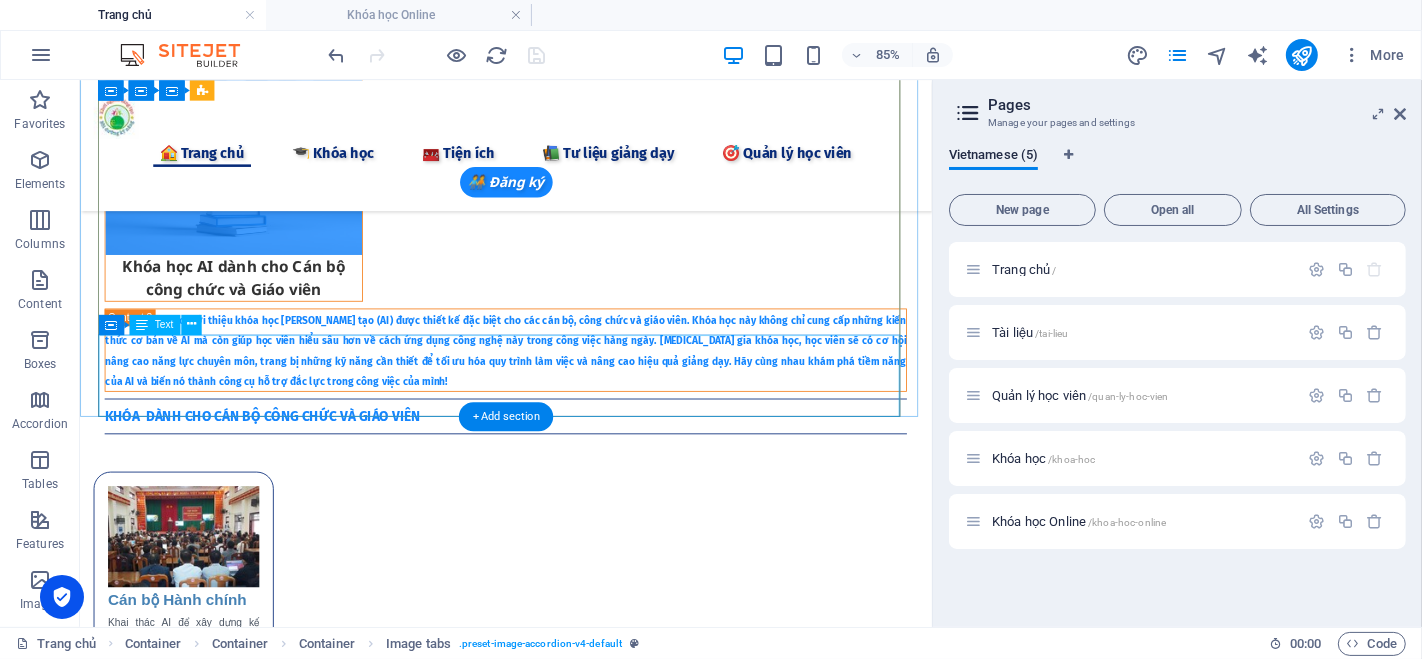 scroll, scrollTop: 1888, scrollLeft: 0, axis: vertical 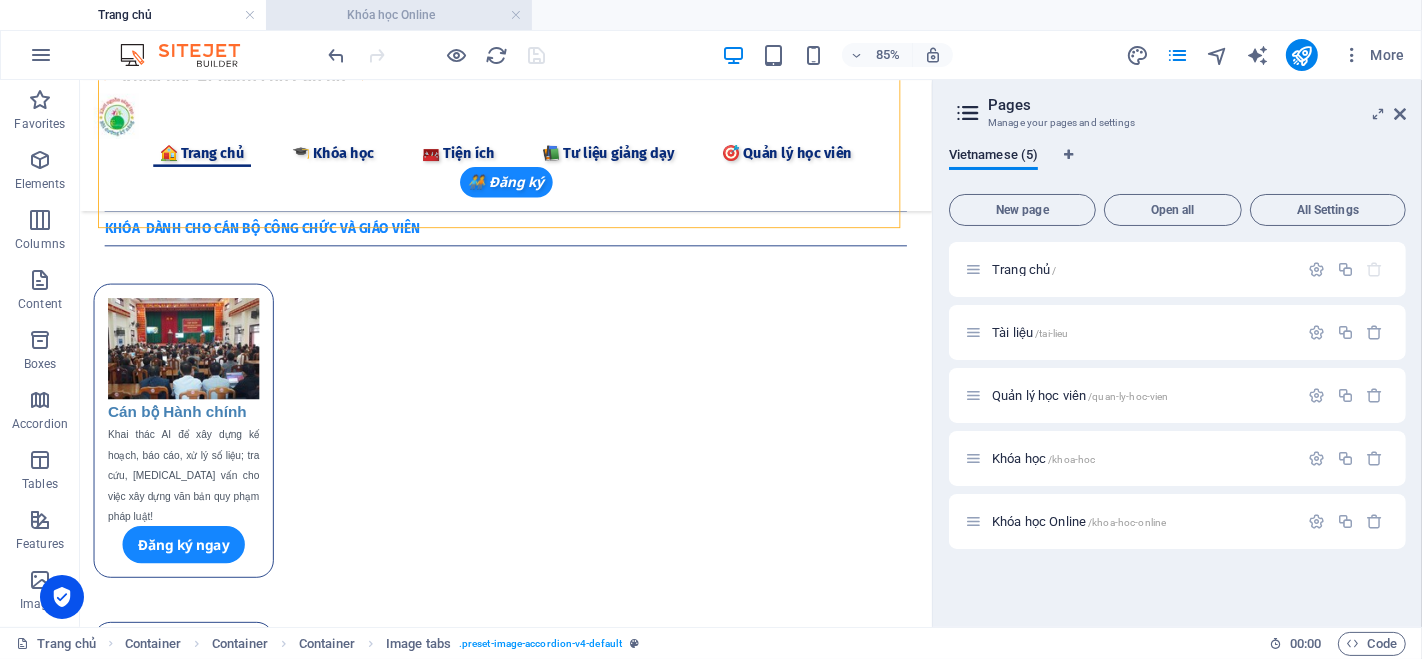 click on "Khóa học Online" at bounding box center [399, 15] 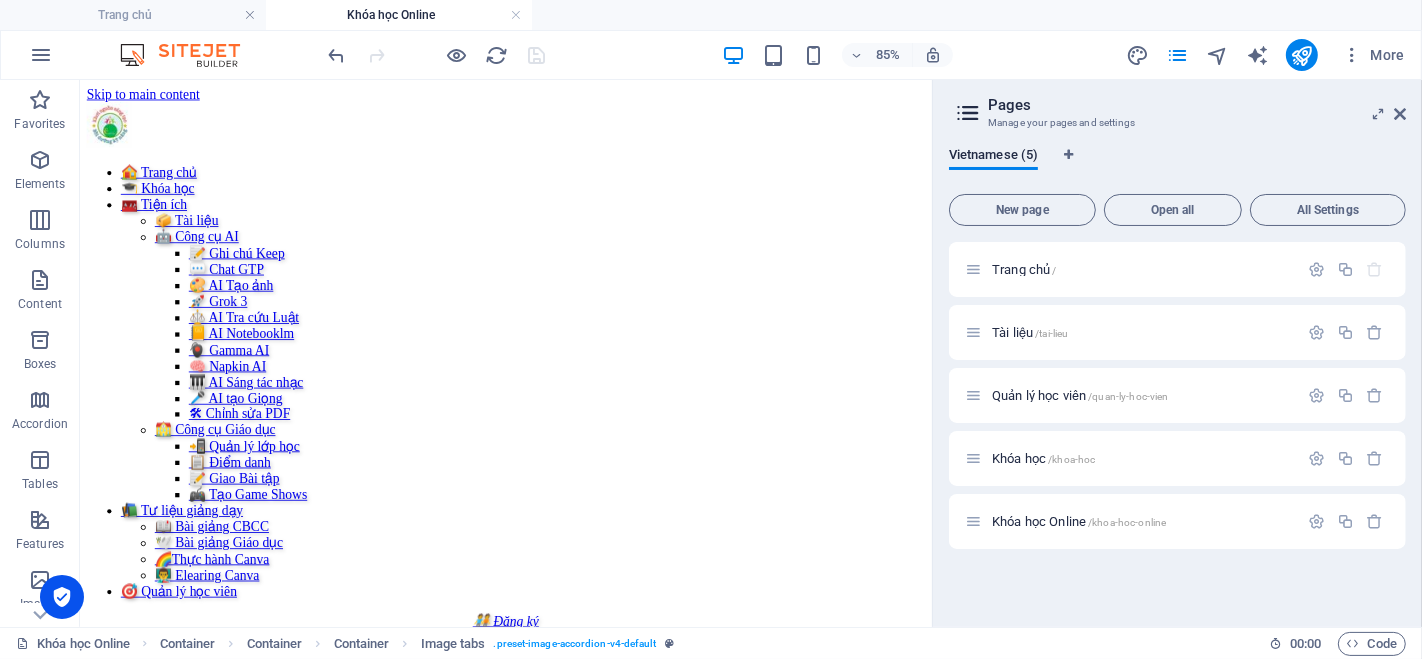 scroll, scrollTop: 0, scrollLeft: 0, axis: both 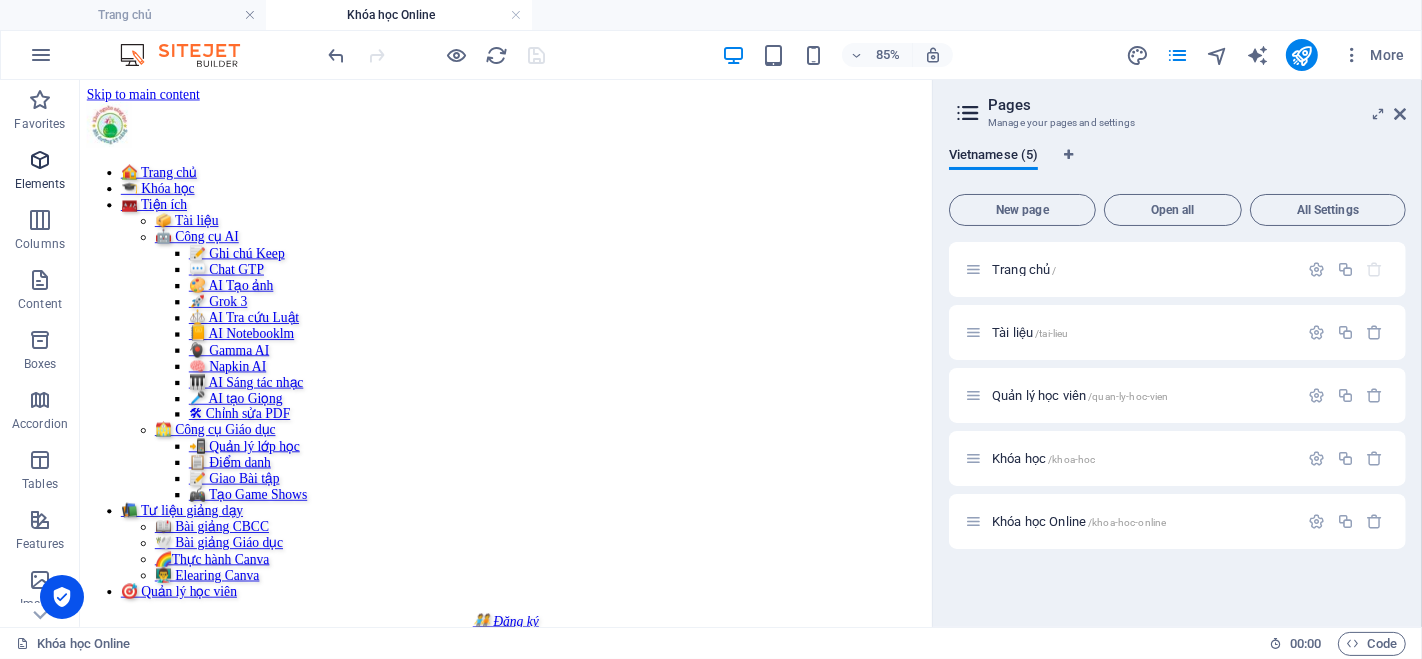 click at bounding box center (40, 160) 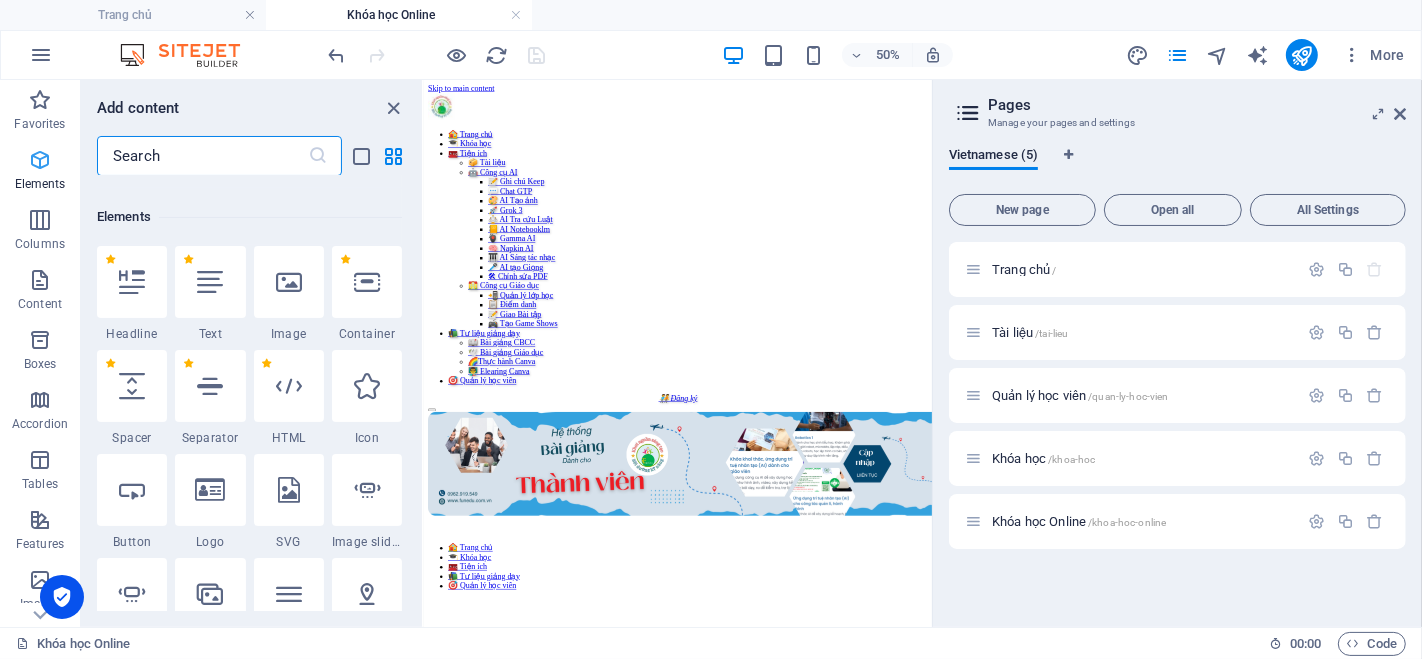 scroll, scrollTop: 540, scrollLeft: 0, axis: vertical 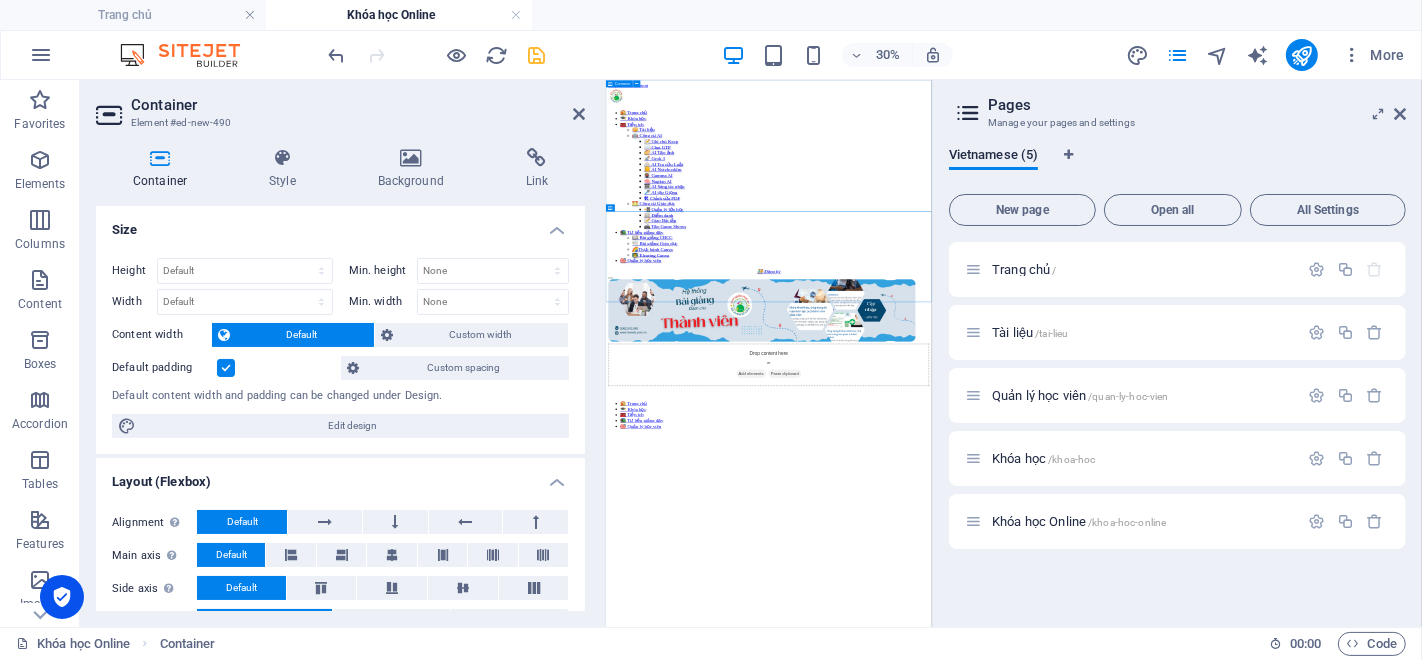 click at bounding box center [1149, 851] 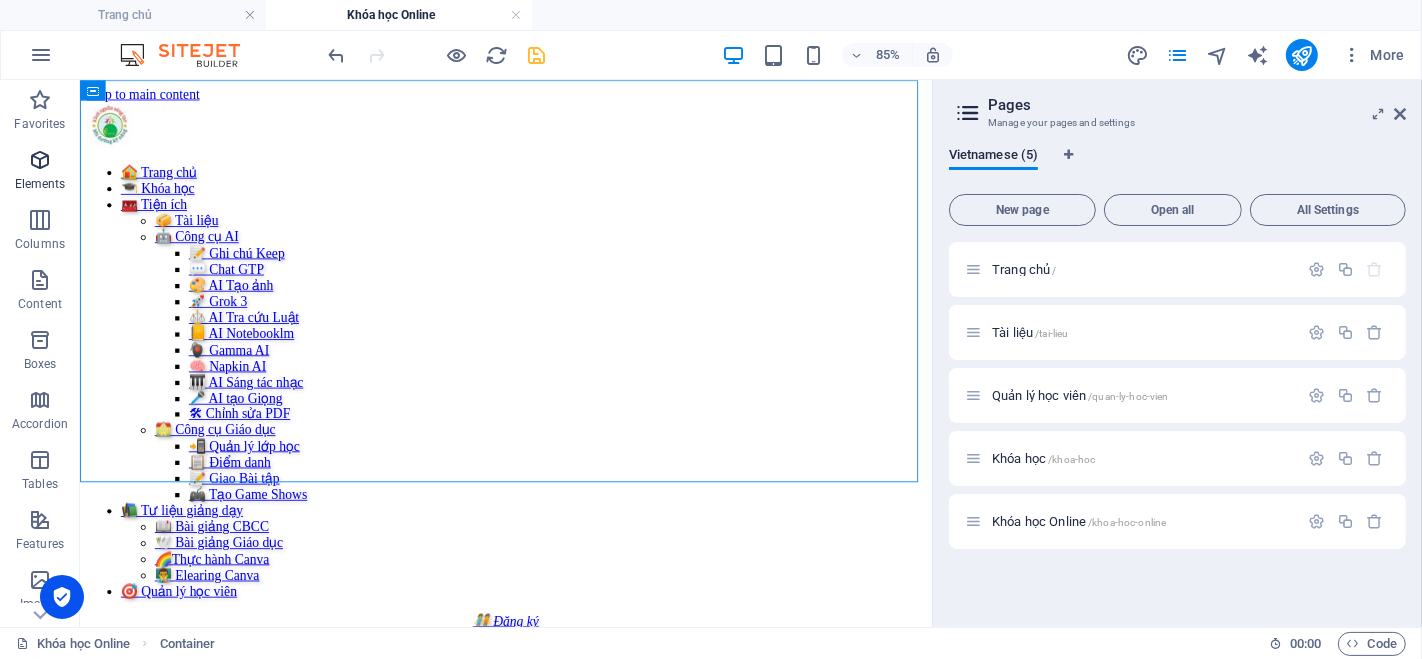 click at bounding box center (40, 160) 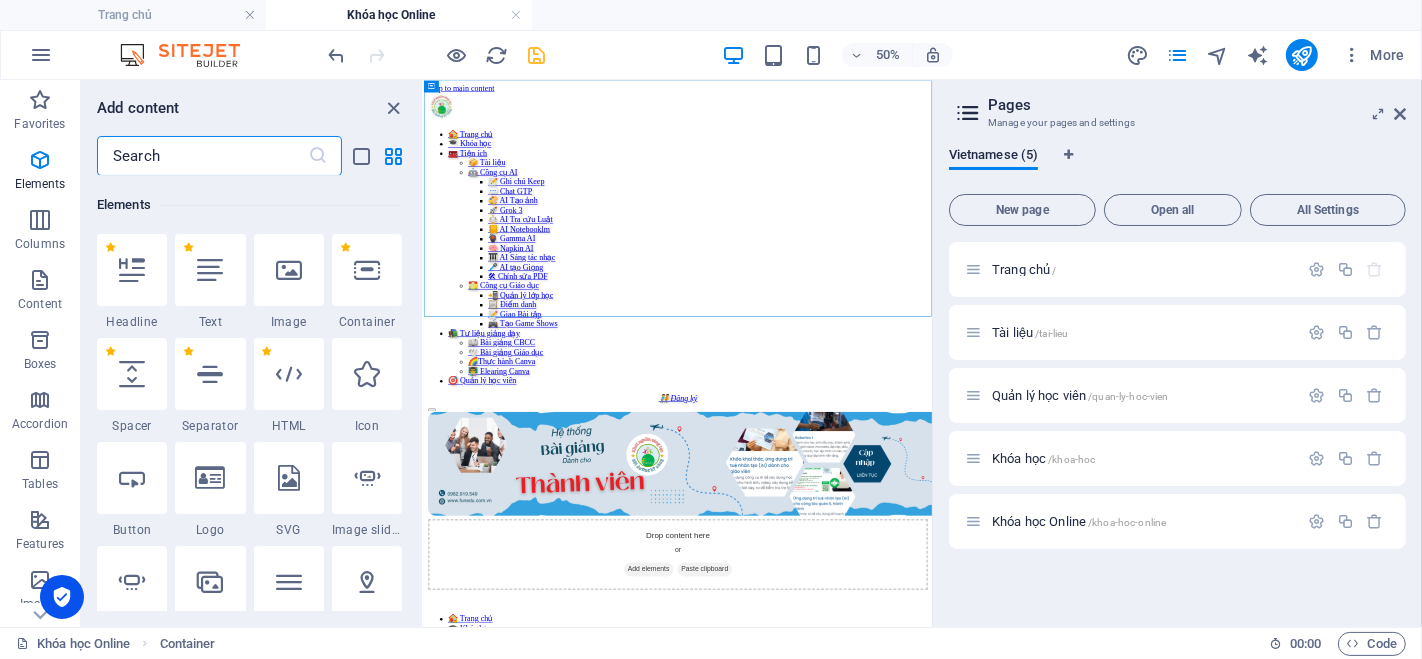 scroll, scrollTop: 540, scrollLeft: 0, axis: vertical 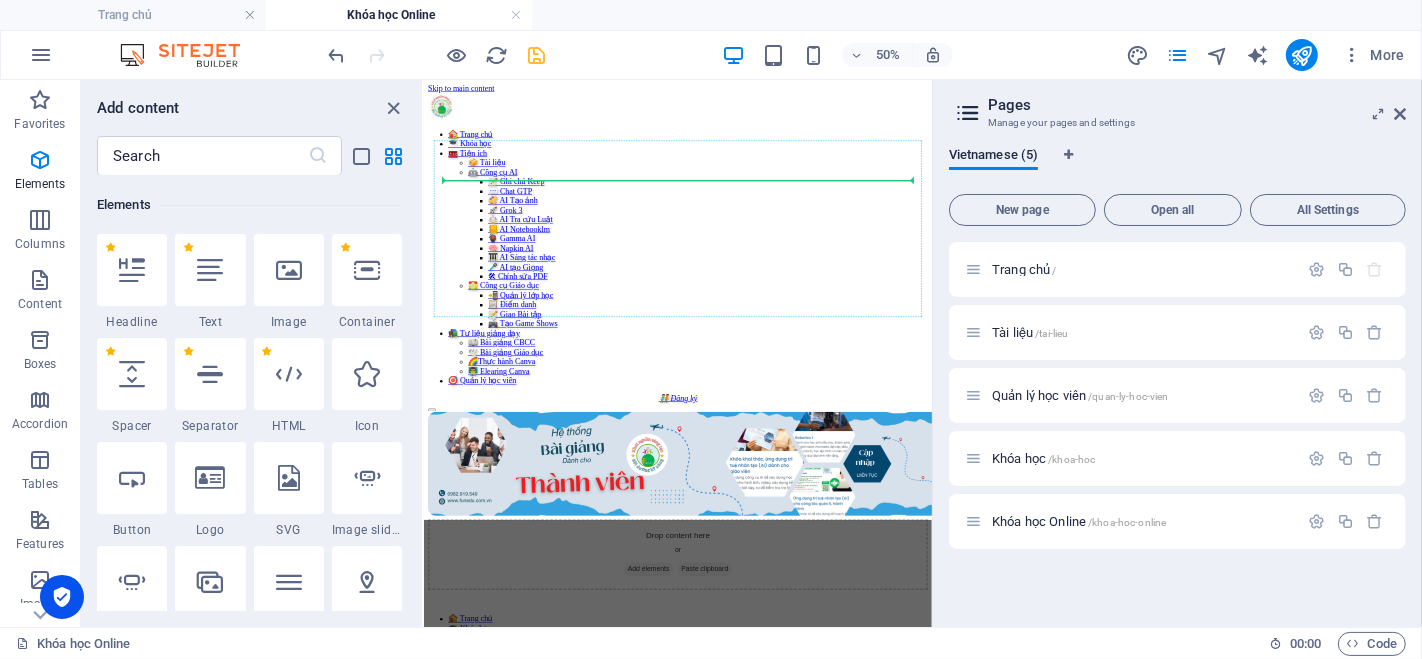select on "%" 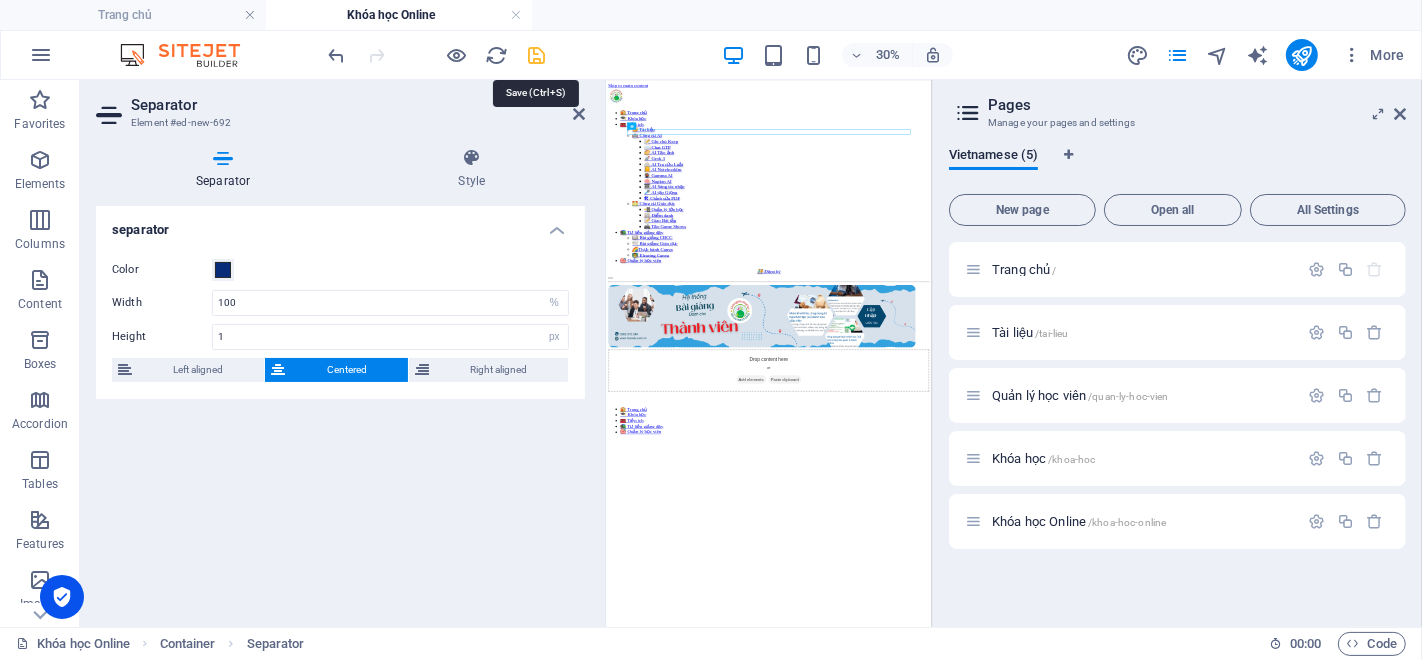 click at bounding box center (537, 55) 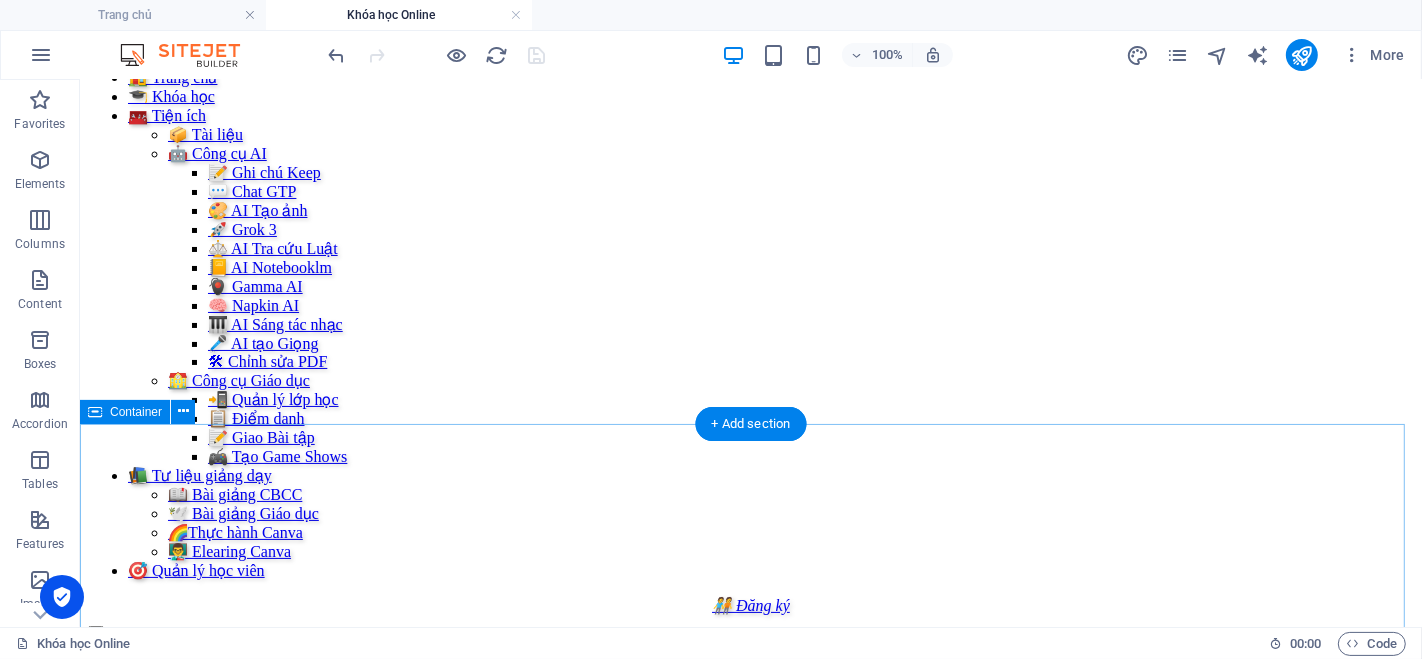 scroll, scrollTop: 222, scrollLeft: 0, axis: vertical 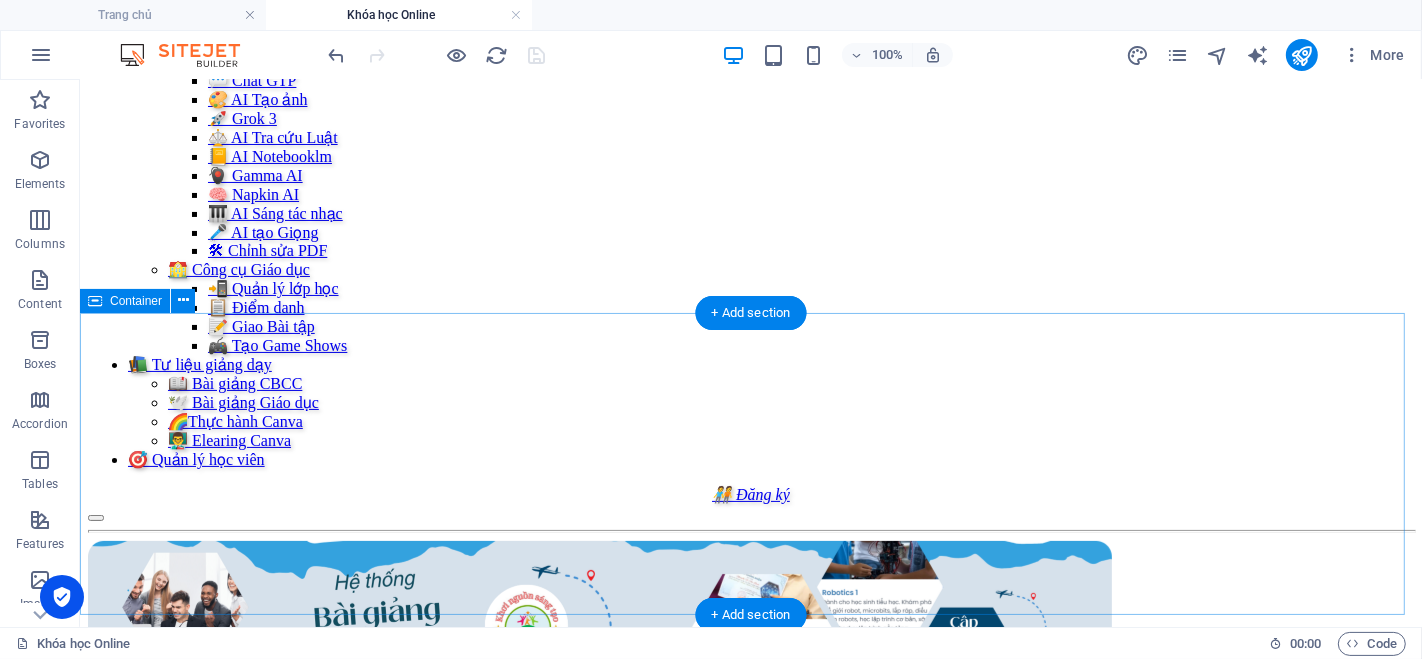 click on "Drop content here or  Add elements  Paste clipboard" at bounding box center [750, 825] 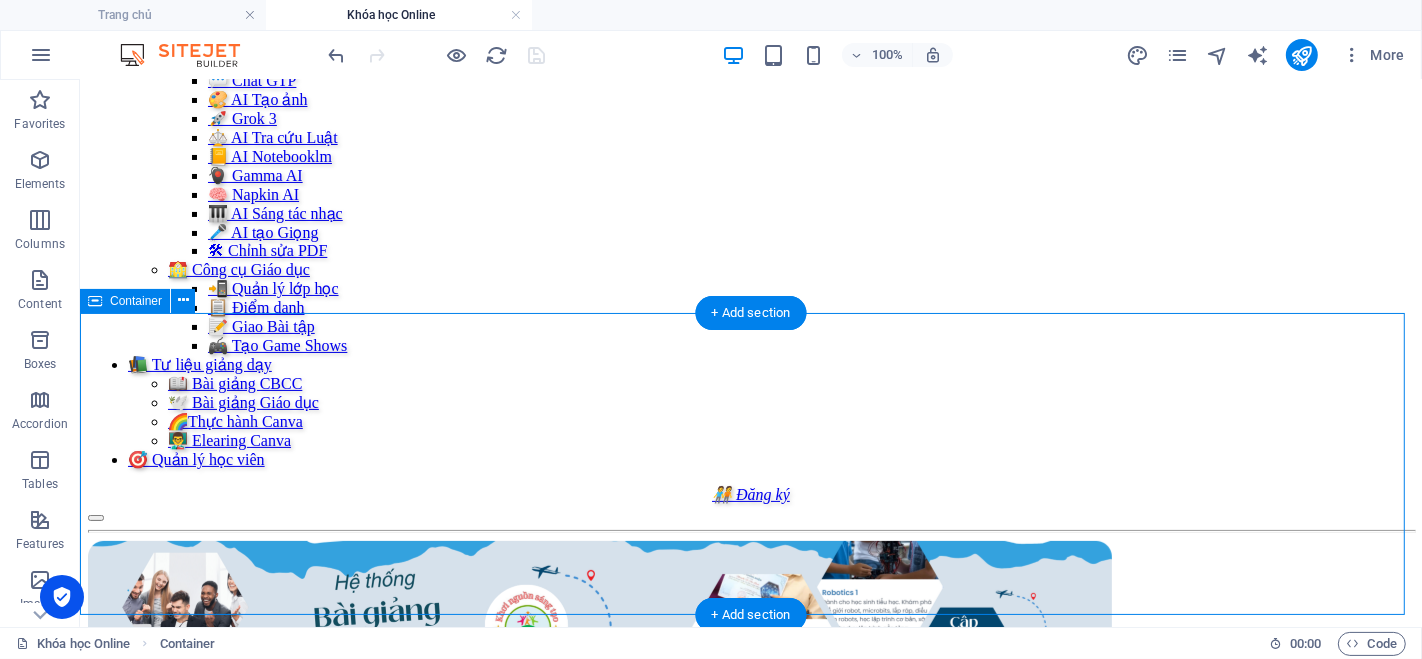 click on "Drop content here or  Add elements  Paste clipboard" at bounding box center [750, 825] 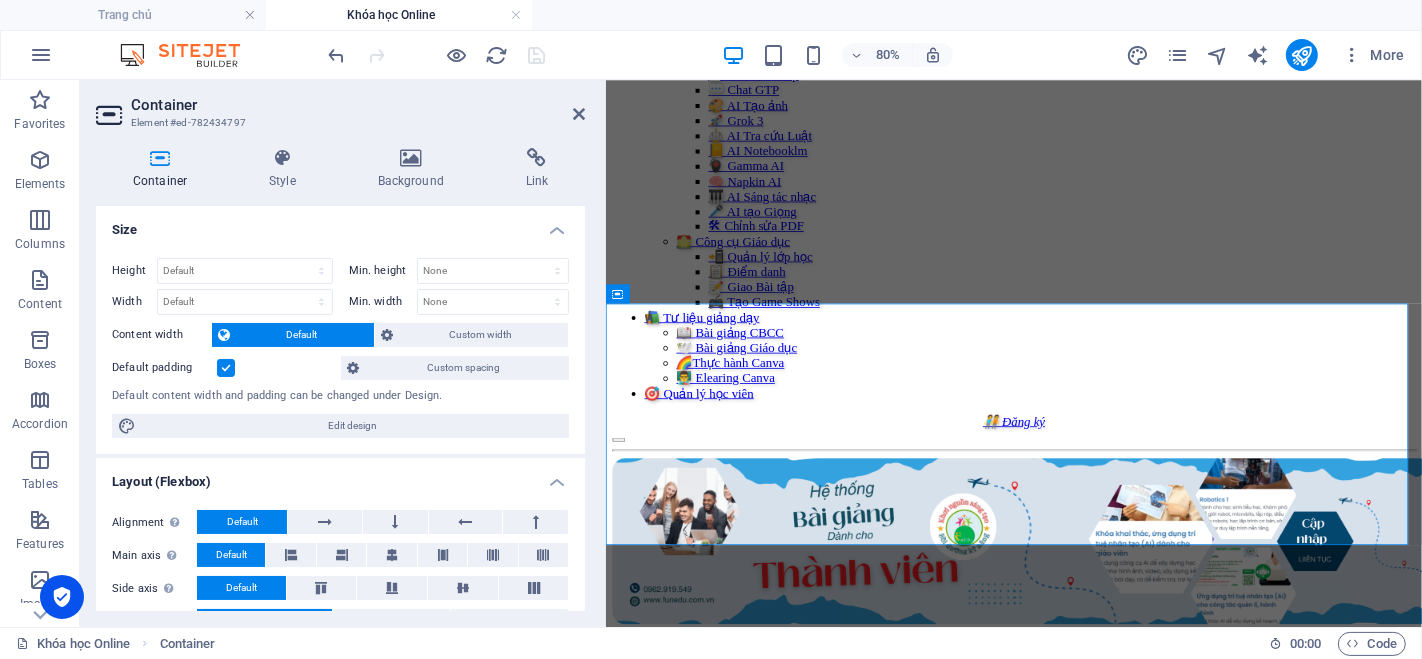 click at bounding box center [226, 368] 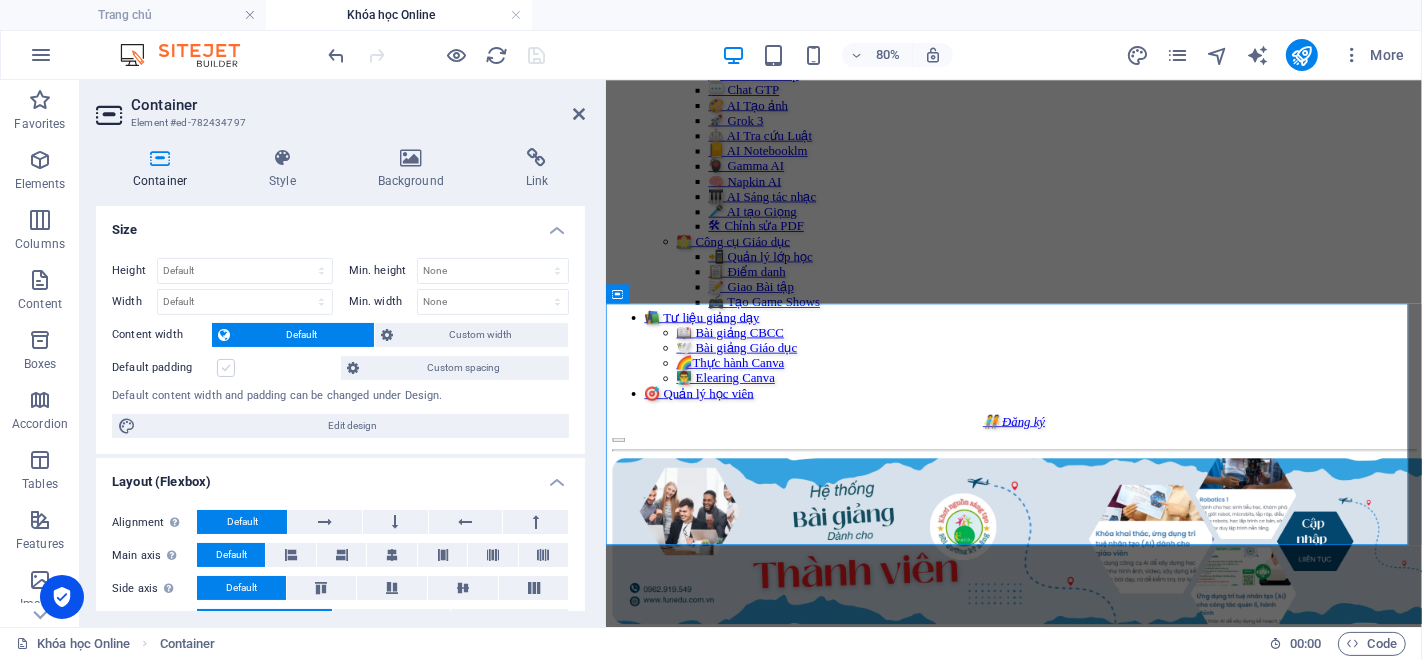 scroll, scrollTop: 51, scrollLeft: 0, axis: vertical 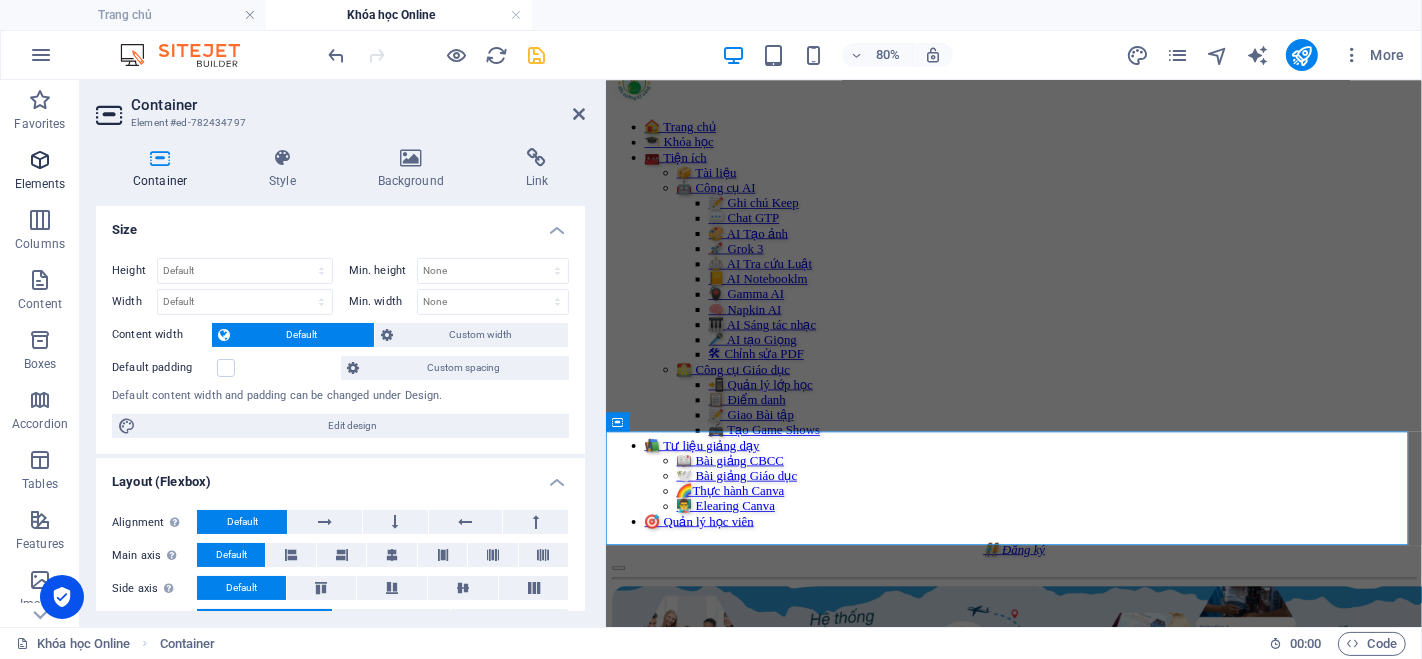 click at bounding box center [40, 160] 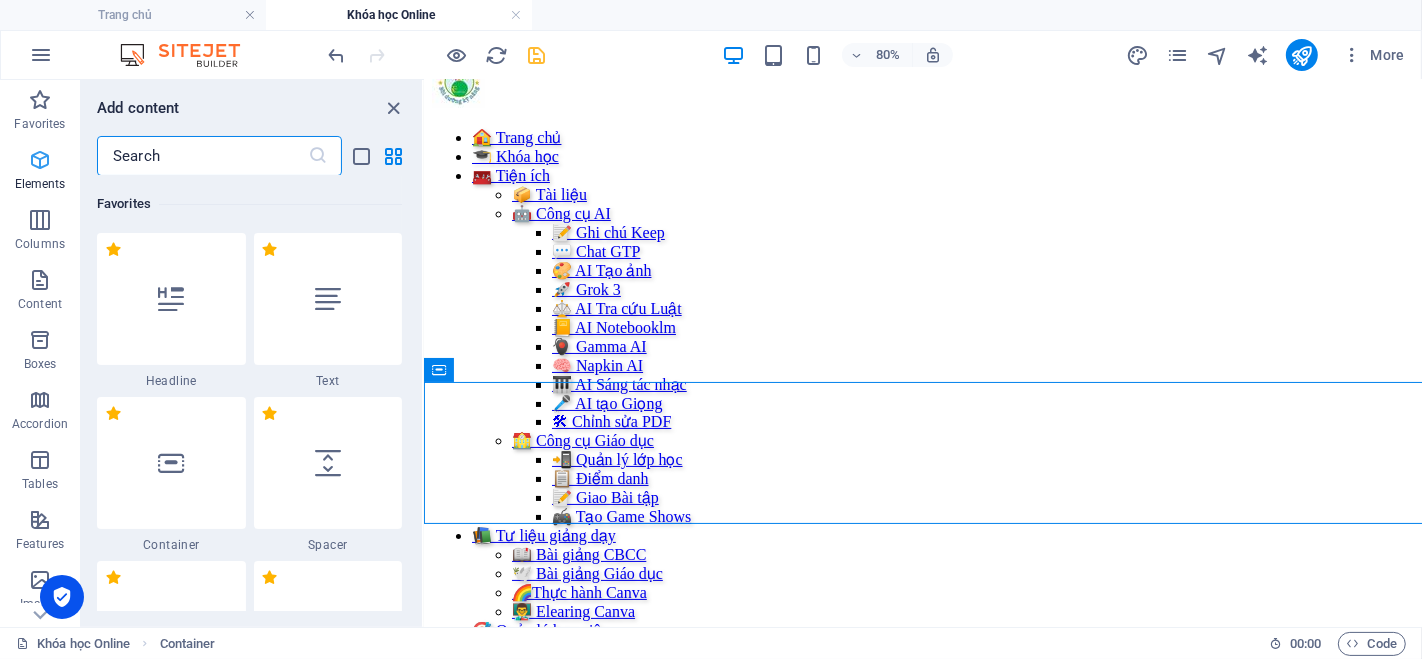 scroll, scrollTop: 188, scrollLeft: 0, axis: vertical 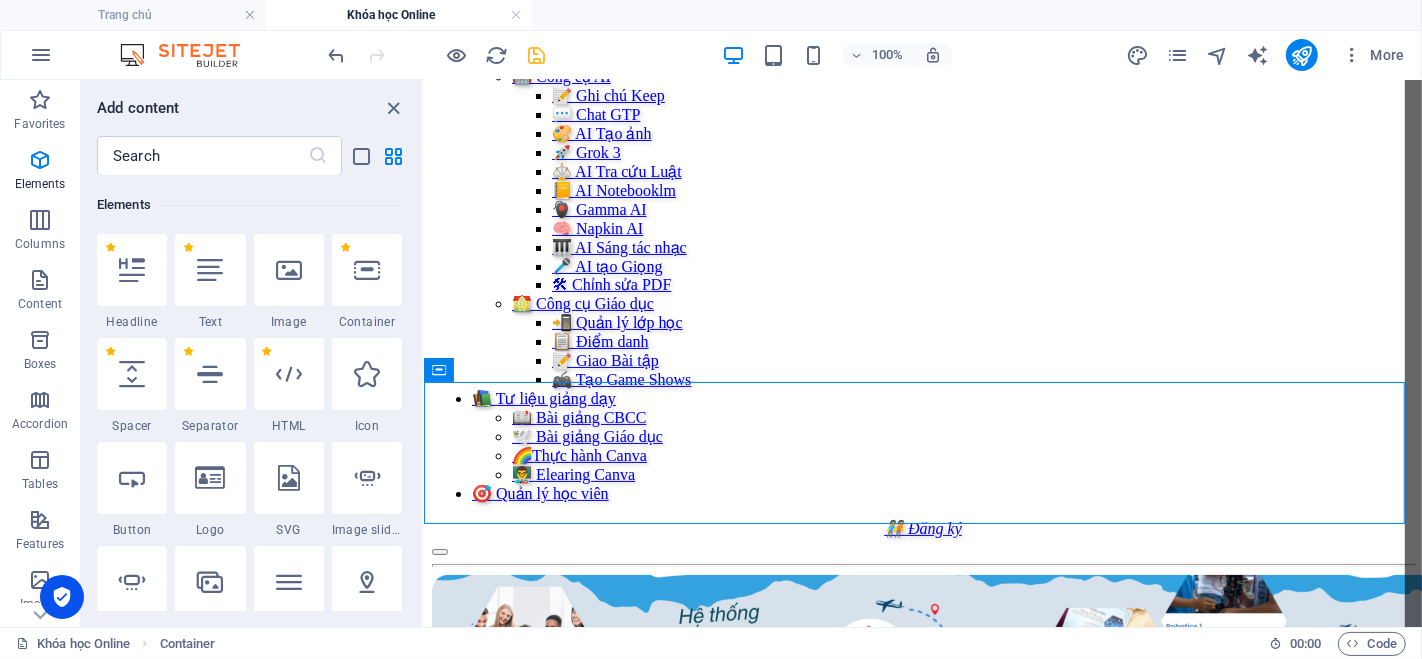 select on "%" 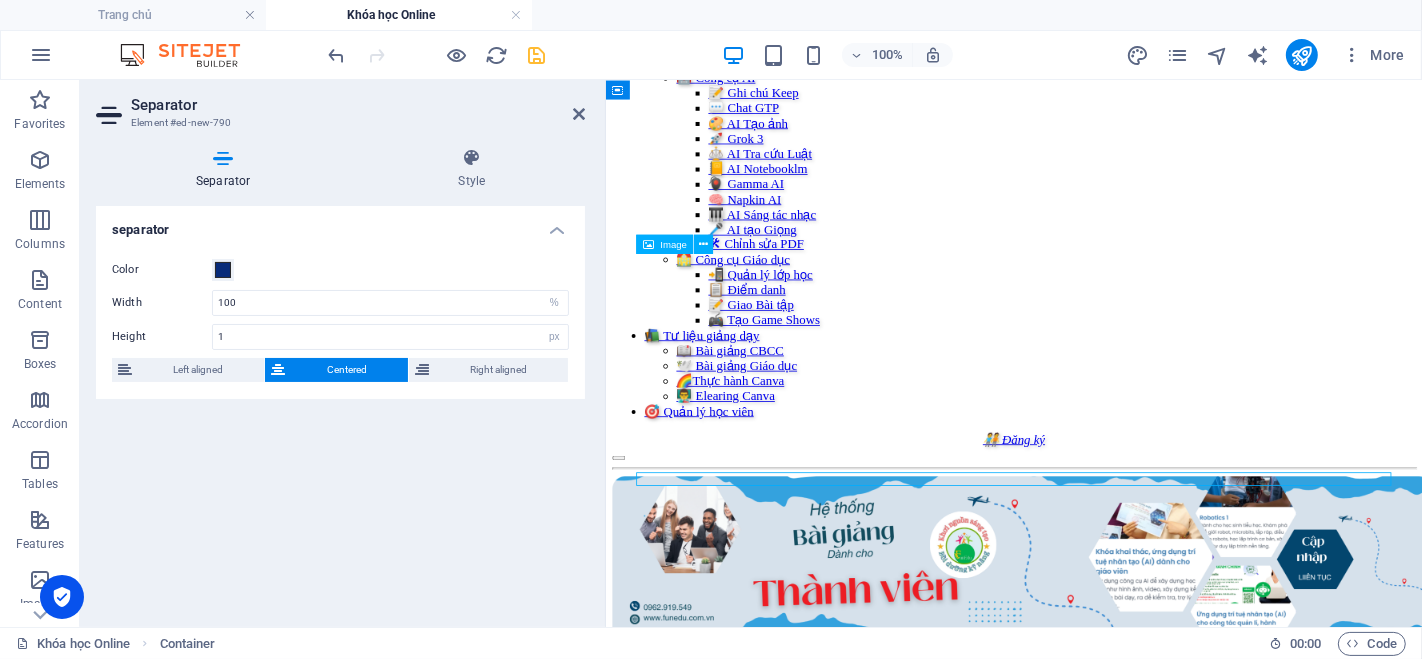 scroll, scrollTop: 0, scrollLeft: 0, axis: both 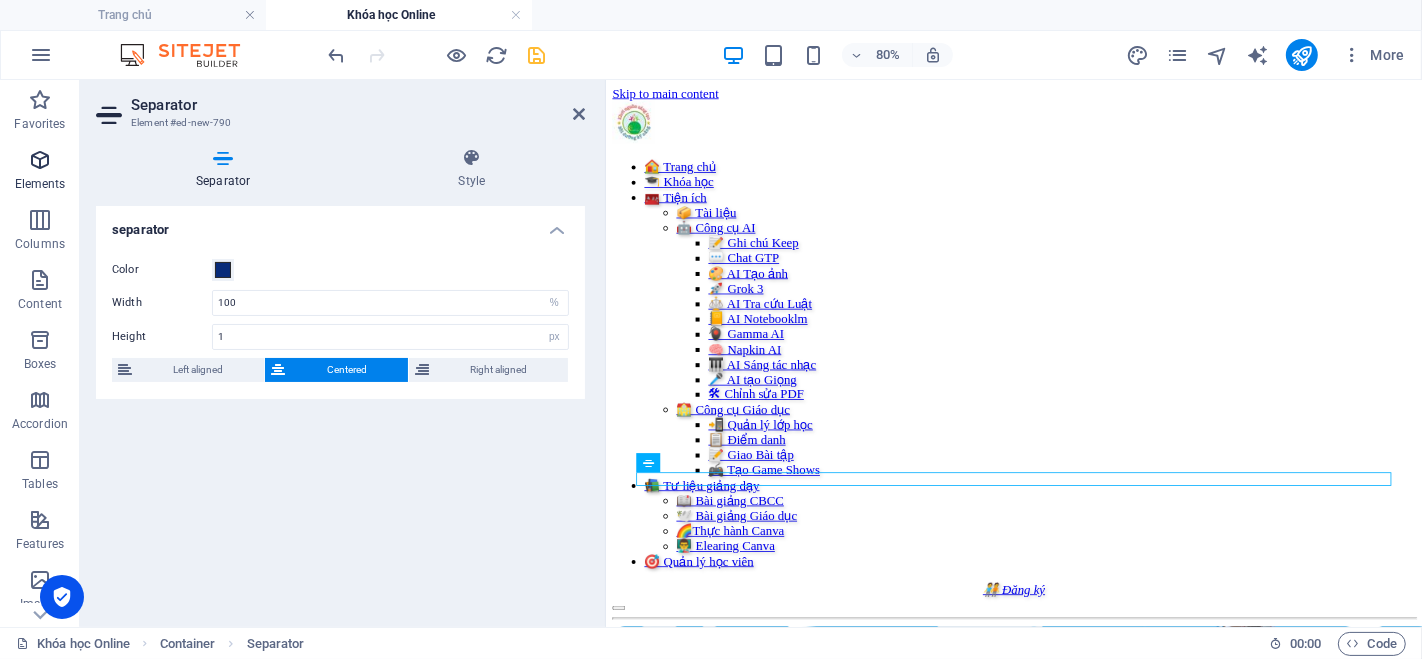 click at bounding box center (40, 160) 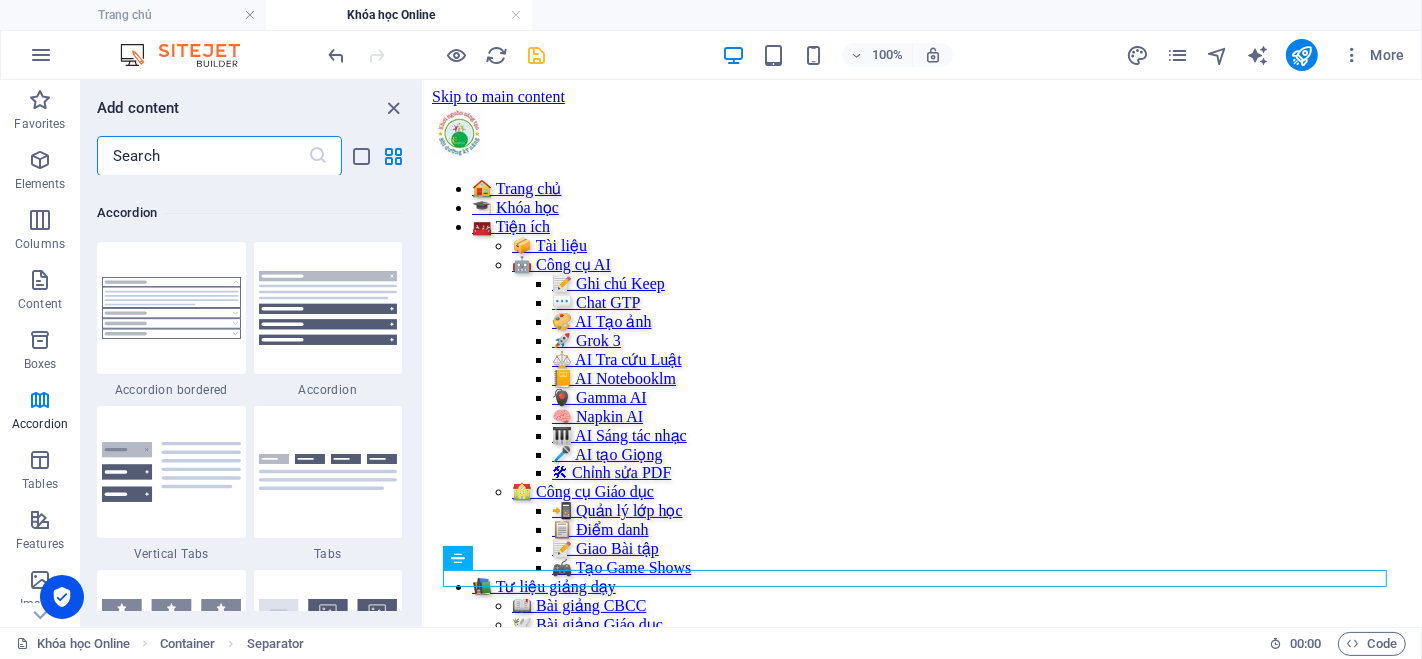 scroll, scrollTop: 6762, scrollLeft: 0, axis: vertical 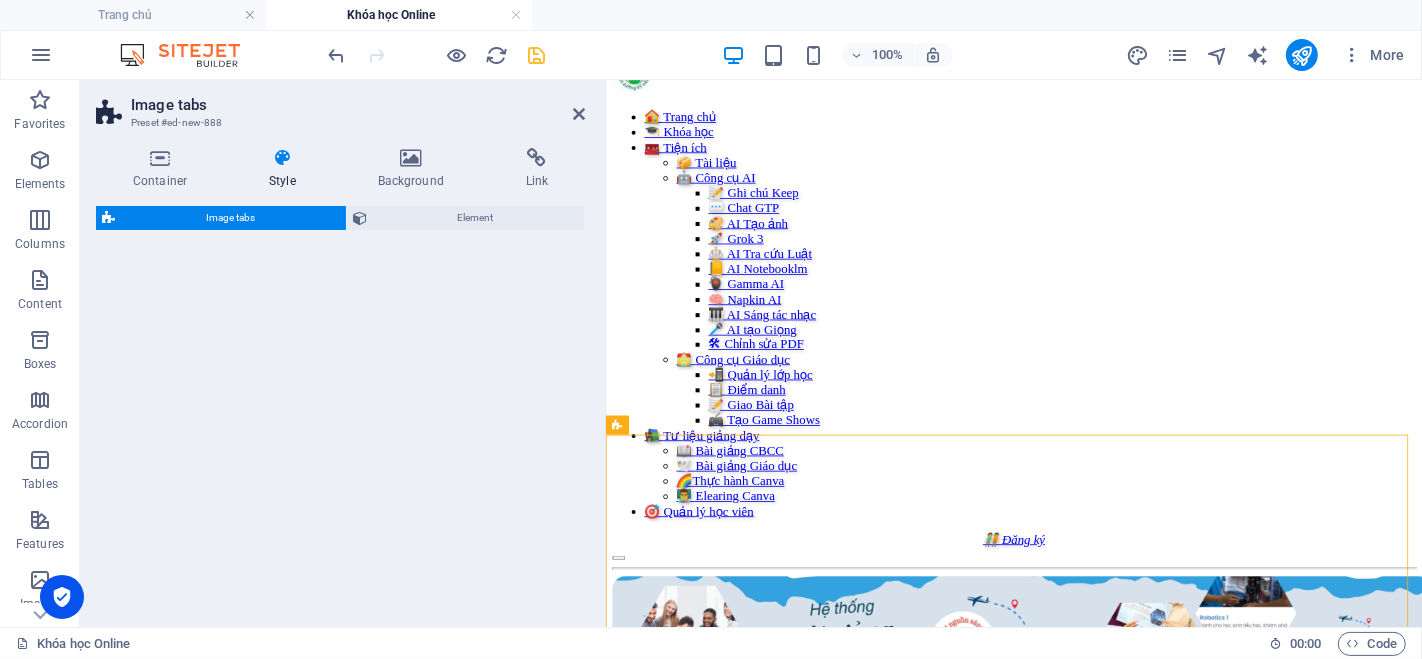 select on "rem" 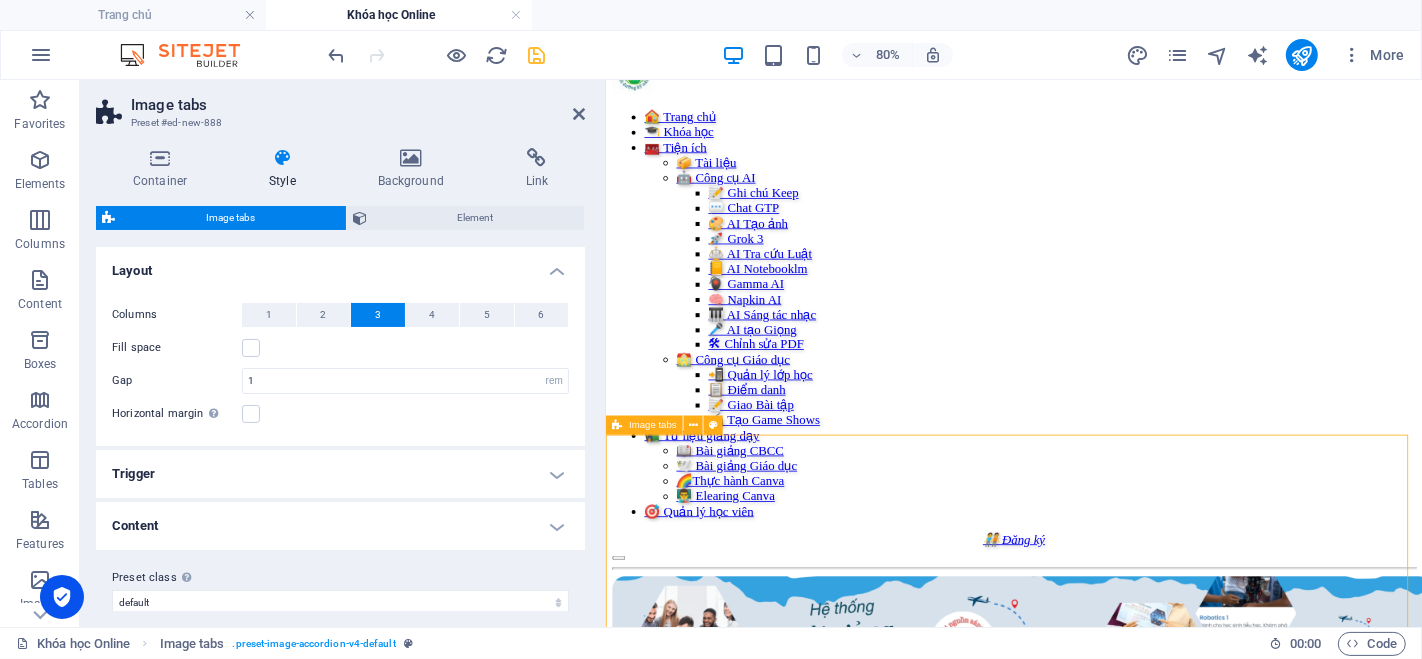 scroll, scrollTop: 0, scrollLeft: 0, axis: both 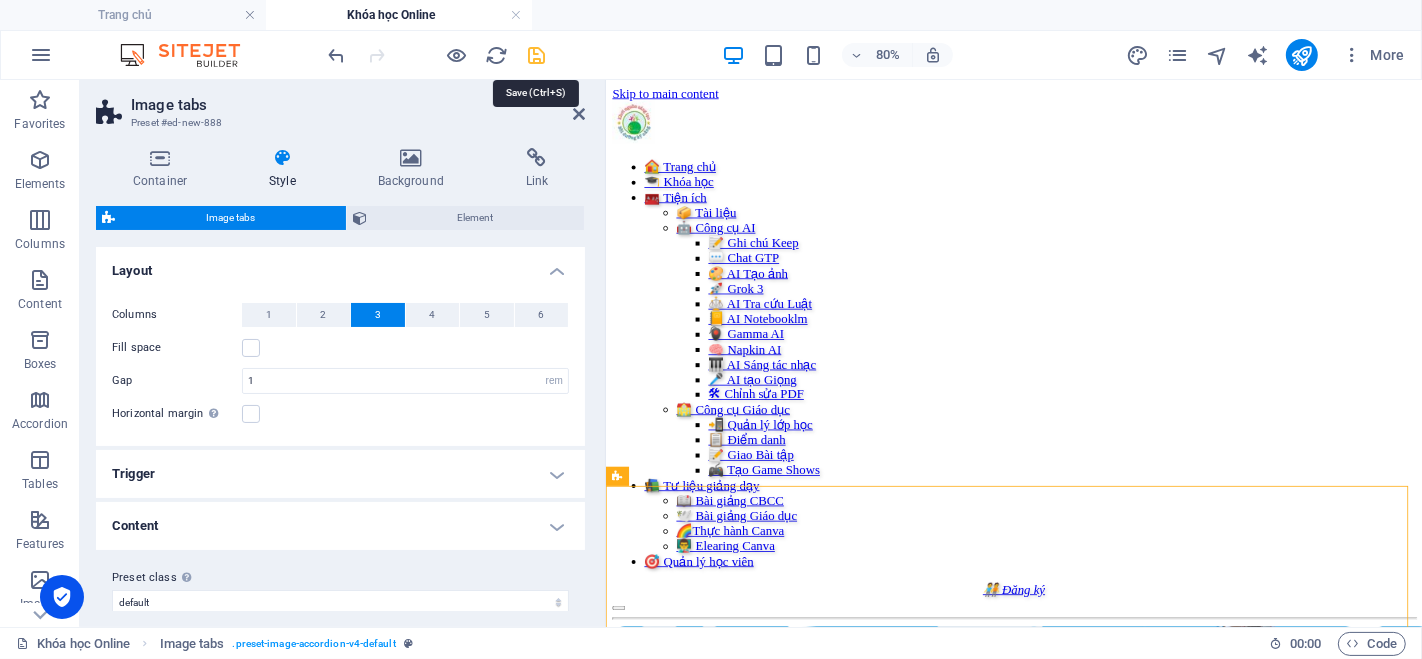 click at bounding box center (537, 55) 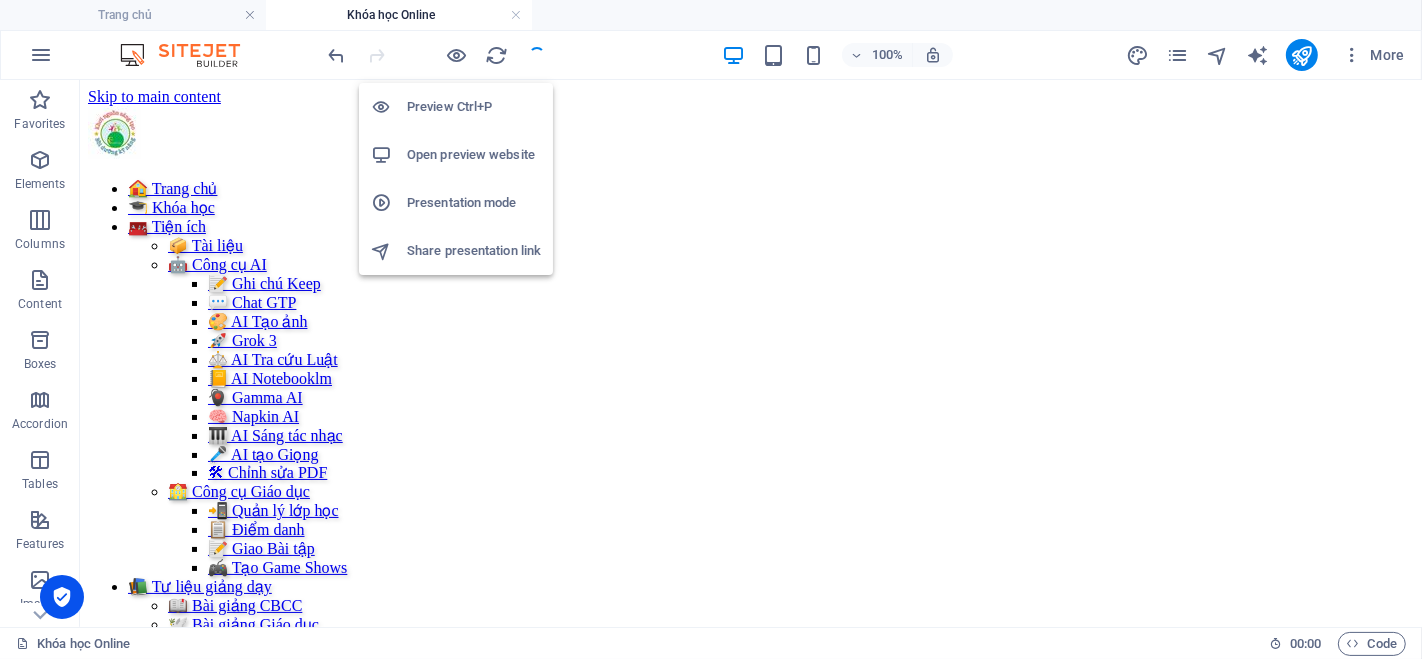 click on "Open preview website" at bounding box center [474, 155] 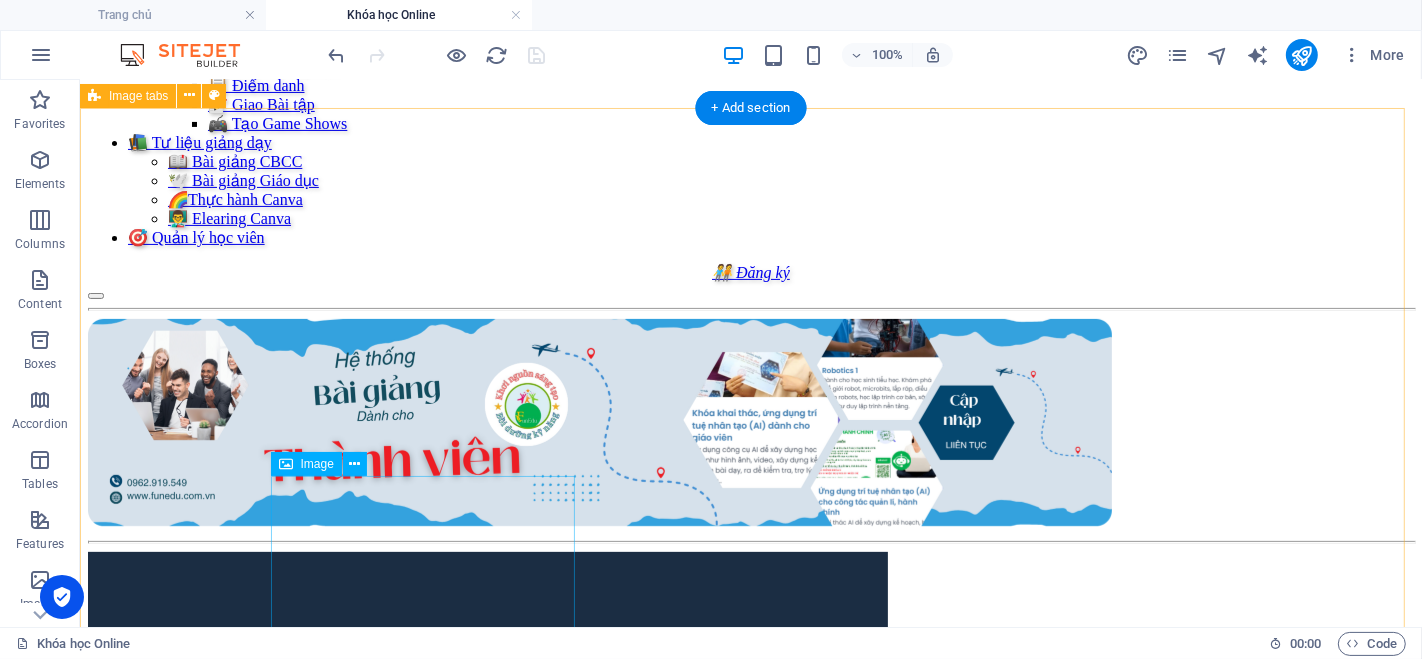 scroll, scrollTop: 666, scrollLeft: 0, axis: vertical 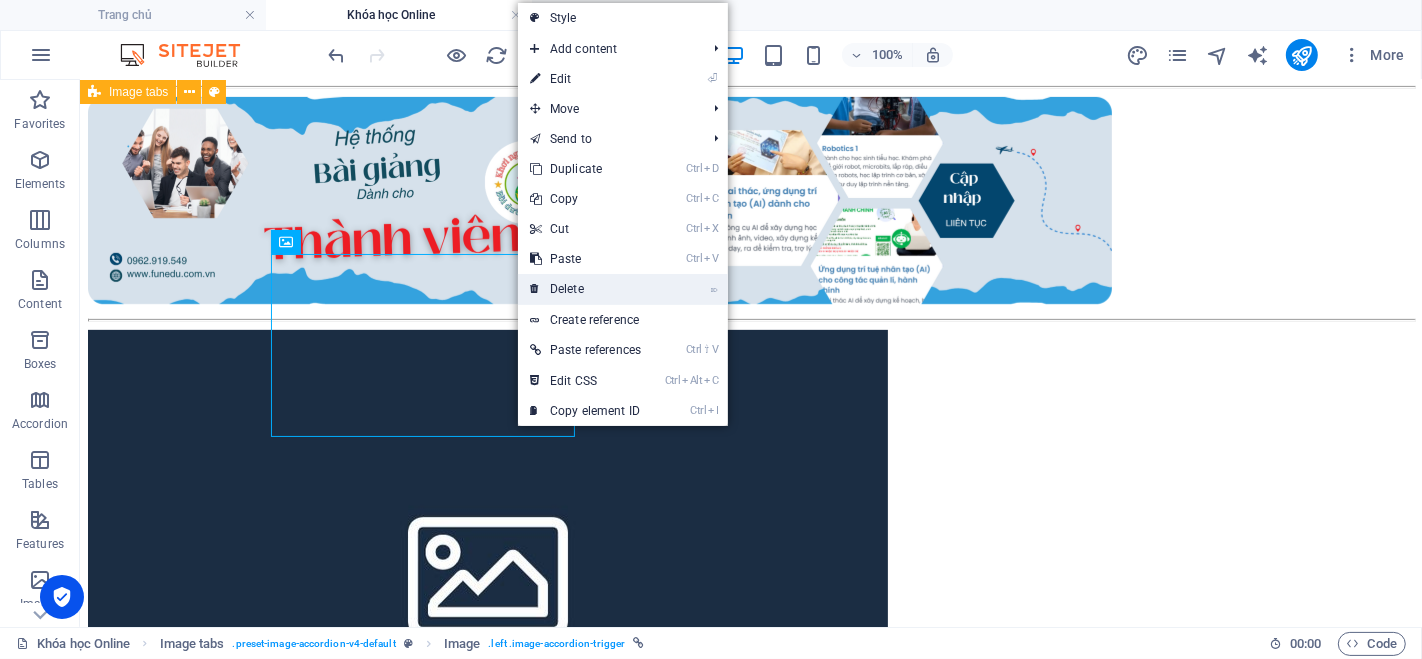 click on "⌦  Delete" at bounding box center (585, 289) 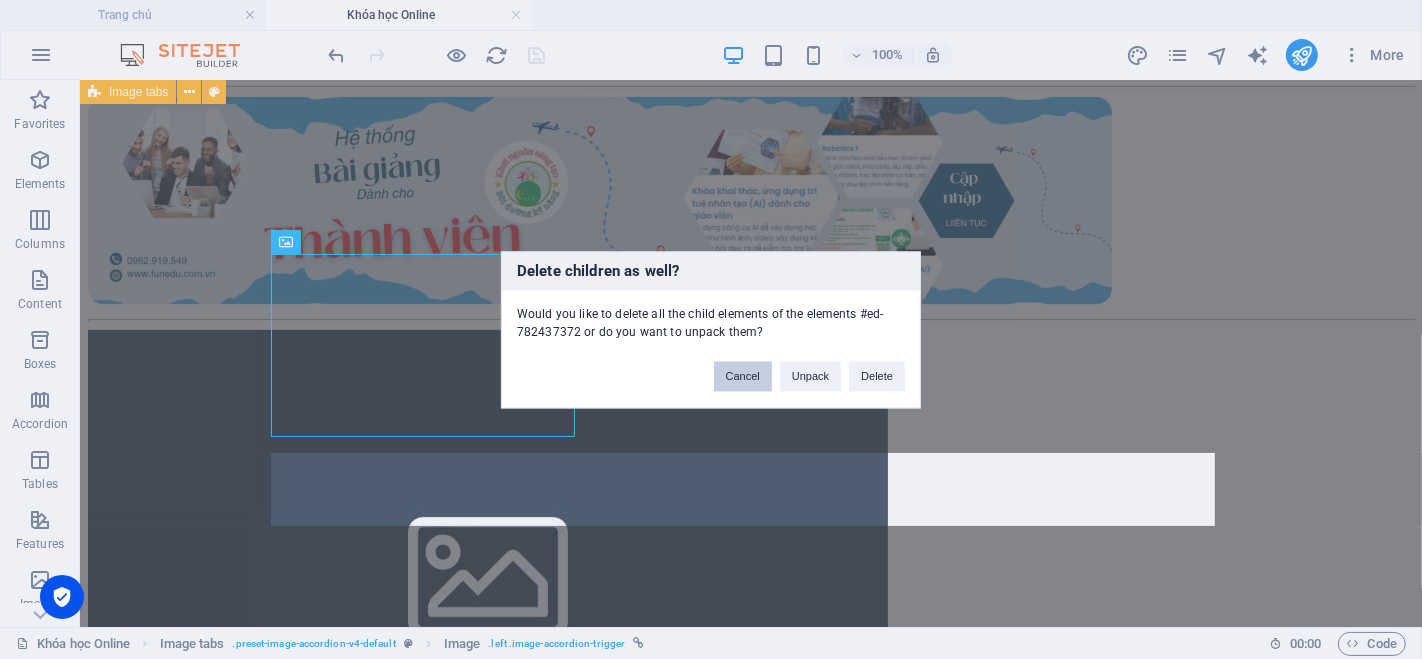 drag, startPoint x: 745, startPoint y: 375, endPoint x: 660, endPoint y: 297, distance: 115.36464 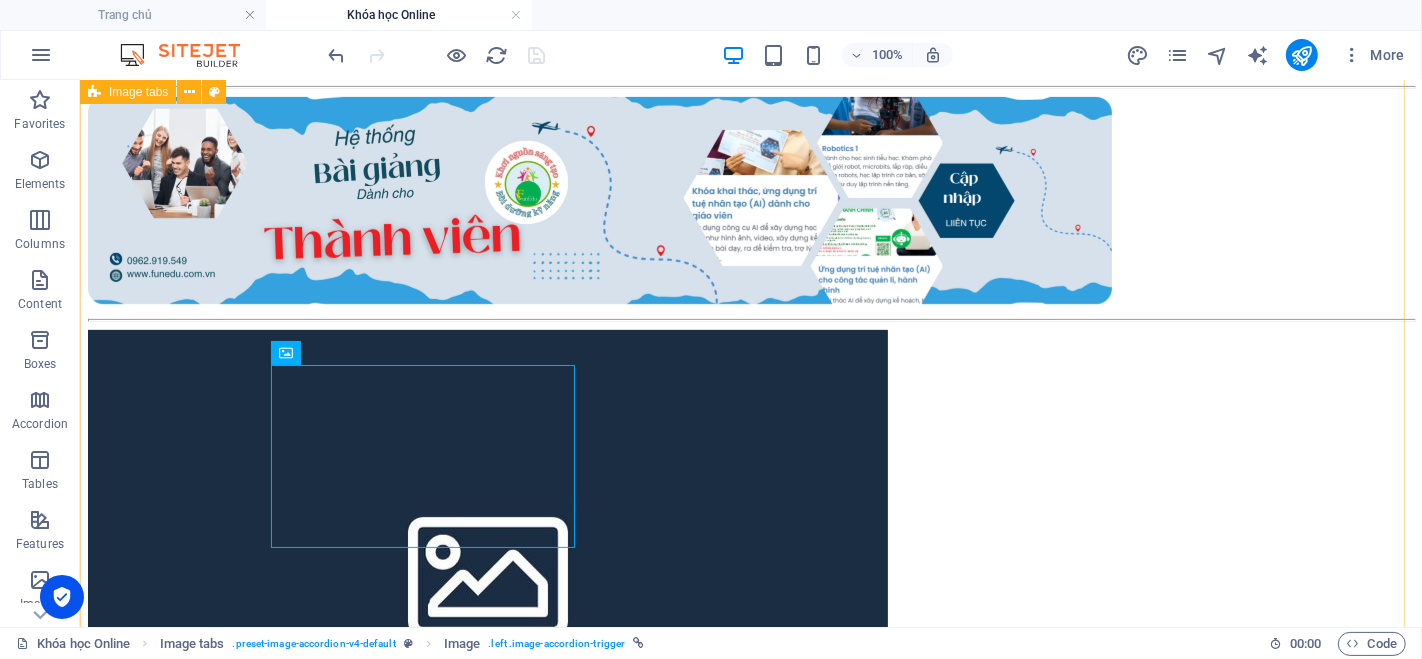 scroll, scrollTop: 444, scrollLeft: 0, axis: vertical 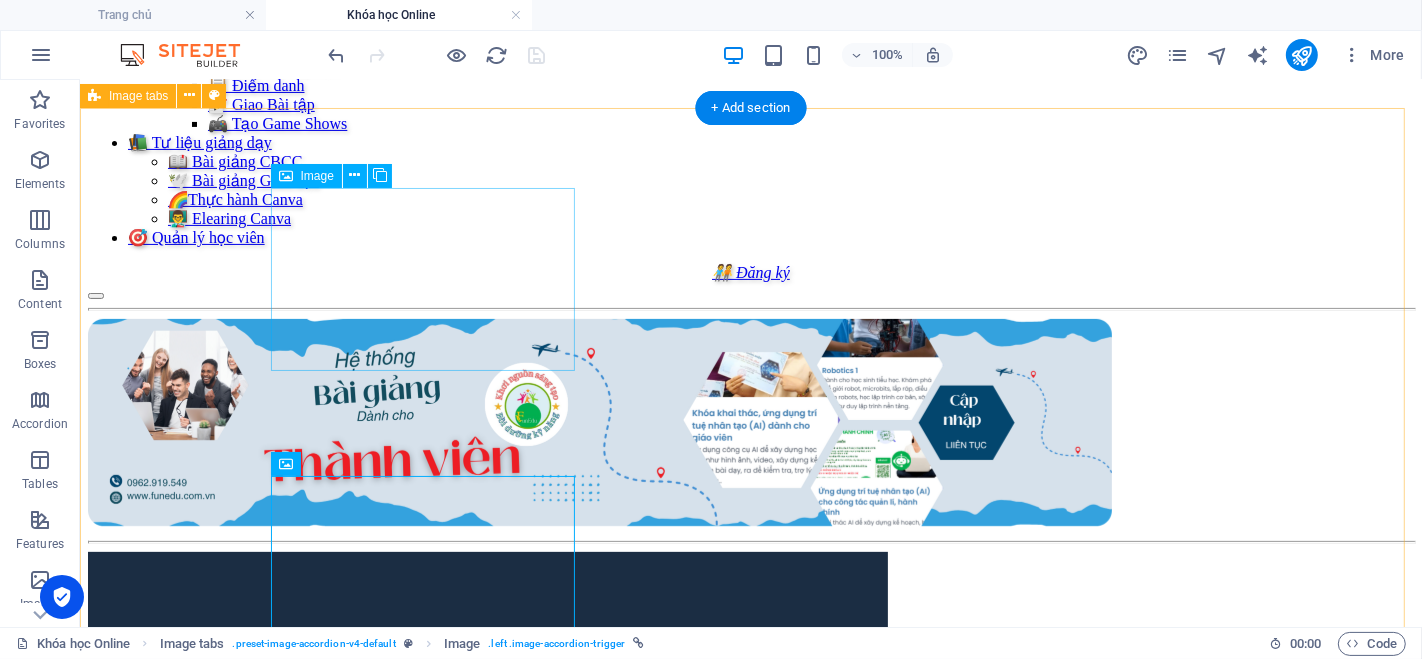 click on "Headline" at bounding box center [750, 810] 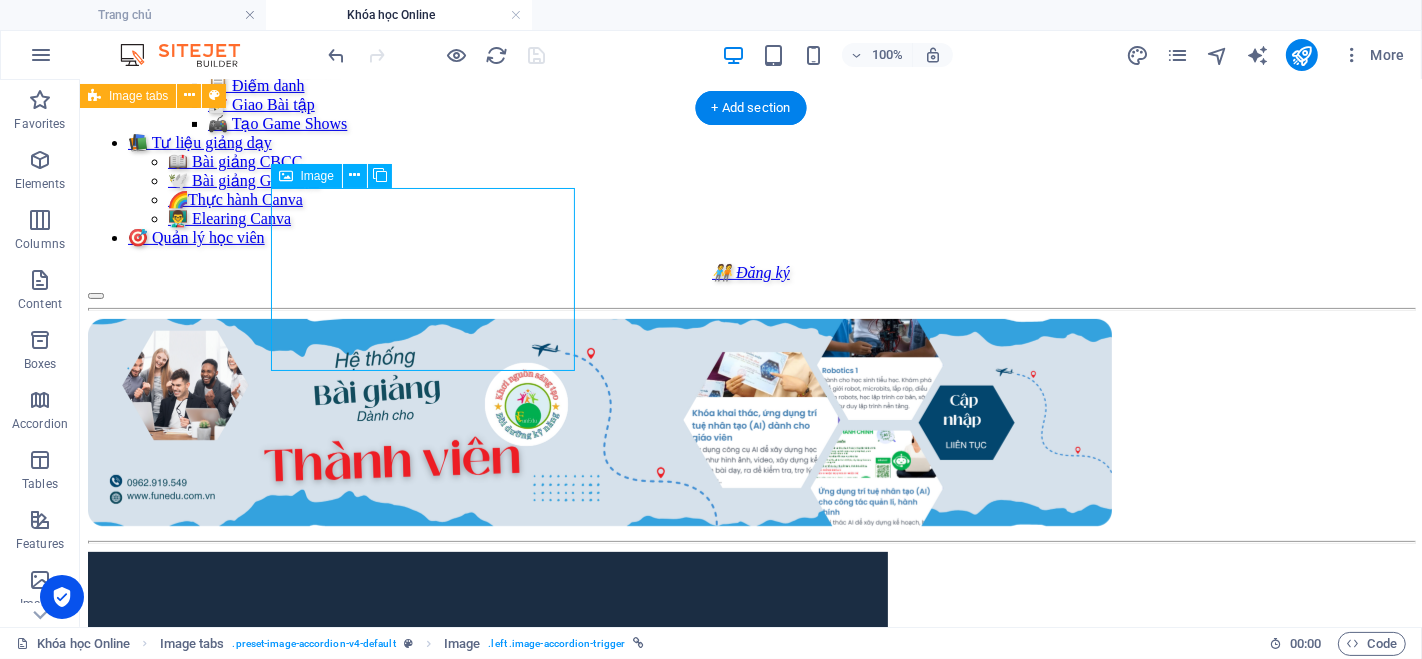 click on "Headline" at bounding box center [750, 810] 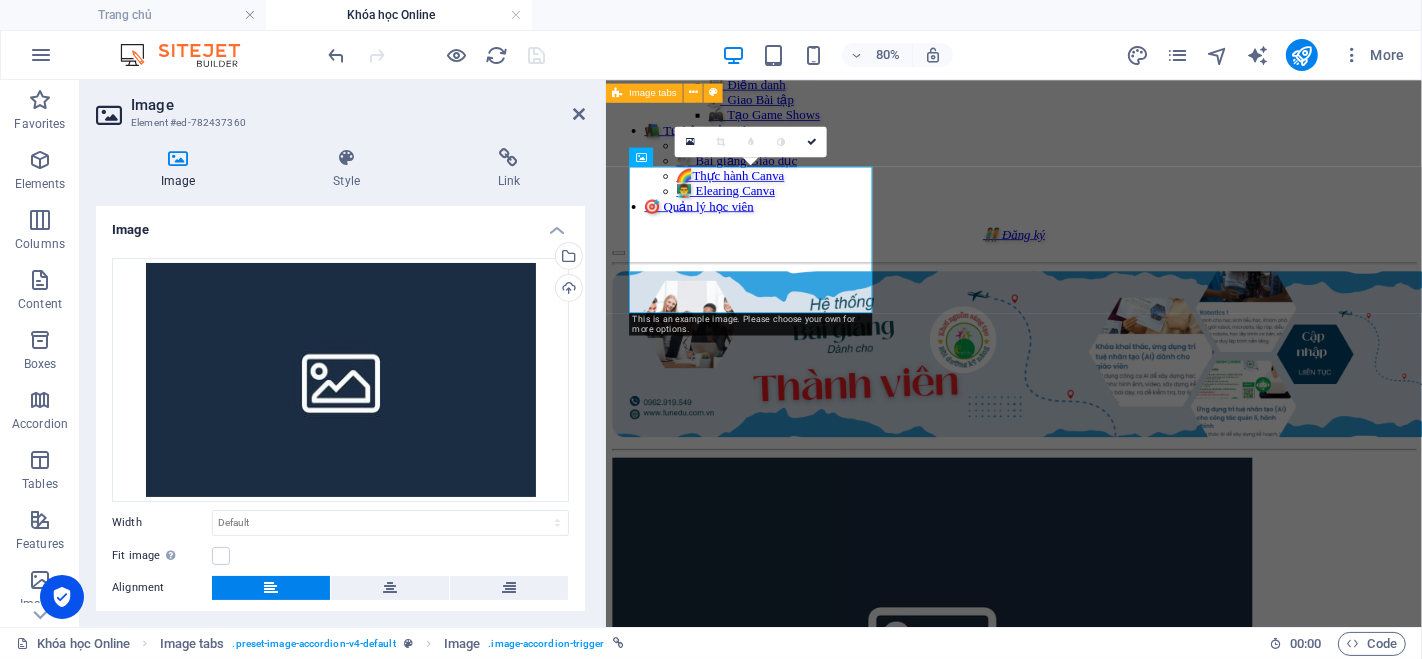 scroll, scrollTop: 479, scrollLeft: 0, axis: vertical 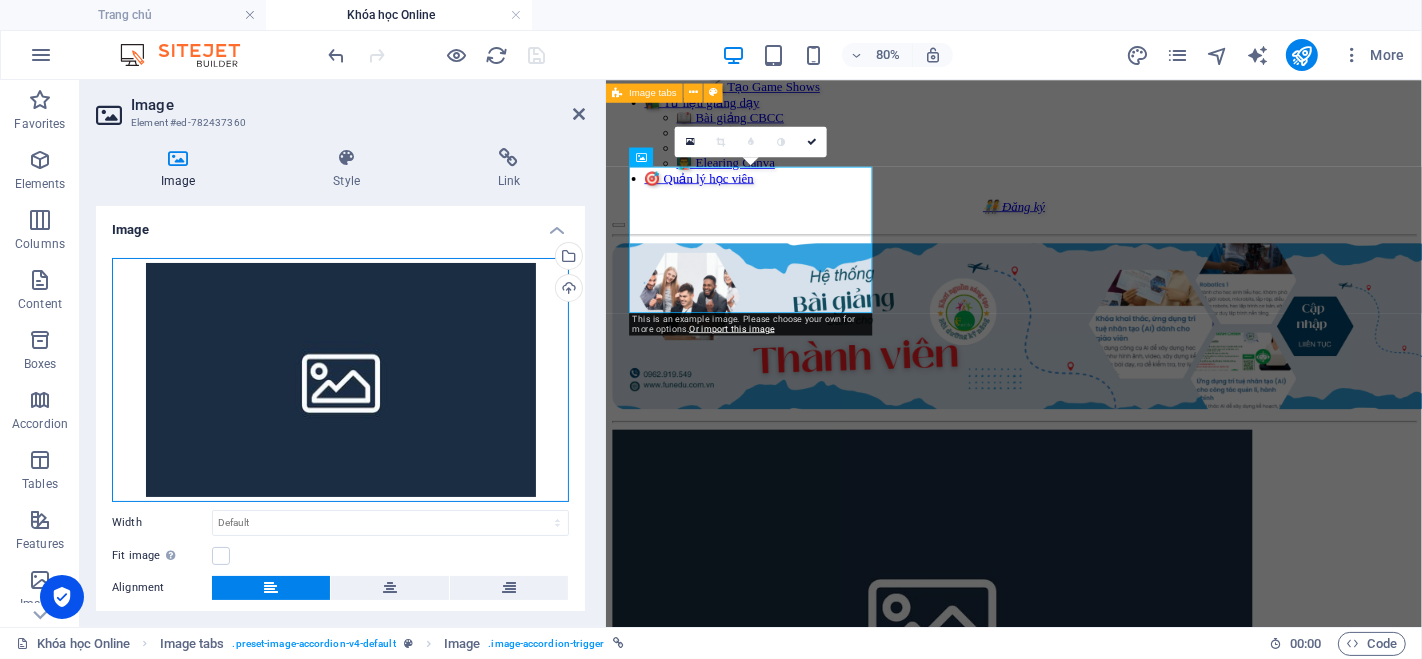 click on "Drag files here, click to choose files or select files from Files or our free stock photos & videos" at bounding box center [340, 380] 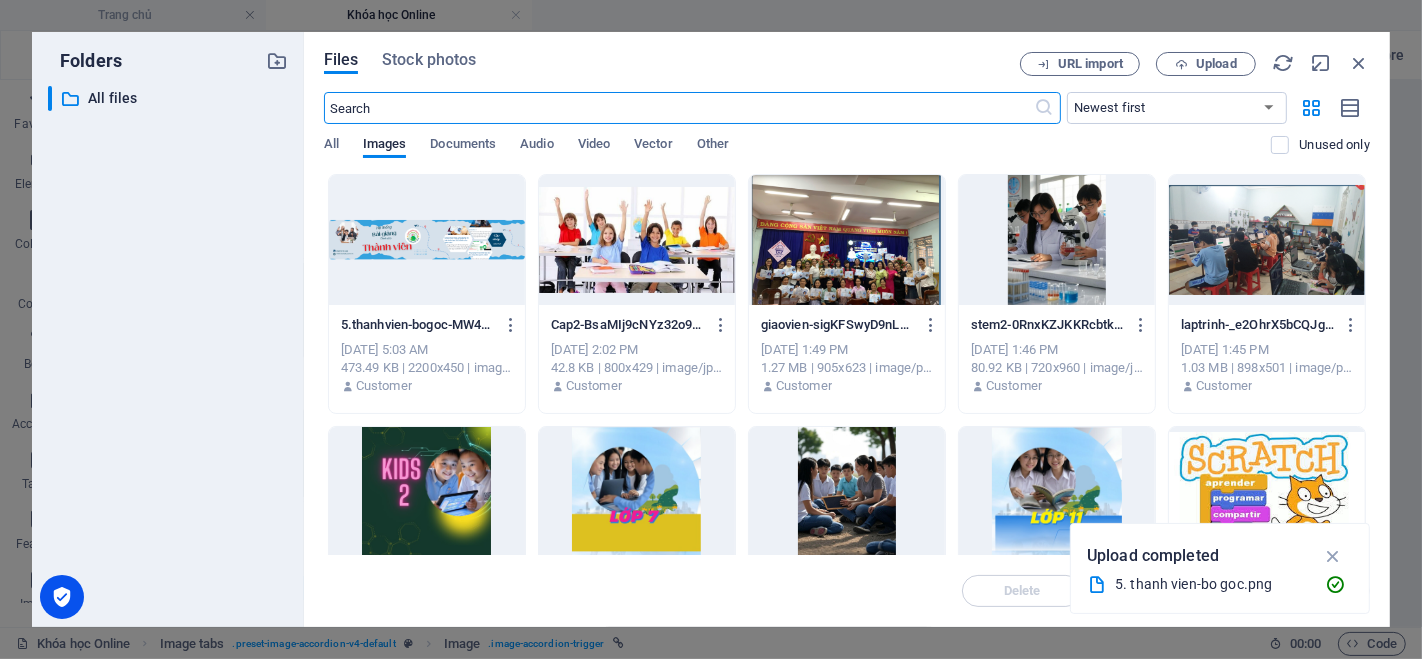 scroll, scrollTop: 0, scrollLeft: 0, axis: both 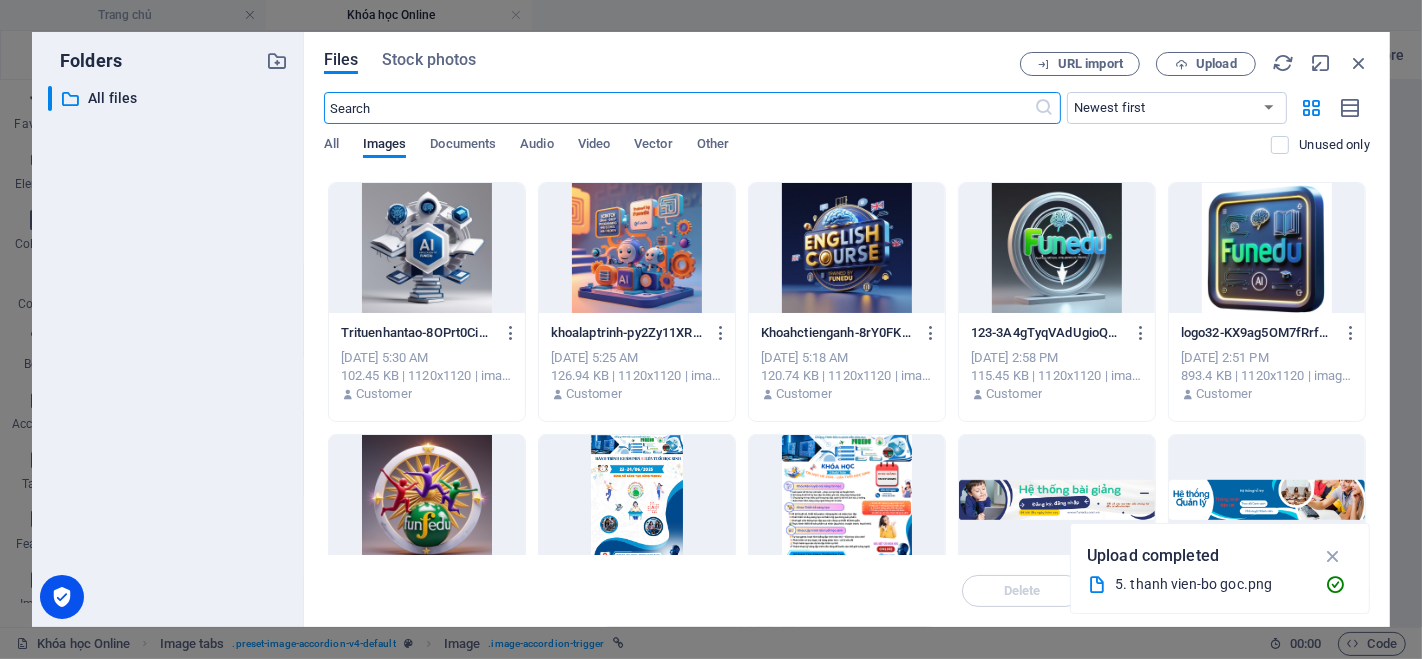 click at bounding box center (427, 248) 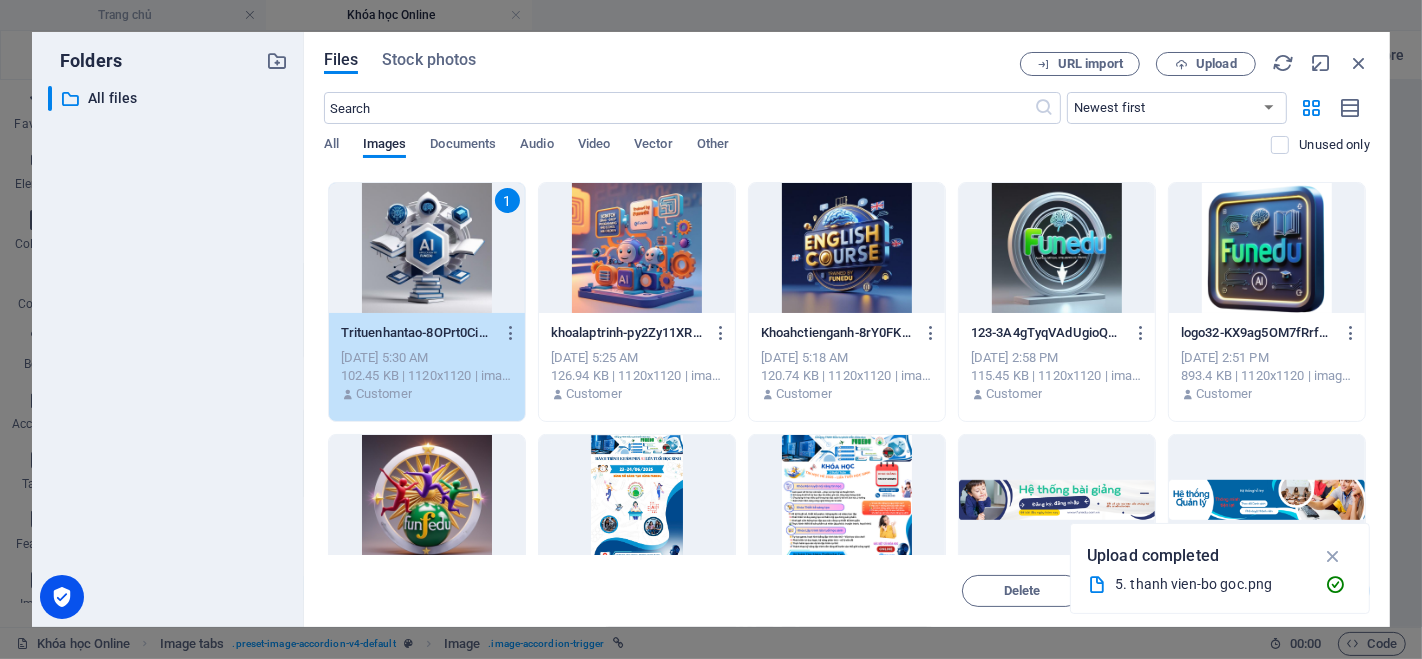 click on "1" at bounding box center [427, 248] 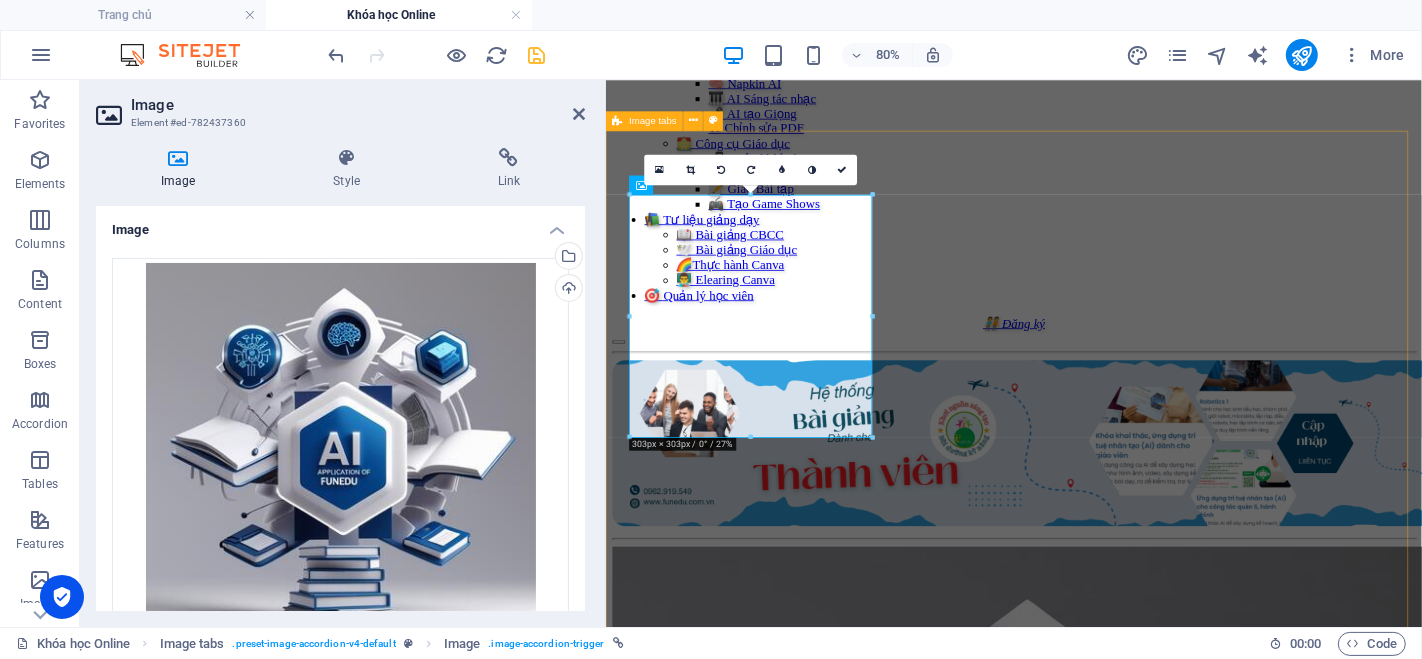 scroll, scrollTop: 555, scrollLeft: 0, axis: vertical 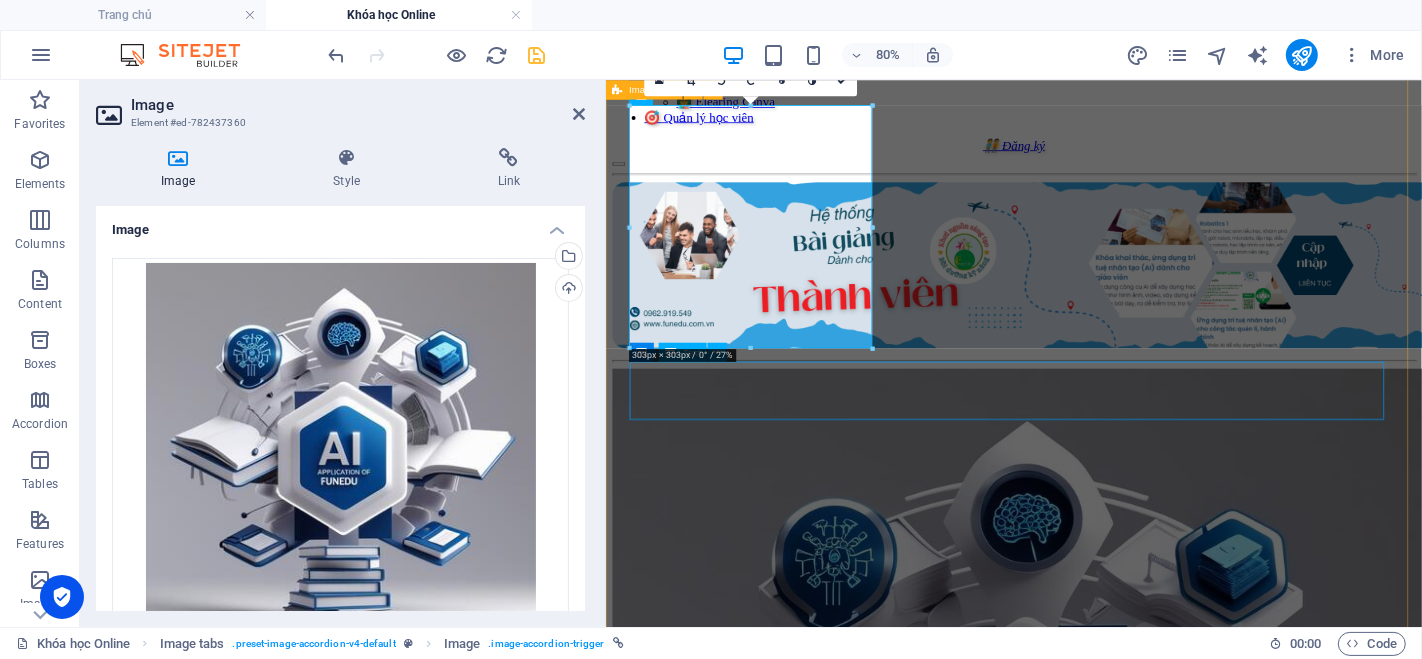 click on "Lorem ipsum dolor sit amet, consectetur adipisicing elit. Natus, dolores, at, nisi eligendi repellat voluptatem minima officia veritatis quasi animi porro laudantium dicta dolor voluptate non maiores ipsum reprehenderit odio fugiat reiciendis consectetur fuga pariatur libero accusantium quod minus odit debitis cumque quo adipisci vel vitae aliquid corrupti perferendis voluptates." at bounding box center [1116, 1541] 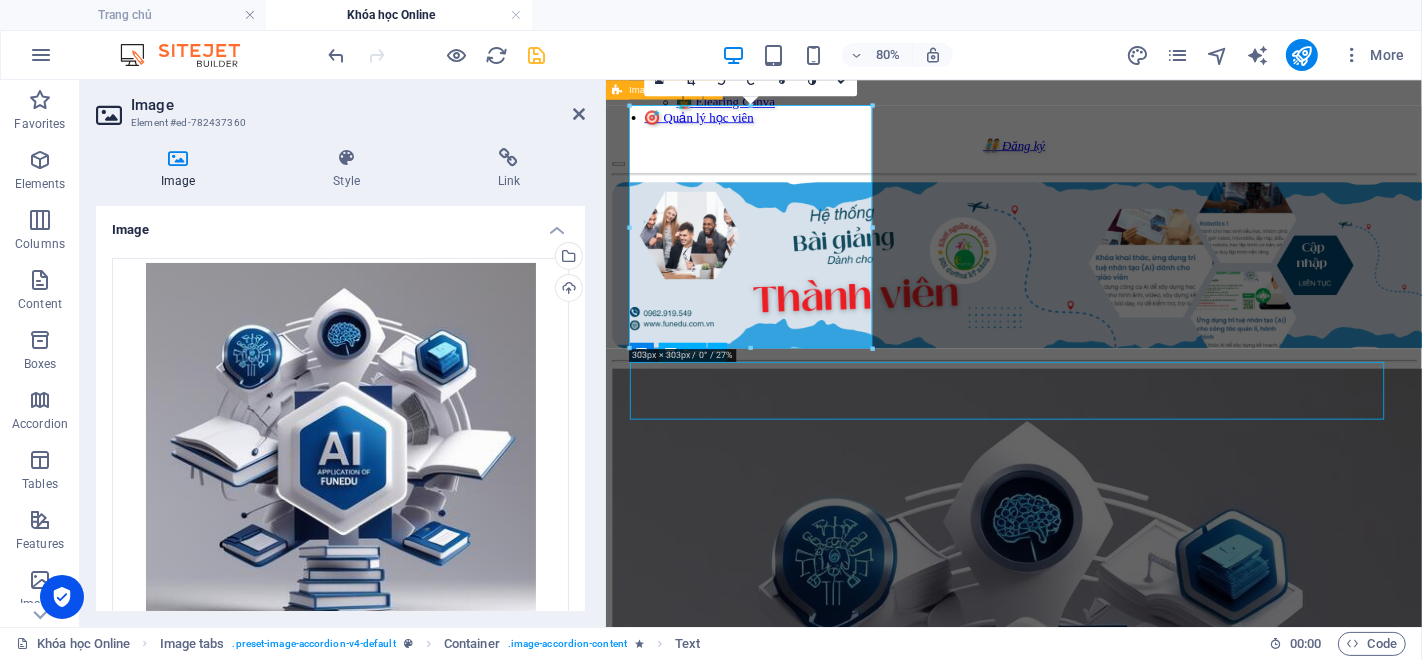scroll, scrollTop: 520, scrollLeft: 0, axis: vertical 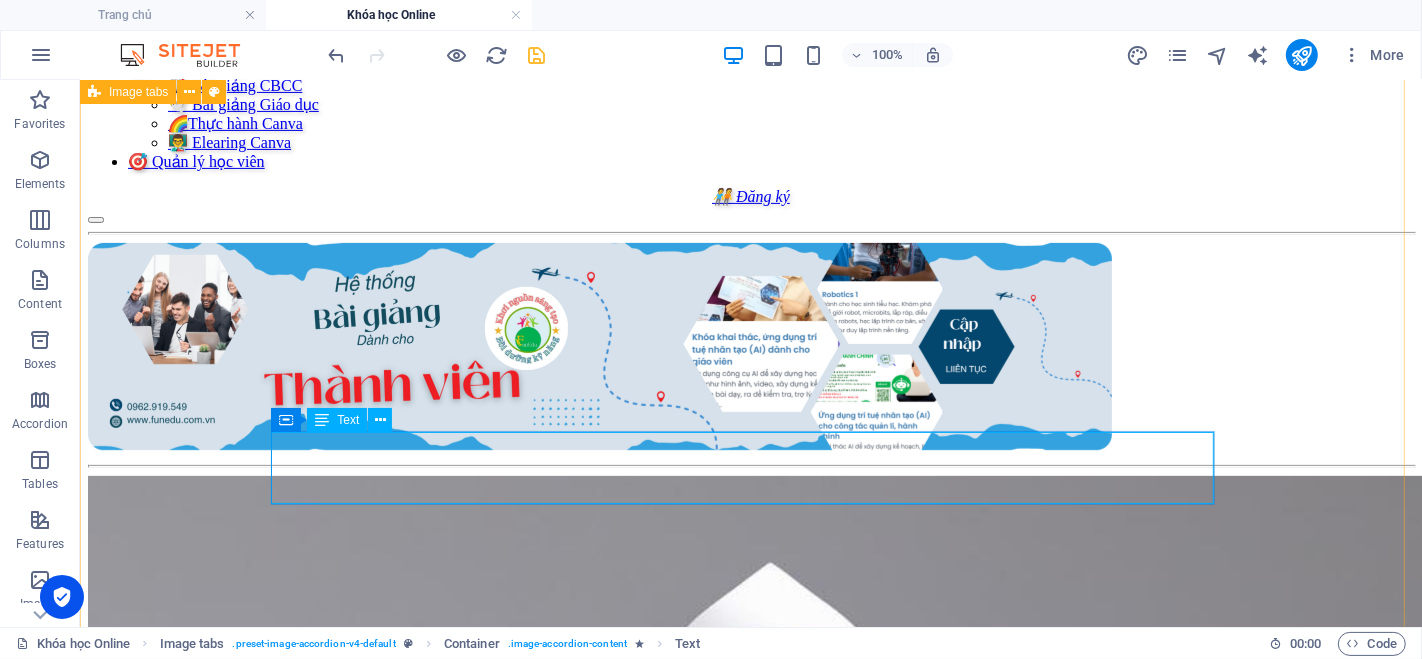 click on "Lorem ipsum dolor sit amet, consectetur adipisicing elit. Natus, dolores, at, nisi eligendi repellat voluptatem minima officia veritatis quasi animi porro laudantium dicta dolor voluptate non maiores ipsum reprehenderit odio fugiat reiciendis consectetur fuga pariatur libero accusantium quod minus odit debitis cumque quo adipisci vel vitae aliquid corrupti perferendis voluptates." at bounding box center (750, 1889) 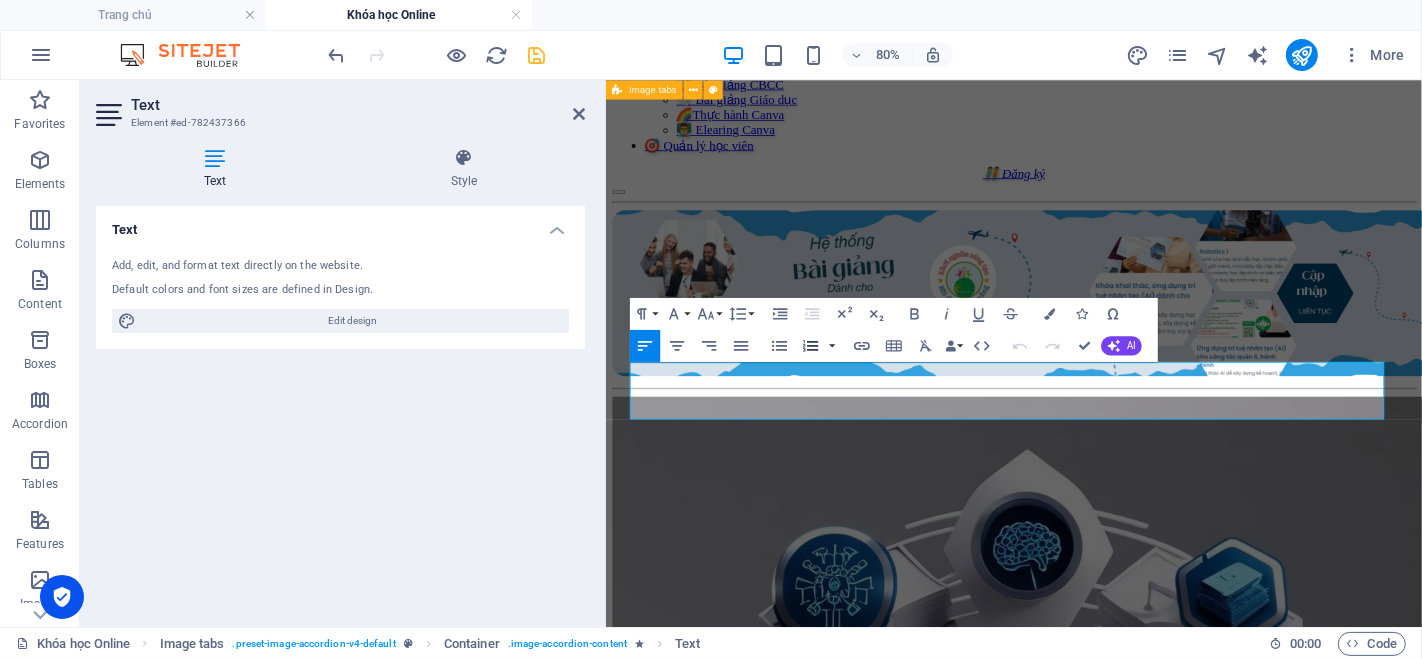 scroll, scrollTop: 555, scrollLeft: 0, axis: vertical 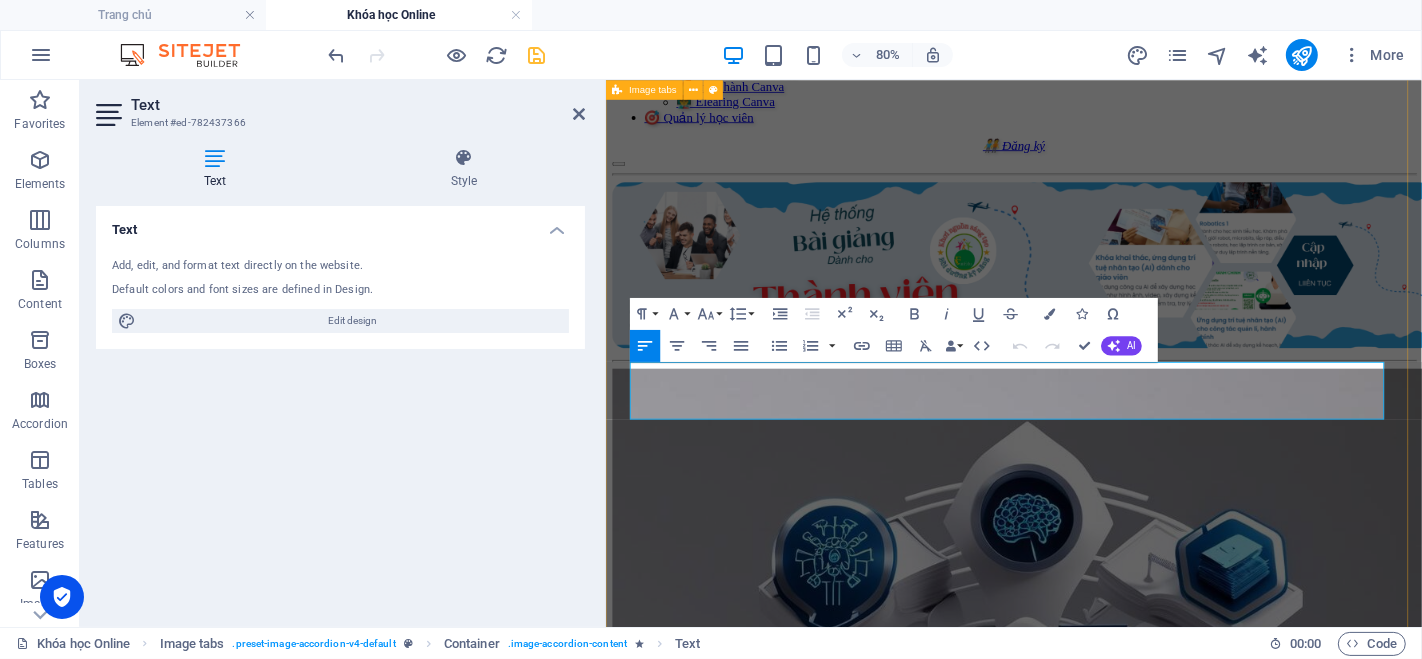 click on "Headline Lorem ipsum dolor sit amet, consectetur adipisicing elit. Natus, dolores, at, nisi eligendi repellat voluptatem minima officia veritatis quasi animi porro laudantium dicta dolor voluptate non maiores ipsum reprehenderit odio fugiat reiciendis consectetur fuga pariatur libero accusantium quod minus odit debitis cumque quo adipisci vel vitae aliquid corrupti perferendis voluptates. Headline Lorem ipsum dolor sit amet, consectetur adipisicing elit. Natus, dolores, at, nisi eligendi repellat voluptatem minima officia veritatis quasi animi porro laudantium dicta dolor voluptate non maiores ipsum reprehenderit odio fugiat reiciendis consectetur fuga pariatur libero accusantium quod minus odit debitis cumque quo adipisci vel vitae aliquid corrupti perferendis voluptates. Headline" at bounding box center (1116, 1725) 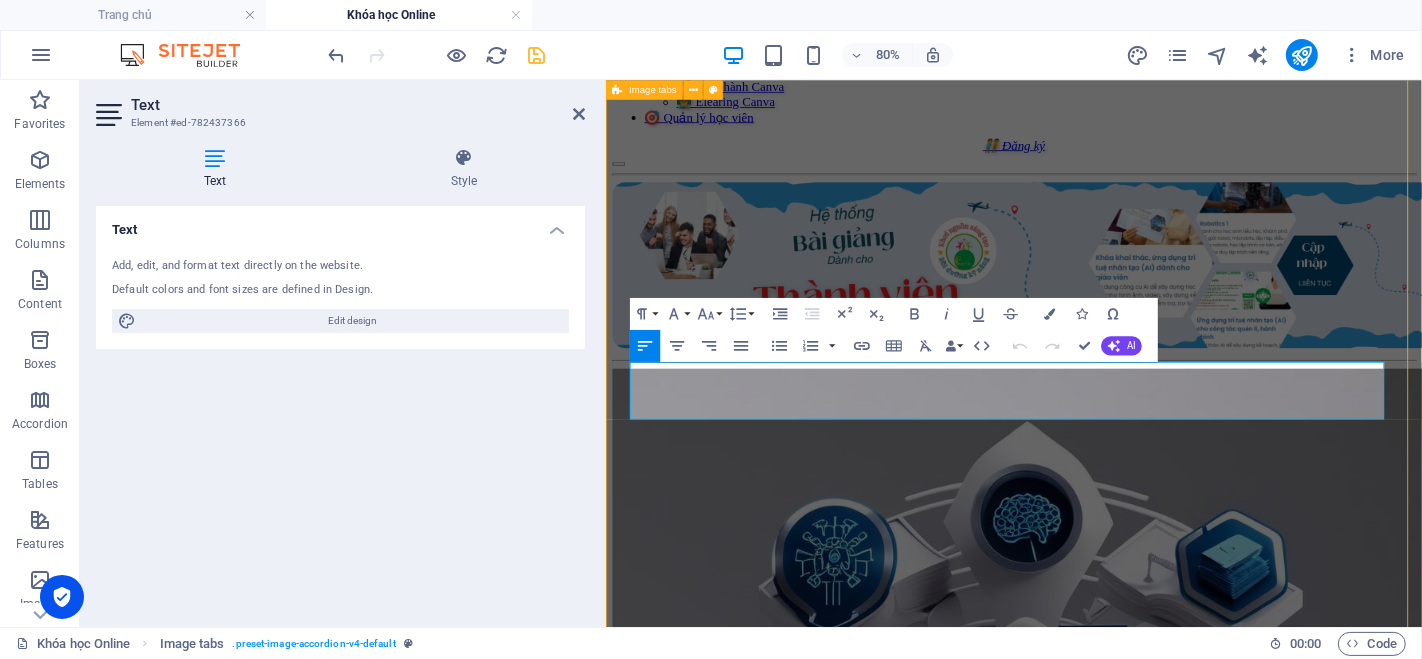 scroll, scrollTop: 520, scrollLeft: 0, axis: vertical 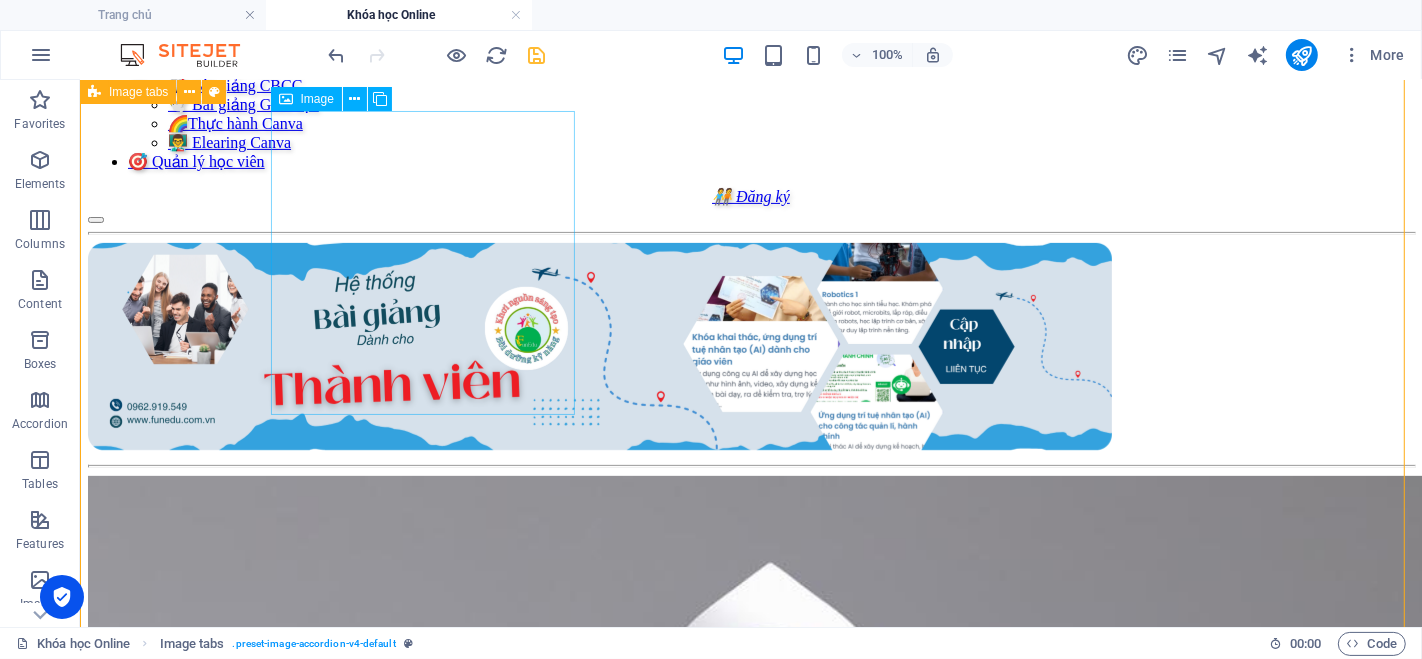 click on "Headline" at bounding box center (750, 1165) 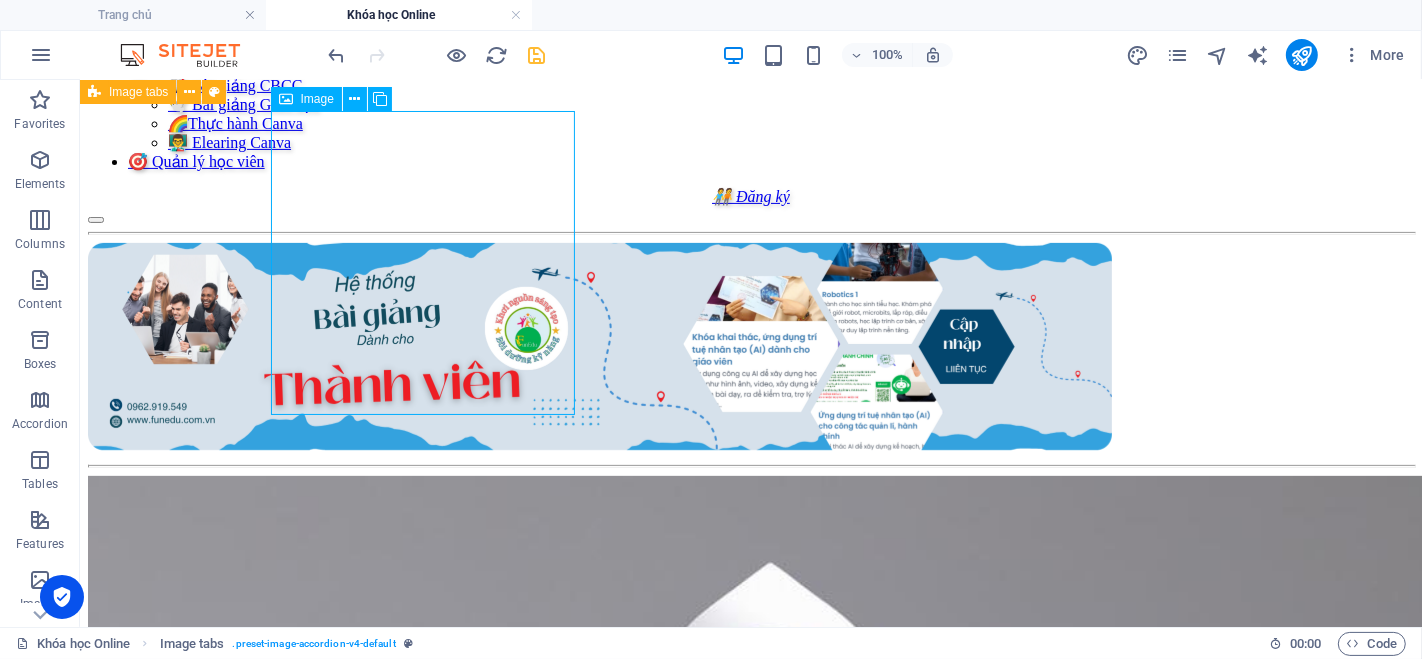 click on "Headline" at bounding box center (750, 1165) 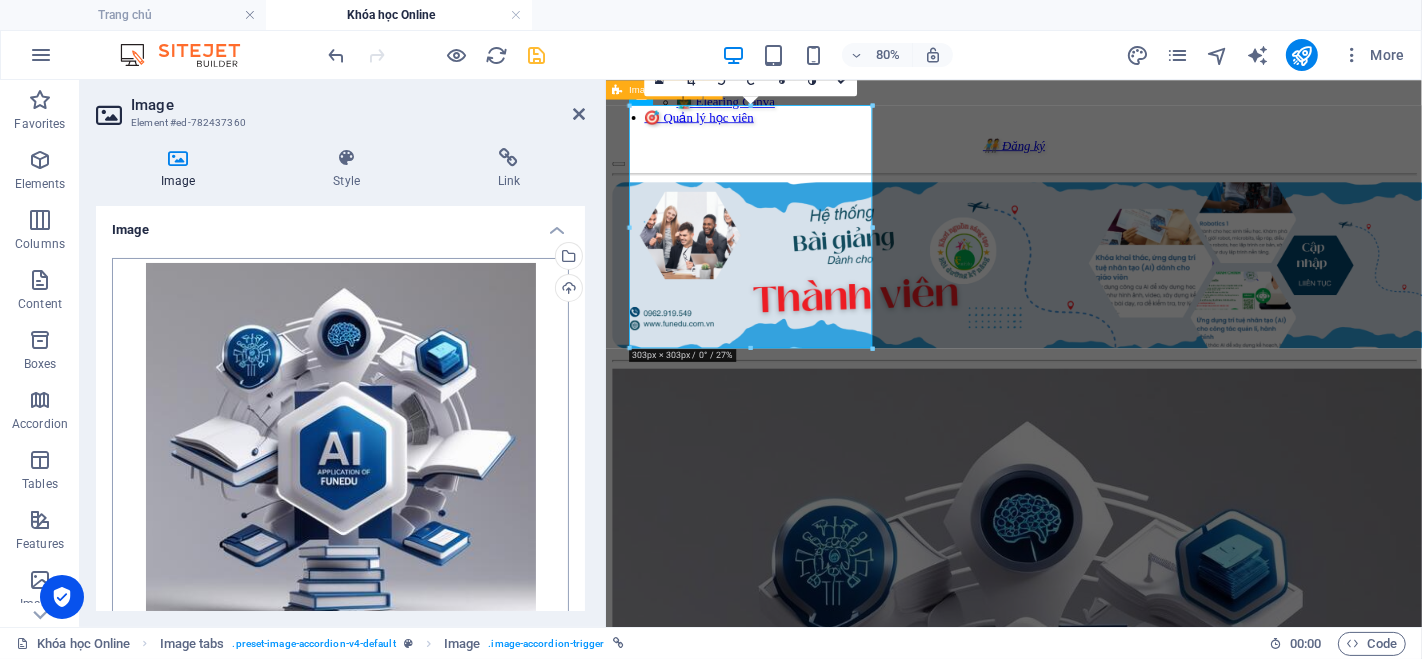 scroll, scrollTop: 308, scrollLeft: 0, axis: vertical 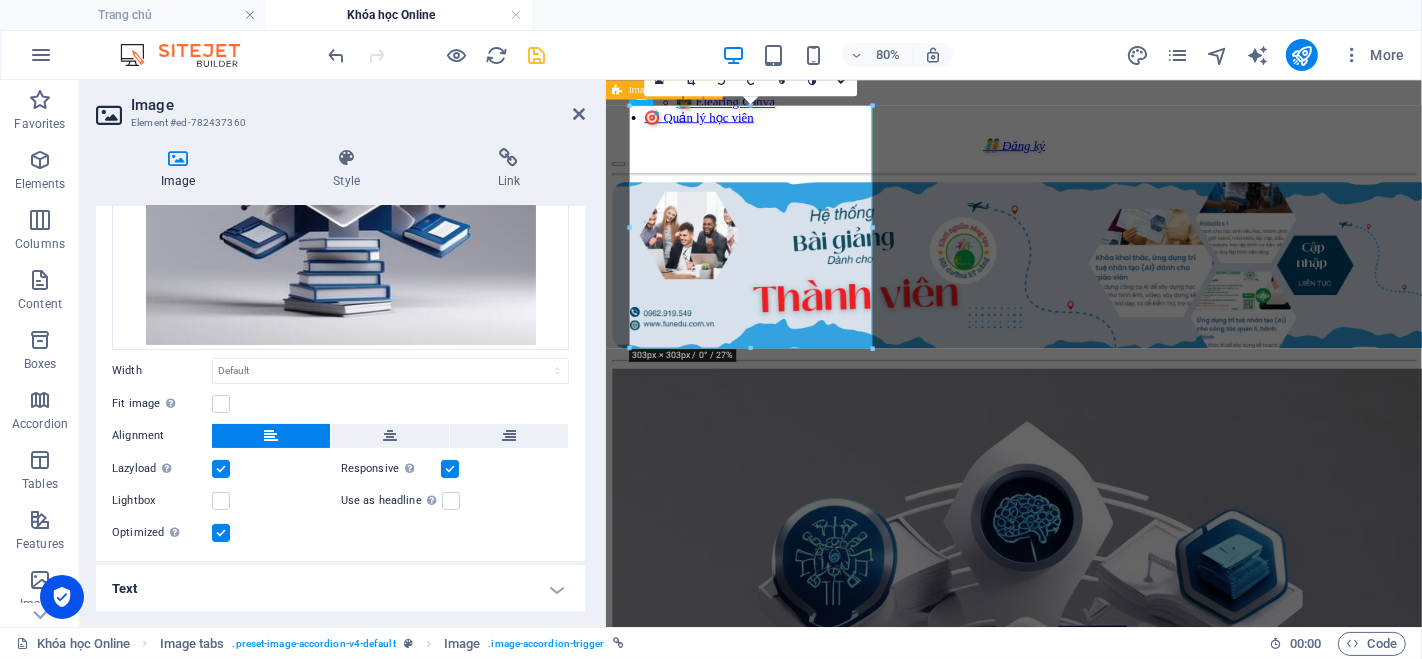 click on "Text" at bounding box center (340, 589) 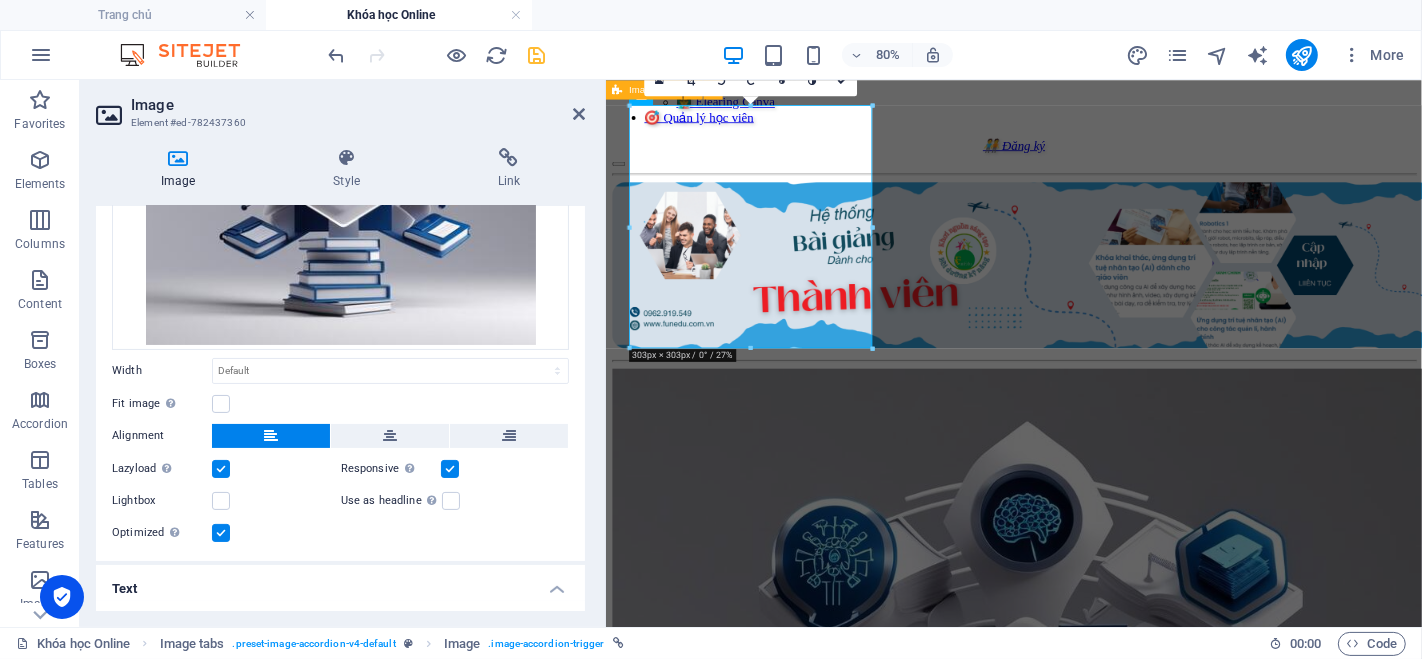 scroll, scrollTop: 496, scrollLeft: 0, axis: vertical 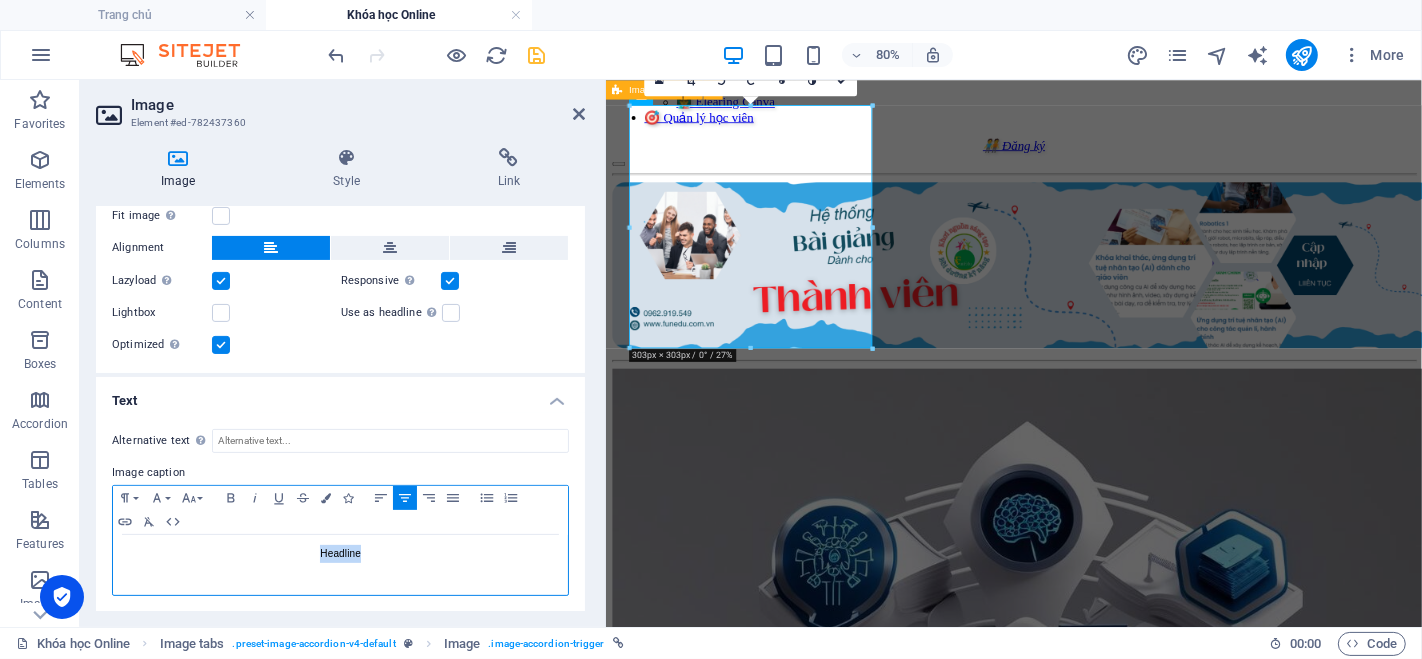 drag, startPoint x: 425, startPoint y: 550, endPoint x: 317, endPoint y: 548, distance: 108.01852 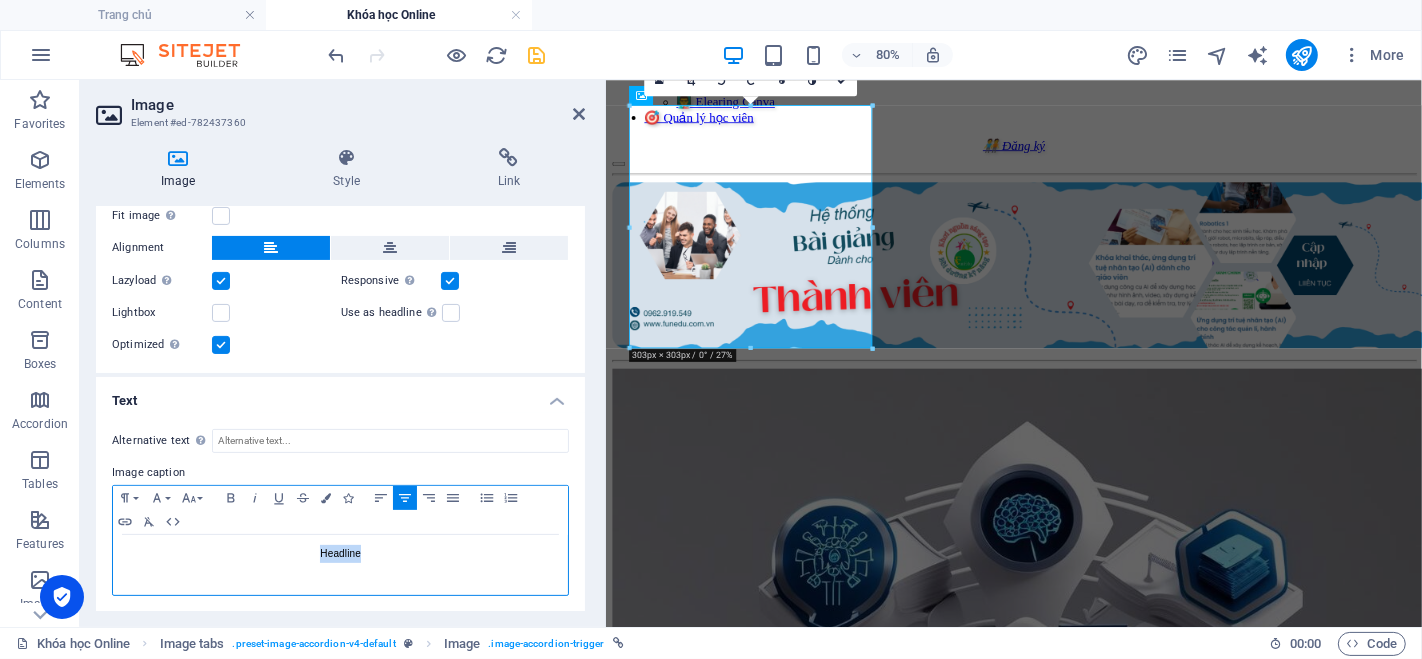 type 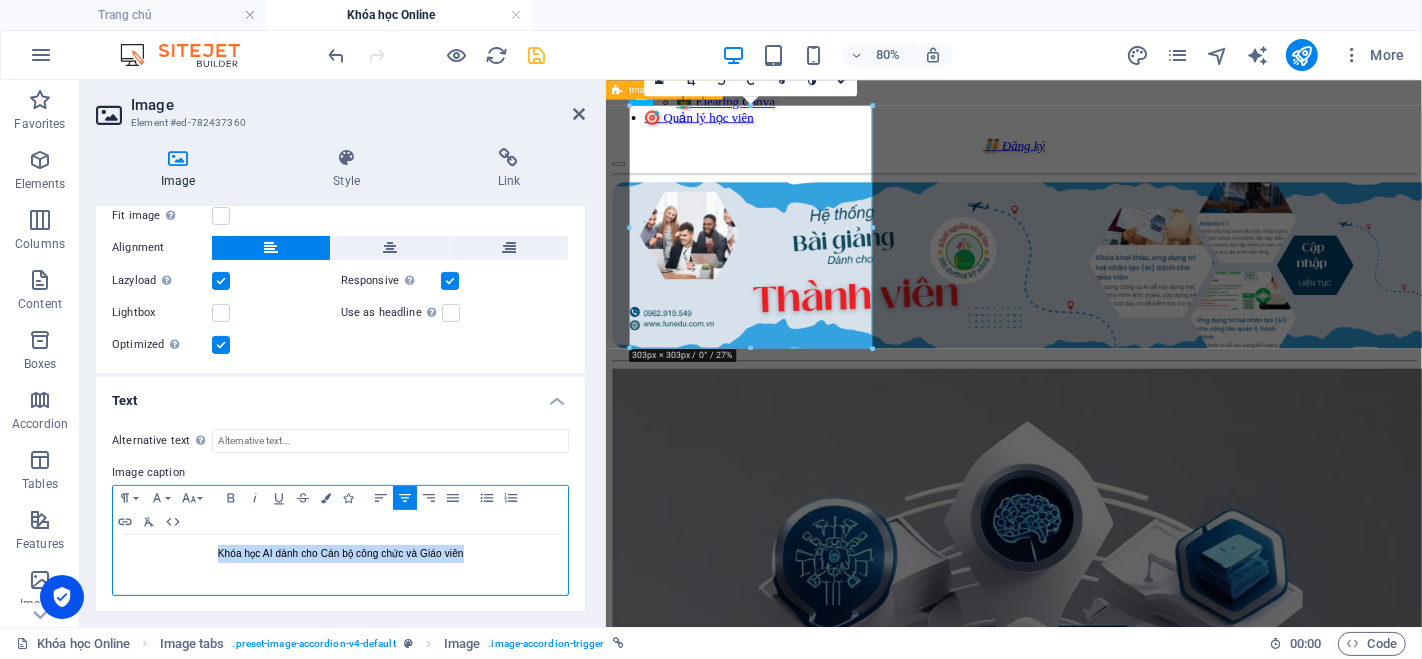 drag, startPoint x: 481, startPoint y: 561, endPoint x: 215, endPoint y: 550, distance: 266.22736 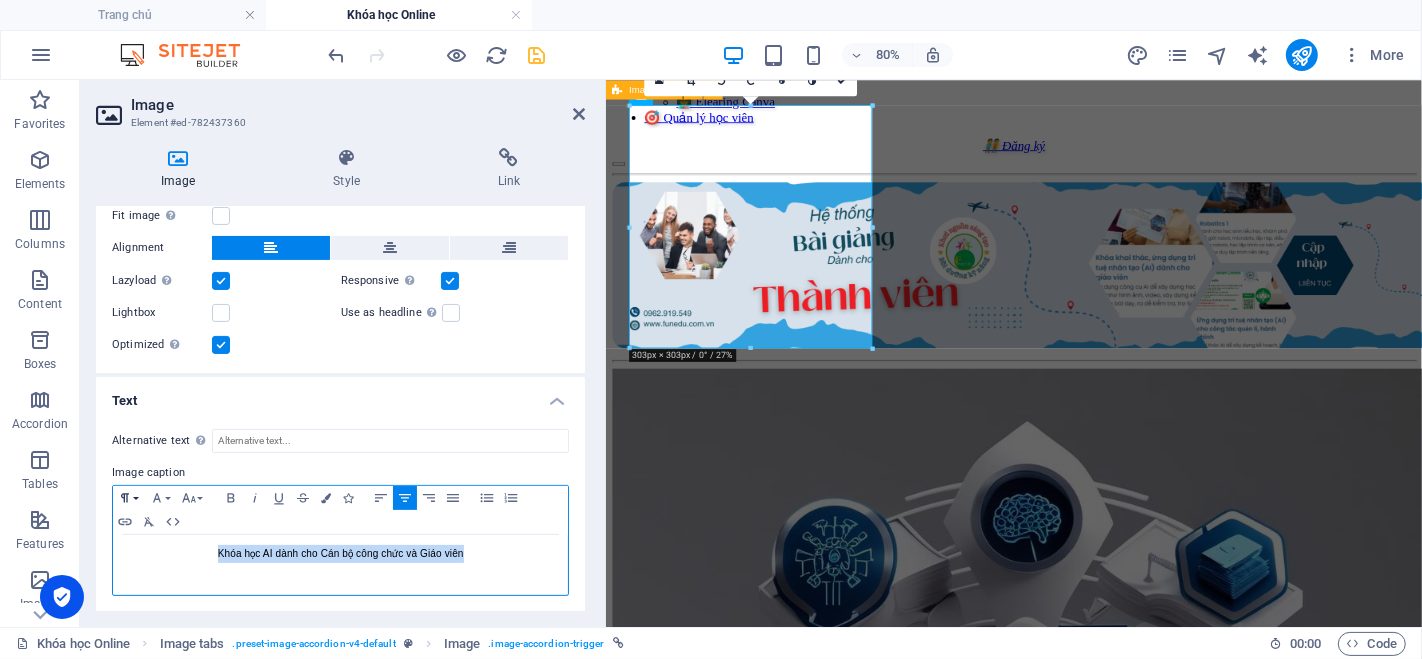 click 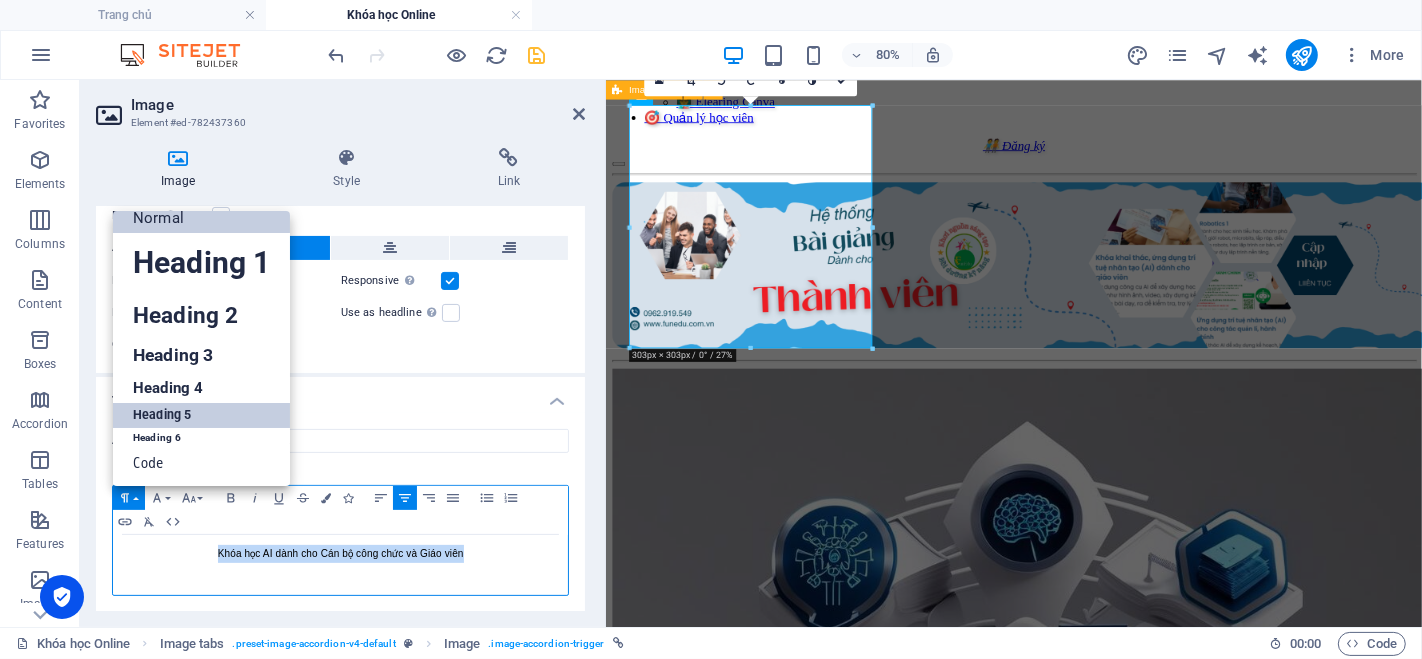scroll, scrollTop: 16, scrollLeft: 0, axis: vertical 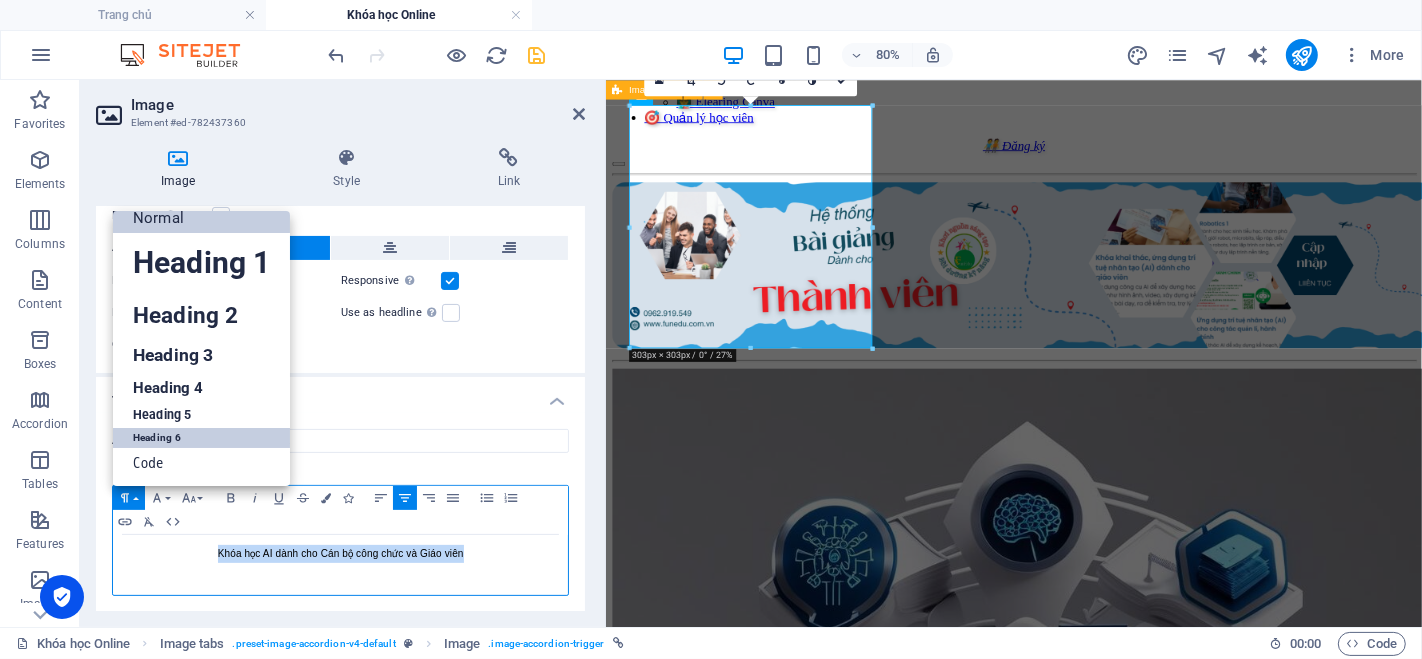 click on "Heading 6" at bounding box center (201, 438) 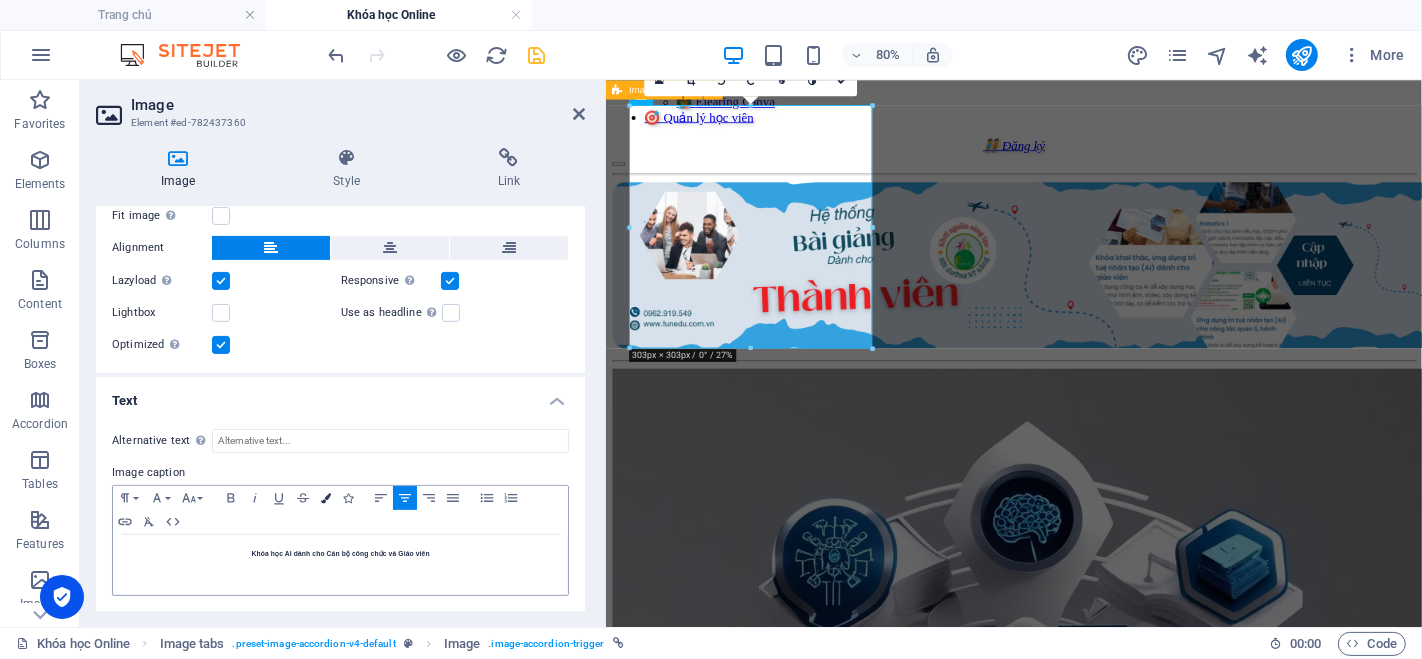 click at bounding box center [326, 498] 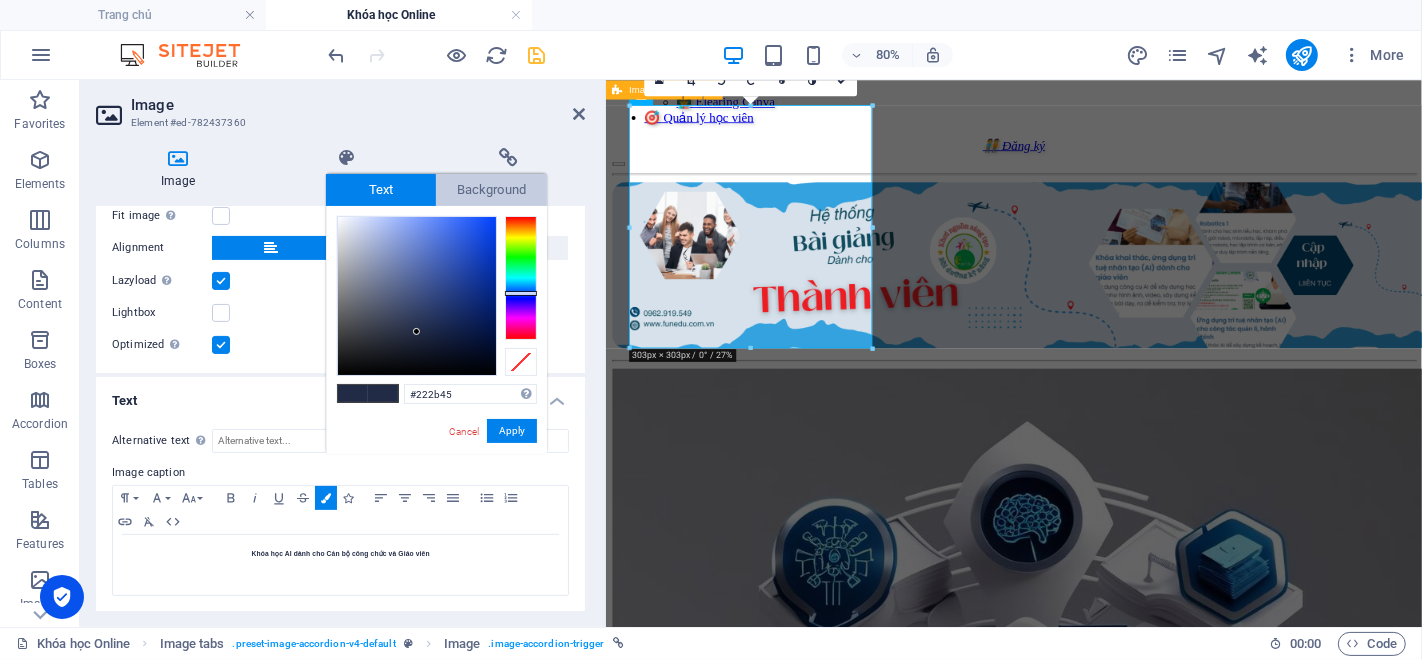 click on "Background" at bounding box center (491, 190) 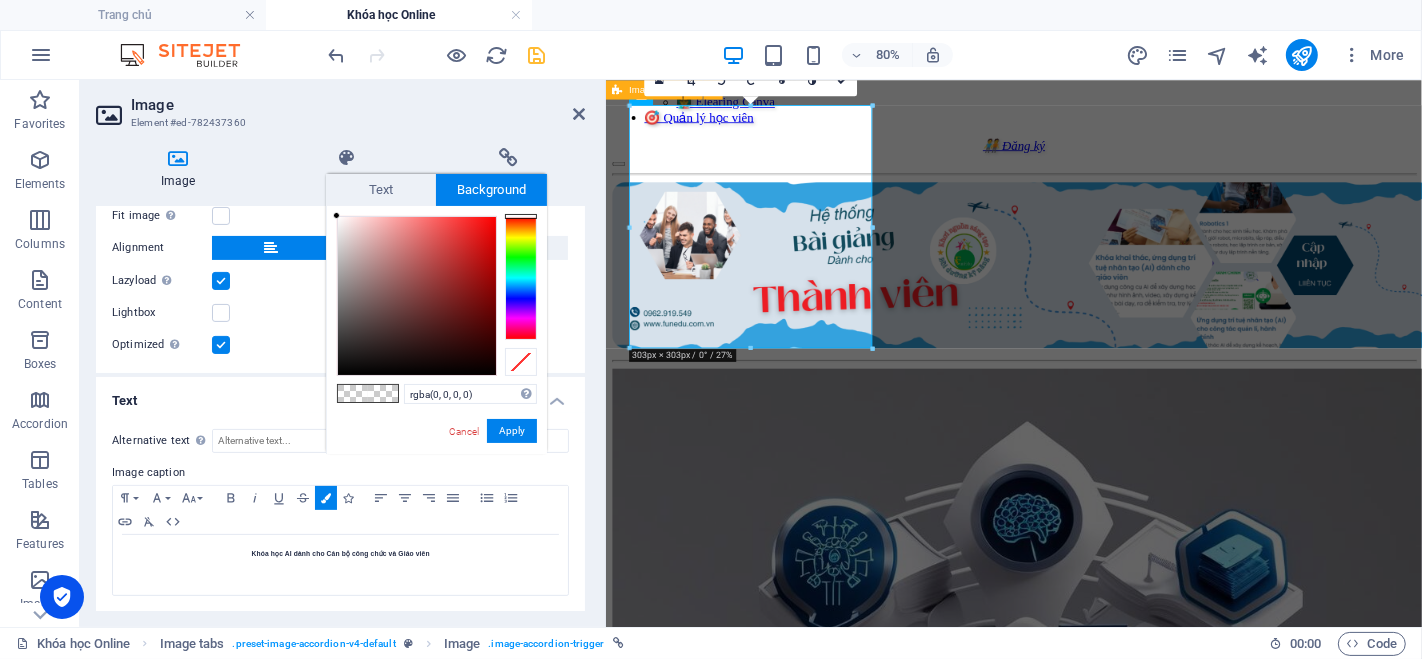 type on "#eb1212" 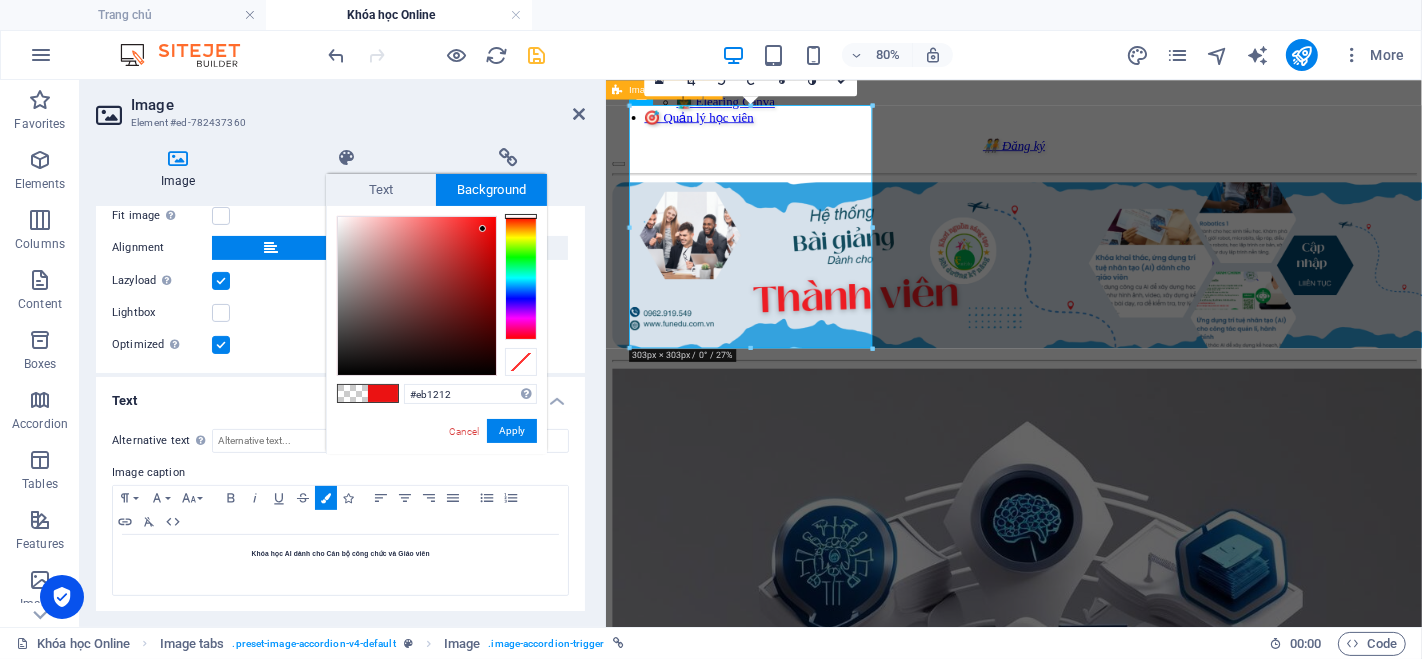 click at bounding box center [417, 296] 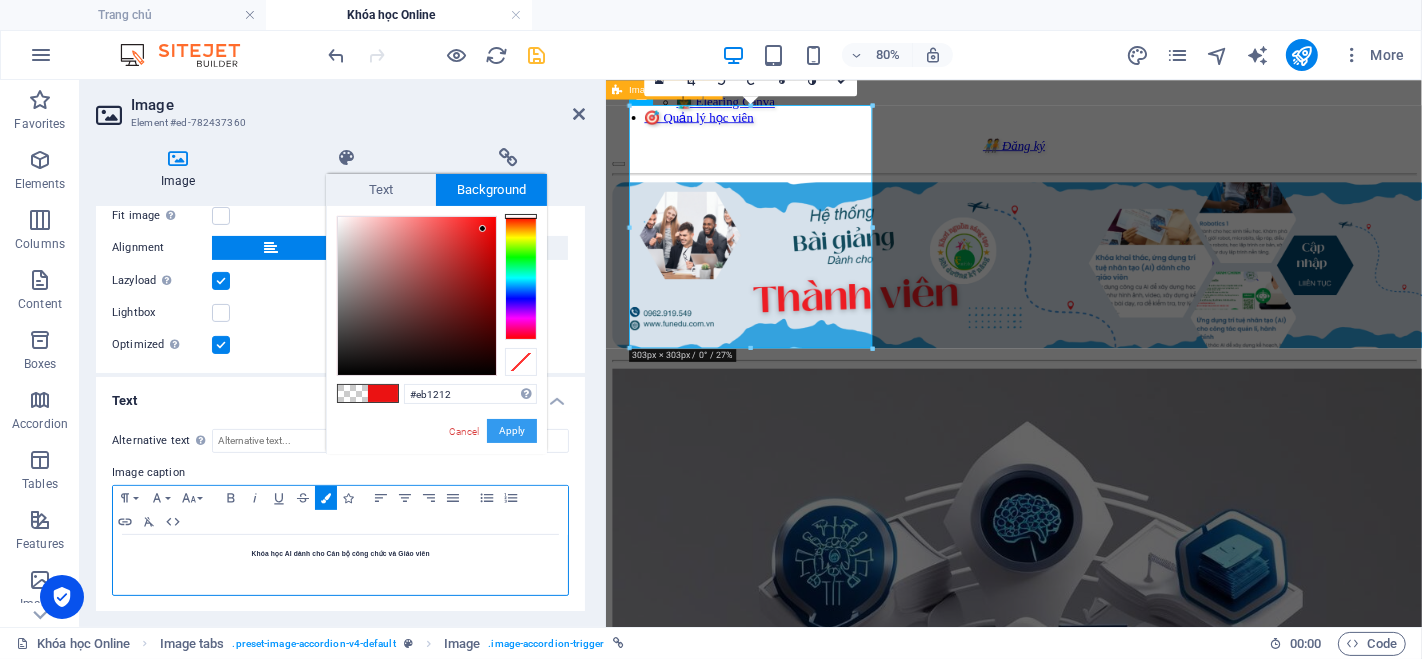 click on "Apply" at bounding box center [512, 431] 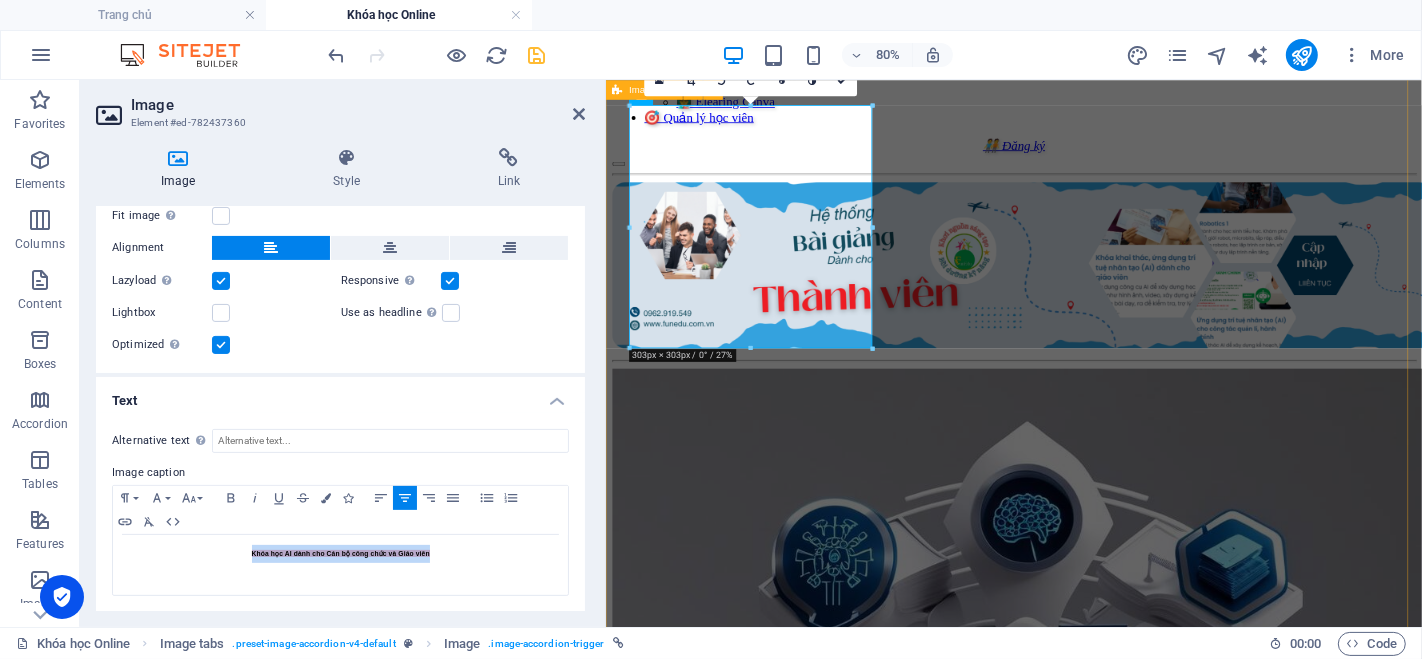 click on "Khóa học AI dành cho Cán bộ công chức và Giáo viên Lorem ipsum dolor sit amet, consectetur adipisicing elit. Natus, dolores, at, nisi eligendi repellat voluptatem minima officia veritatis quasi animi porro laudantium dicta dolor voluptate non maiores ipsum reprehenderit odio fugiat reiciendis consectetur fuga pariatur libero accusantium quod minus odit debitis cumque quo adipisci vel vitae aliquid corrupti perferendis voluptates. Headline Lorem ipsum dolor sit amet, consectetur adipisicing elit. Natus, dolores, at, nisi eligendi repellat voluptatem minima officia veritatis quasi animi porro laudantium dicta dolor voluptate non maiores ipsum reprehenderit odio fugiat reiciendis consectetur fuga pariatur libero accusantium quod minus odit debitis cumque quo adipisci vel vitae aliquid corrupti perferendis voluptates. Headline" at bounding box center (1116, 1732) 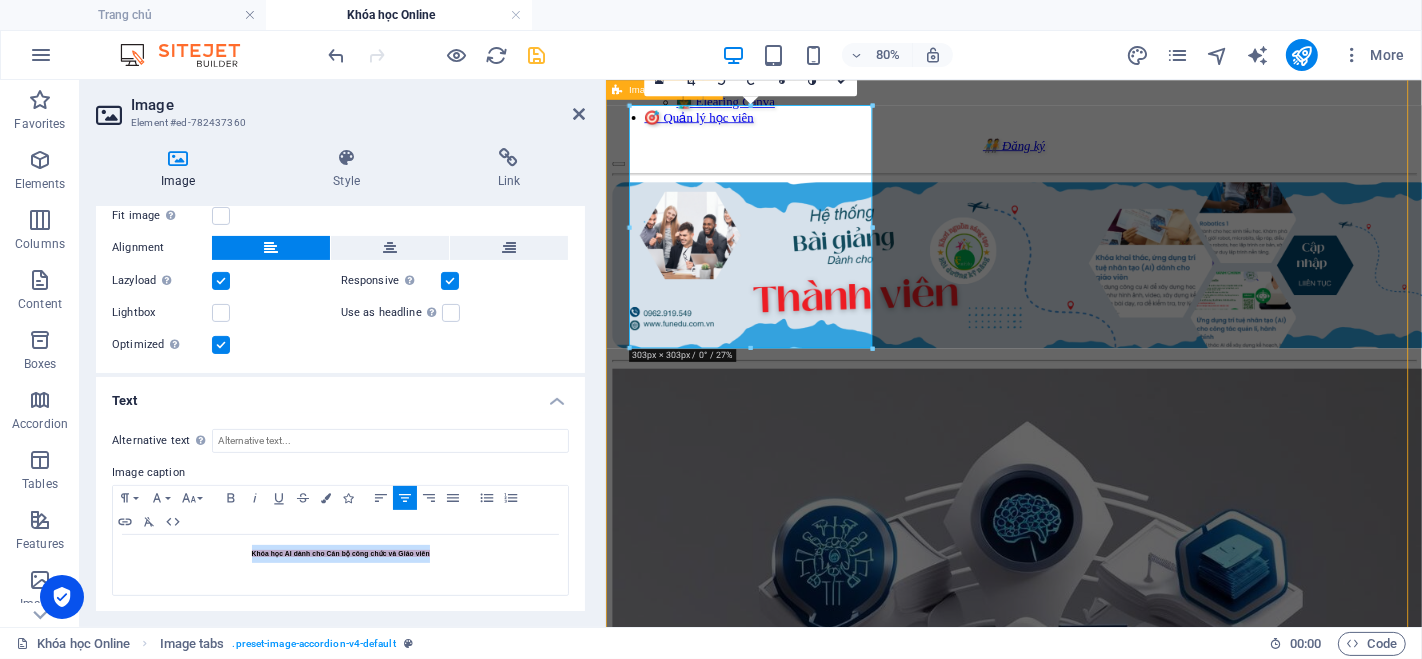 scroll, scrollTop: 520, scrollLeft: 0, axis: vertical 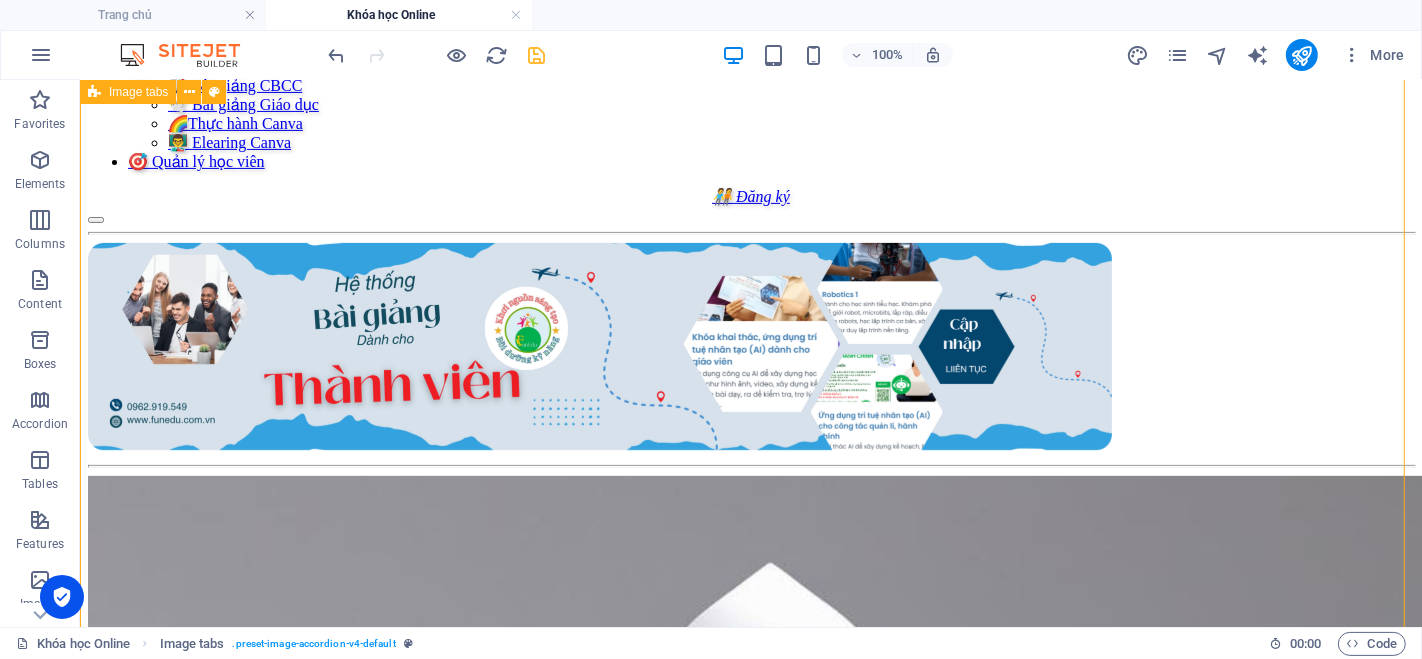 click on "Khóa học AI dành cho Cán bộ công chức và Giáo viên Lorem ipsum dolor sit amet, consectetur adipisicing elit. Natus, dolores, at, nisi eligendi repellat voluptatem minima officia veritatis quasi animi porro laudantium dicta dolor voluptate non maiores ipsum reprehenderit odio fugiat reiciendis consectetur fuga pariatur libero accusantium quod minus odit debitis cumque quo adipisci vel vitae aliquid corrupti perferendis voluptates. Headline Lorem ipsum dolor sit amet, consectetur adipisicing elit. Natus, dolores, at, nisi eligendi repellat voluptatem minima officia veritatis quasi animi porro laudantium dicta dolor voluptate non maiores ipsum reprehenderit odio fugiat reiciendis consectetur fuga pariatur libero accusantium quod minus odit debitis cumque quo adipisci vel vitae aliquid corrupti perferendis voluptates. Headline" at bounding box center (750, 2090) 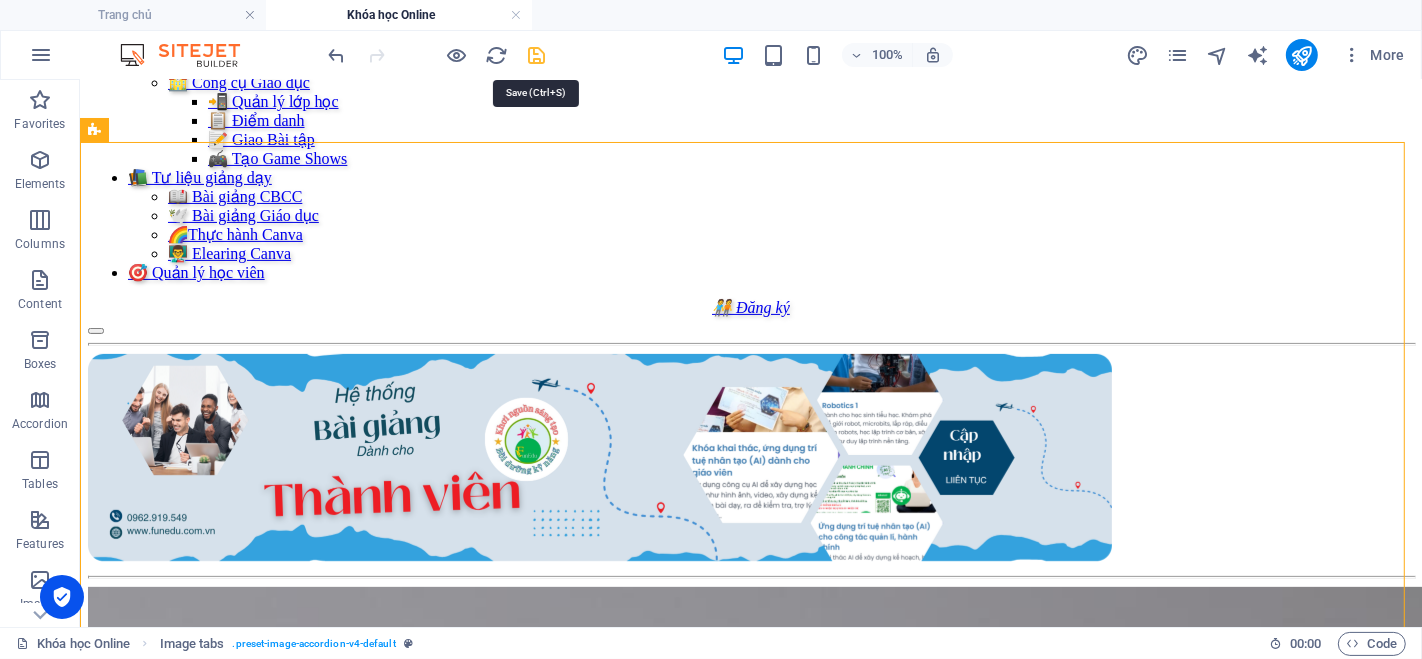 click at bounding box center [537, 55] 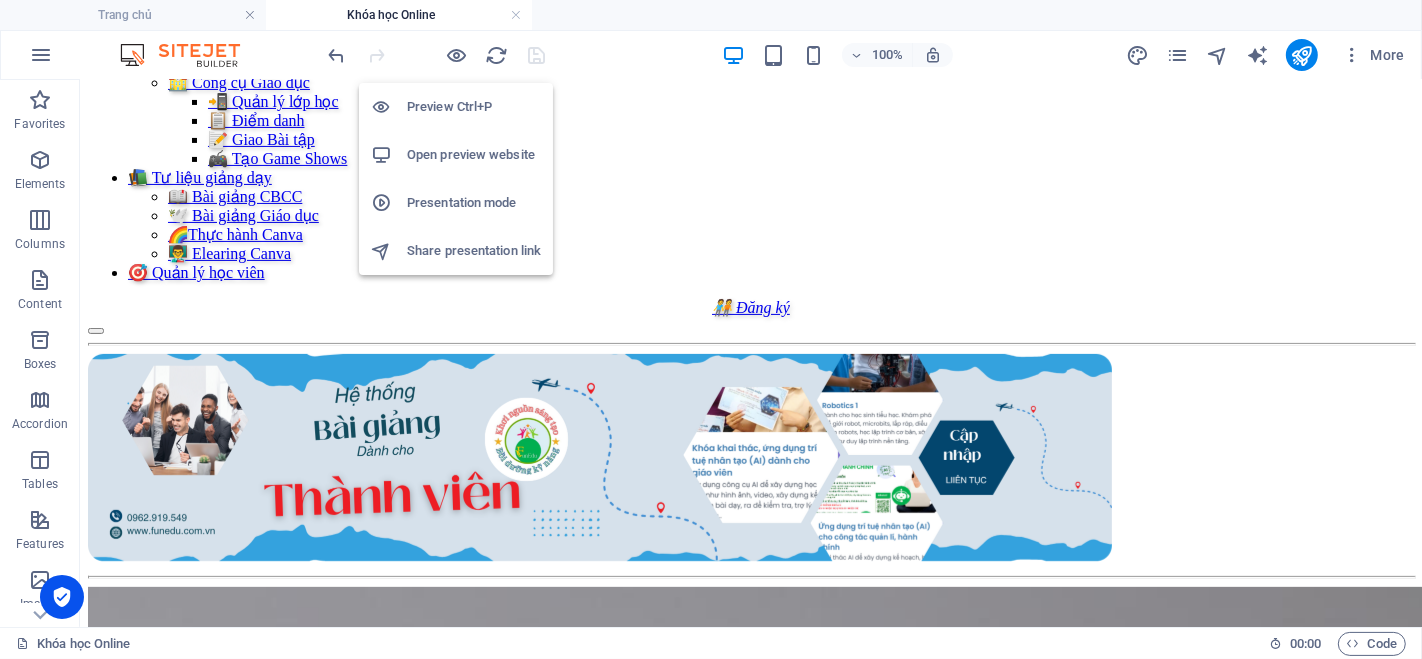 click on "Open preview website" at bounding box center (474, 155) 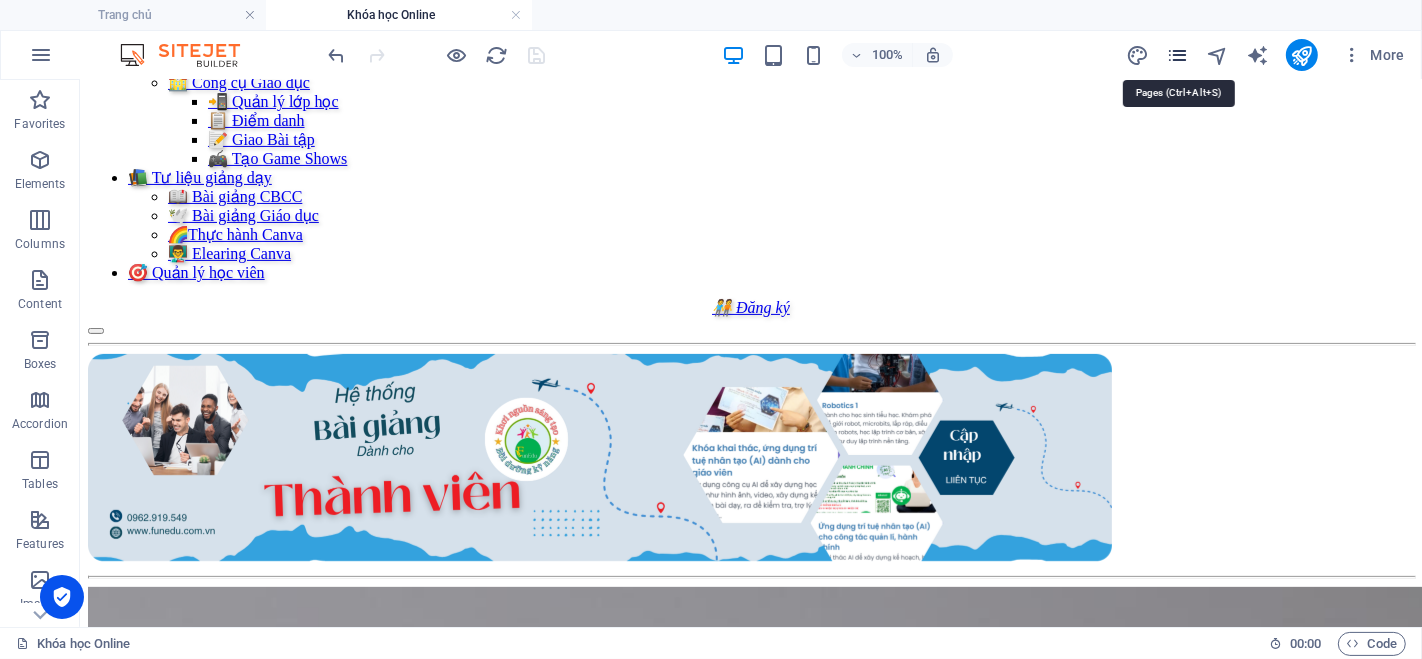 click at bounding box center [1177, 55] 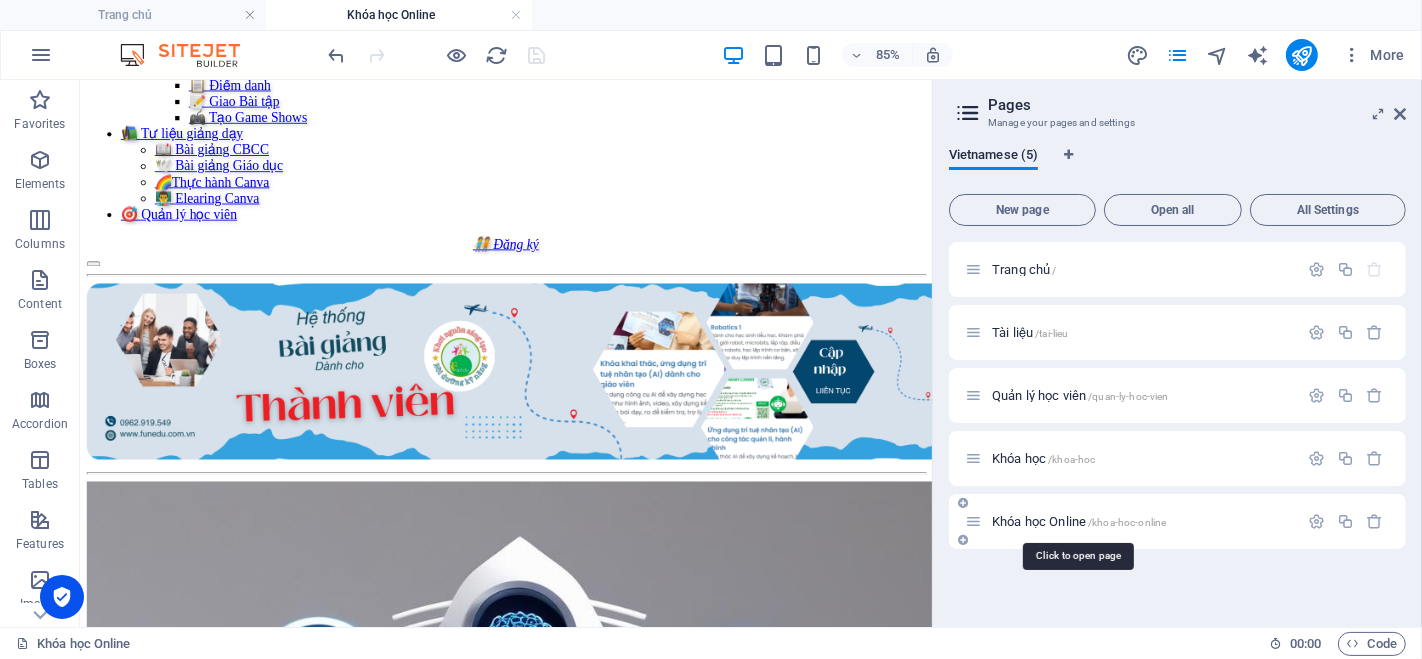 click on "Khóa học Online /khoa-hoc-online" at bounding box center (1079, 521) 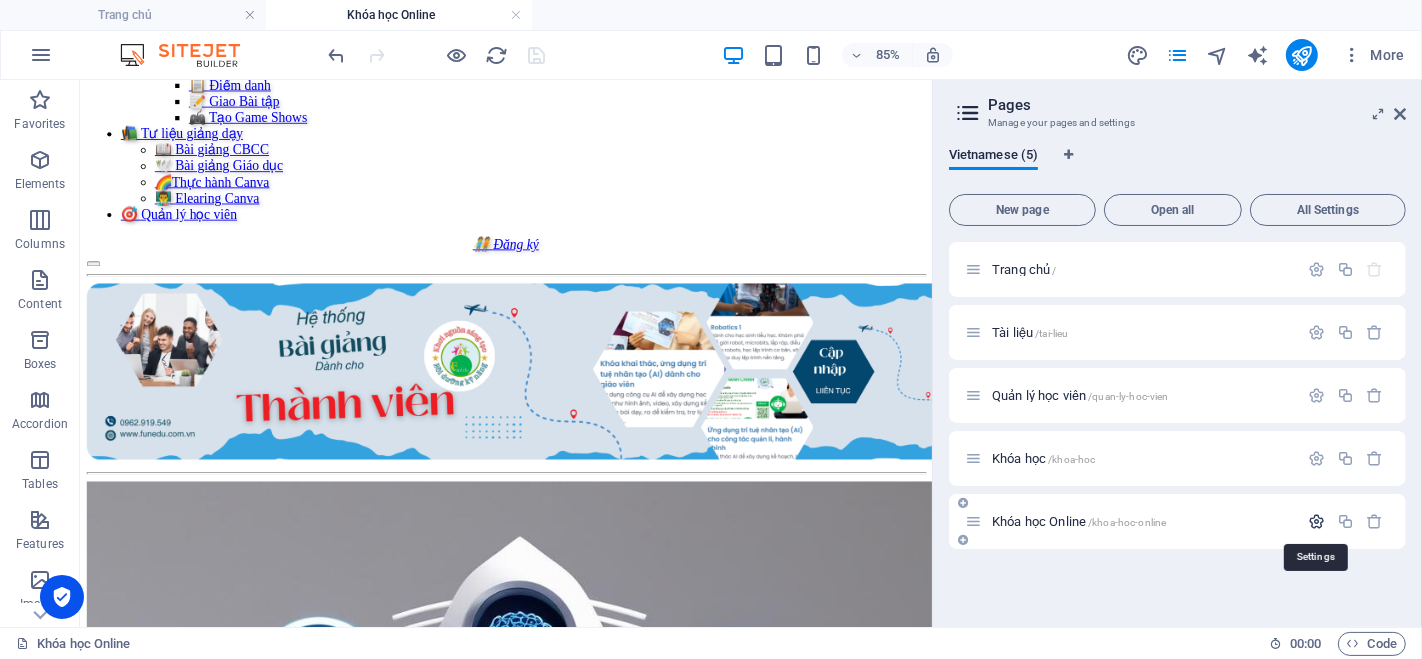 click at bounding box center (1316, 521) 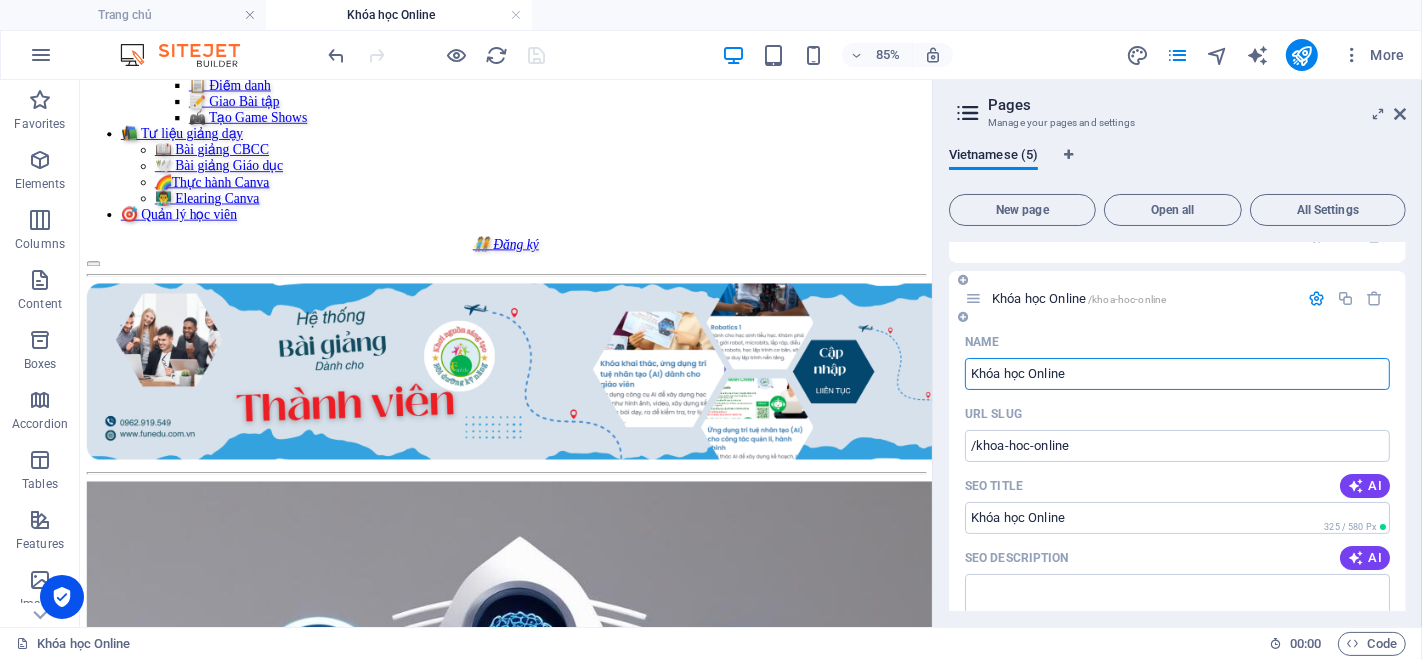 scroll, scrollTop: 668, scrollLeft: 0, axis: vertical 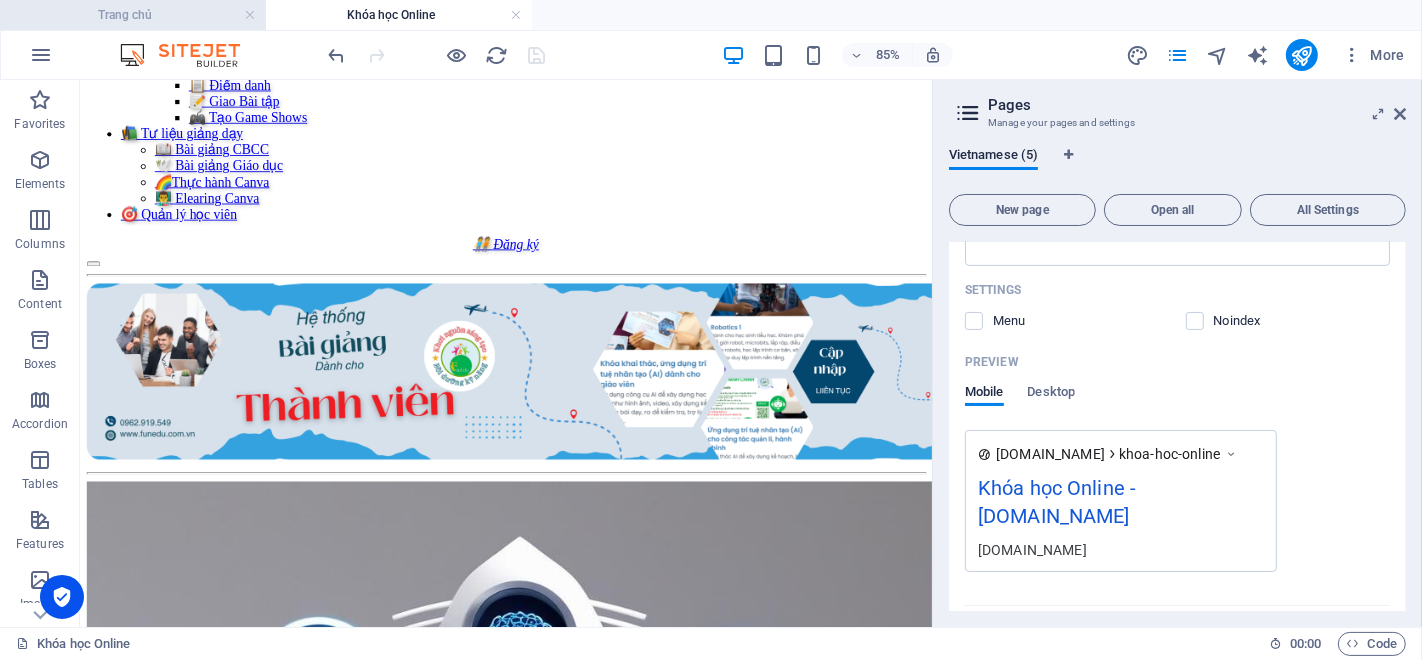 click on "Trang chủ" at bounding box center [133, 15] 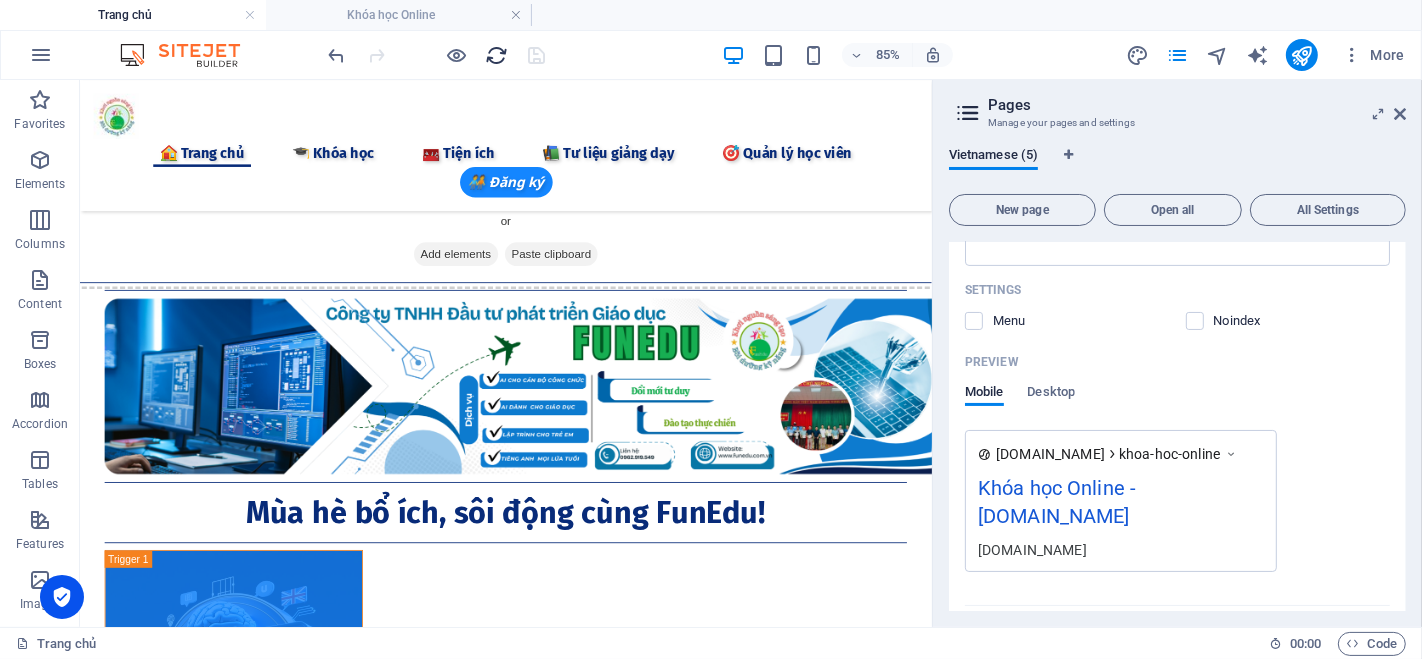 scroll, scrollTop: 1888, scrollLeft: 0, axis: vertical 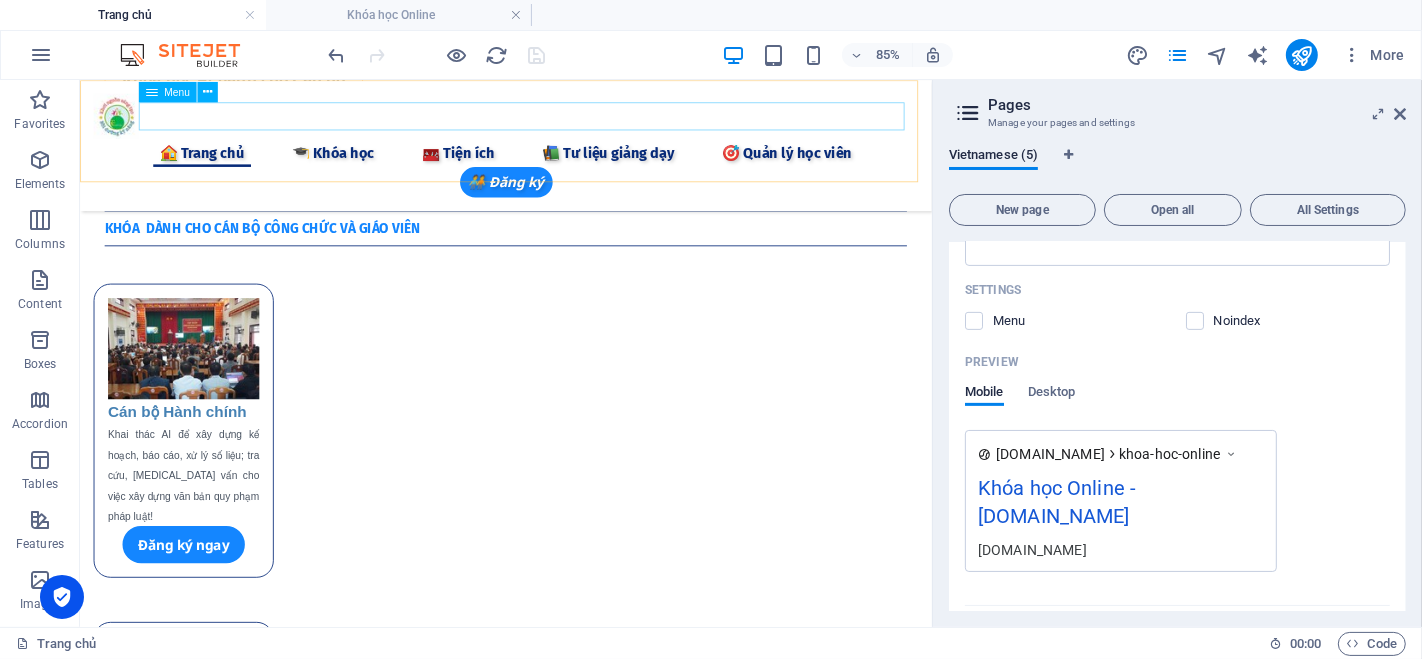 click on "🏠 Trang chủ 🎓 Khóa học 🧰 Tiện ích 📦 Tài liệu 🤖 Công cụ AI 📝 Ghi chú Keep 💬 Chat GTP 🎨 AI Tạo ảnh 🚀 Grok 3 ⚖️ AI Tra cứu Luật 📒 AI Notebooklm 🖲️ Gamma AI 🧠 Napkin AI 🎹 AI Sáng tác nhạc 🎤 AI tạo Giọng 🛠 Chỉnh sửa PDF 🏫 Công cụ Giáo dục 📲 Quản lý lớp học 📋 Điểm danh 📝 Giao Bài tập 🎮 Tạo Game Shows 📚 Tư liệu giảng dạy 📖 Bài giảng CBCC 🕊️ Bài giảng Giáo dục 🌈Thực hành Canva 👨‍🏫 Elearing Canva 🎯 Quản lý học viên" at bounding box center [580, 165] 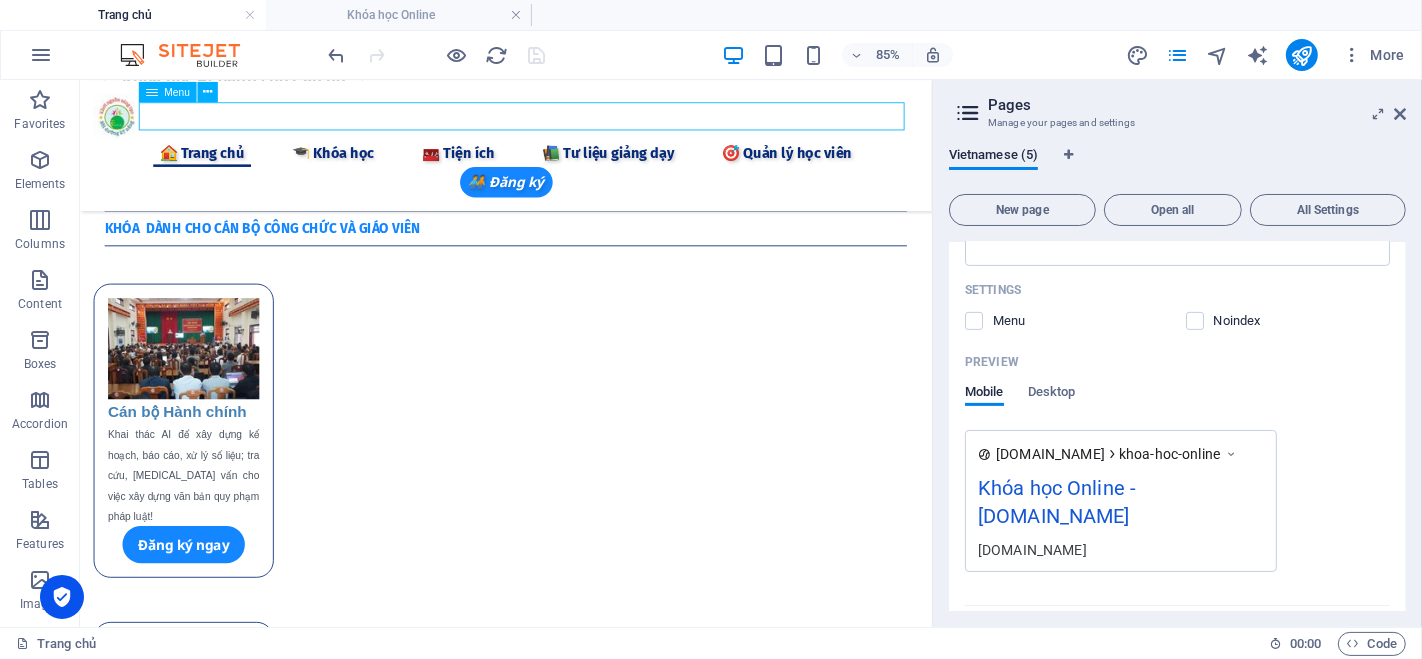 click on "🏠 Trang chủ 🎓 Khóa học 🧰 Tiện ích 📦 Tài liệu 🤖 Công cụ AI 📝 Ghi chú Keep 💬 Chat GTP 🎨 AI Tạo ảnh 🚀 Grok 3 ⚖️ AI Tra cứu Luật 📒 AI Notebooklm 🖲️ Gamma AI 🧠 Napkin AI 🎹 AI Sáng tác nhạc 🎤 AI tạo Giọng 🛠 Chỉnh sửa PDF 🏫 Công cụ Giáo dục 📲 Quản lý lớp học 📋 Điểm danh 📝 Giao Bài tập 🎮 Tạo Game Shows 📚 Tư liệu giảng dạy 📖 Bài giảng CBCC 🕊️ Bài giảng Giáo dục 🌈Thực hành Canva 👨‍🏫 Elearing Canva 🎯 Quản lý học viên" at bounding box center (580, 165) 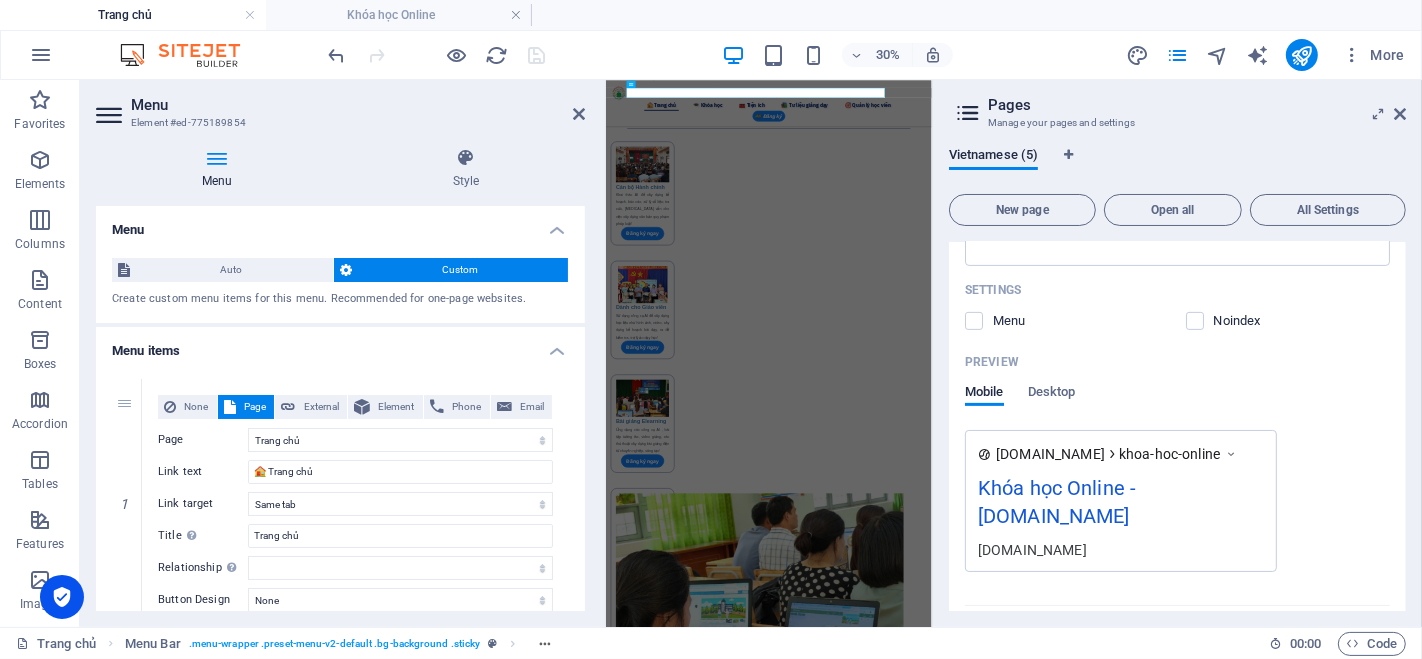 scroll, scrollTop: 1854, scrollLeft: 0, axis: vertical 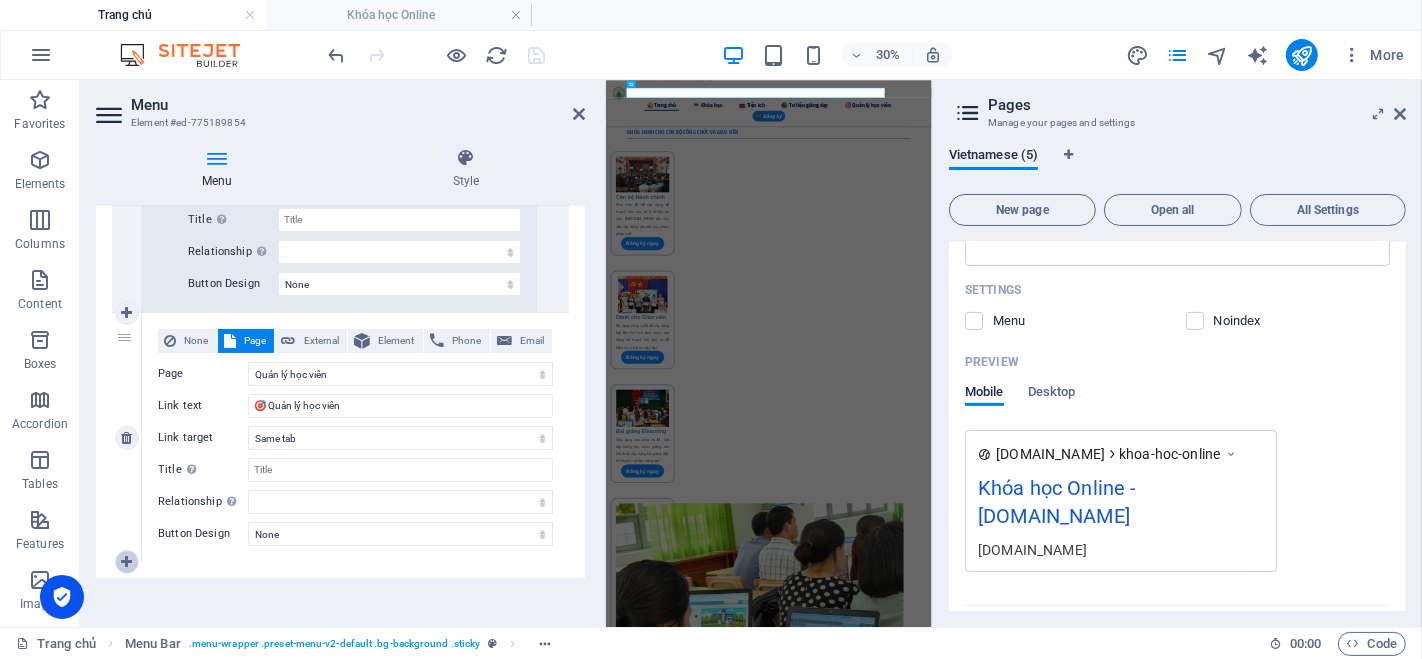 click at bounding box center (127, 562) 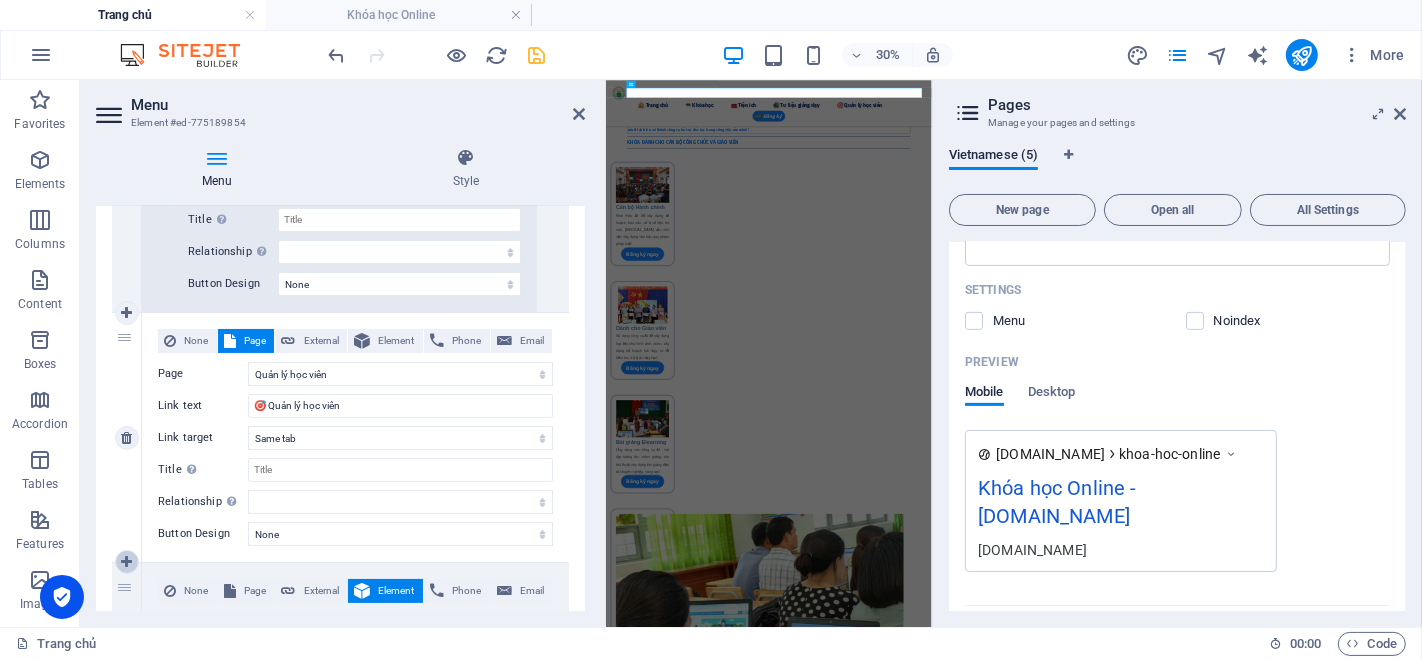 scroll, scrollTop: 1888, scrollLeft: 0, axis: vertical 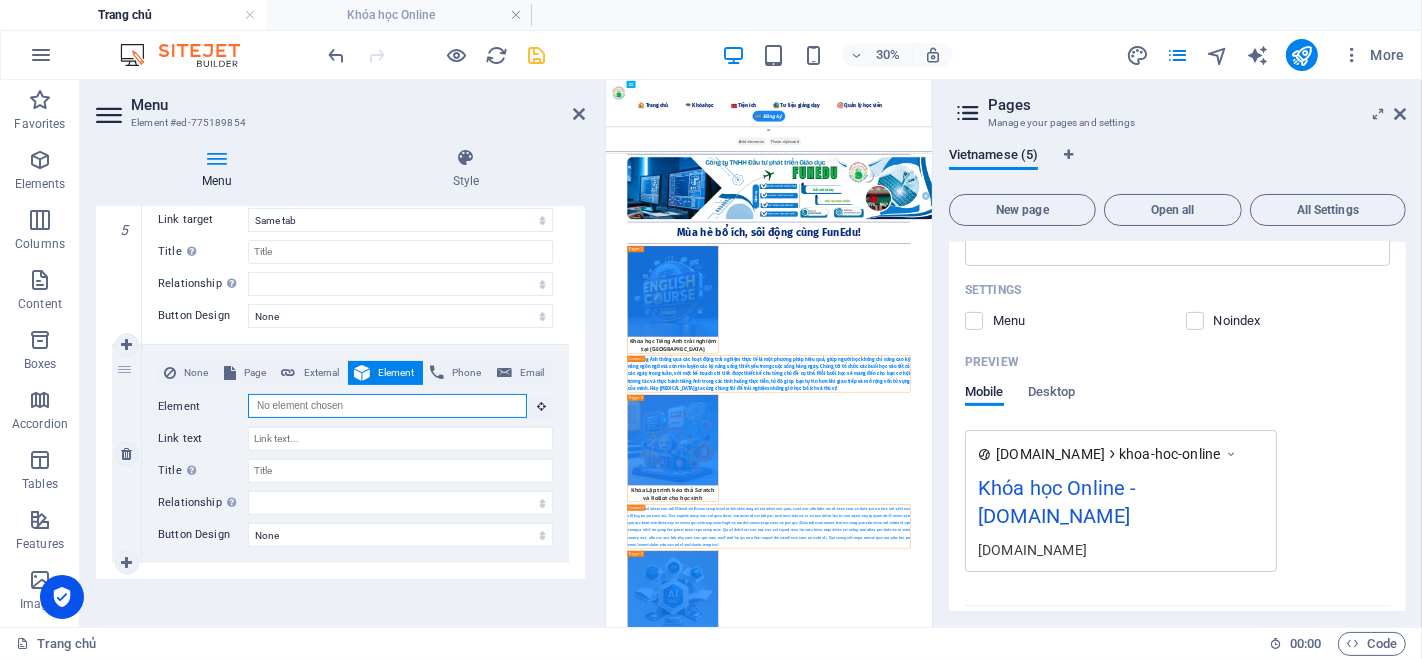 click on "Element" at bounding box center [387, 406] 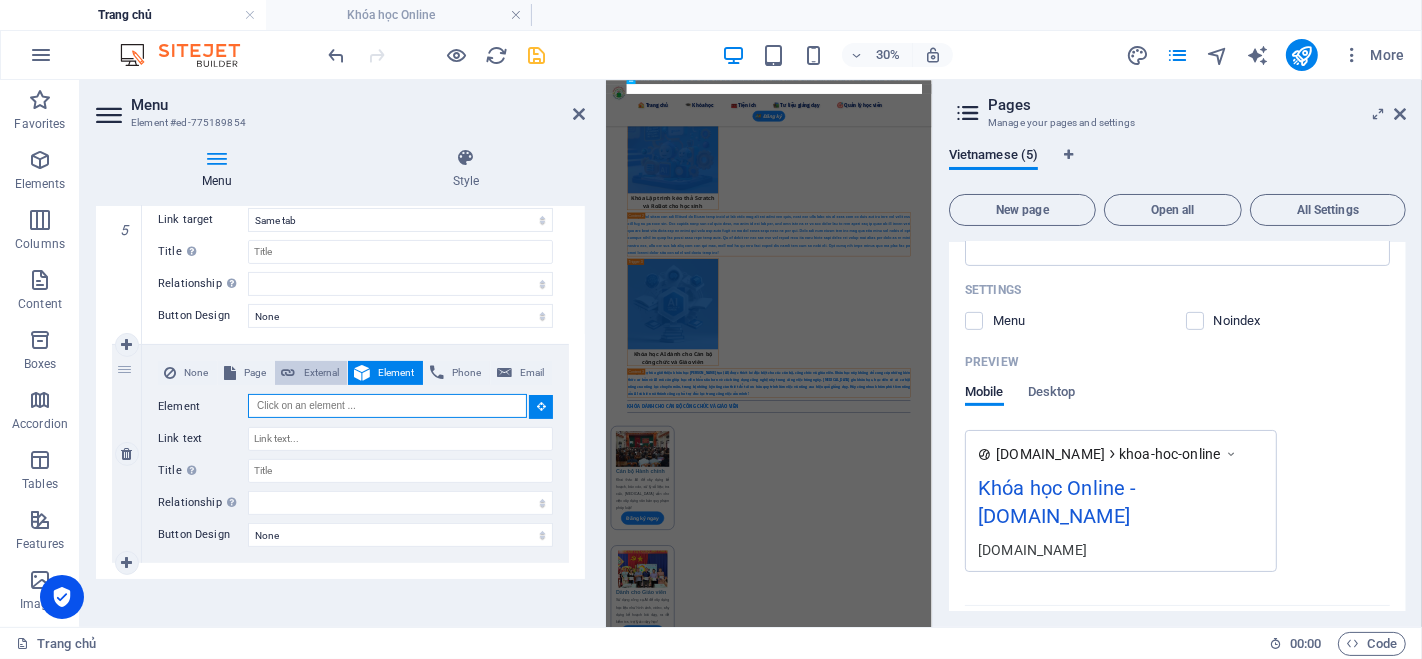 scroll, scrollTop: 1768, scrollLeft: 0, axis: vertical 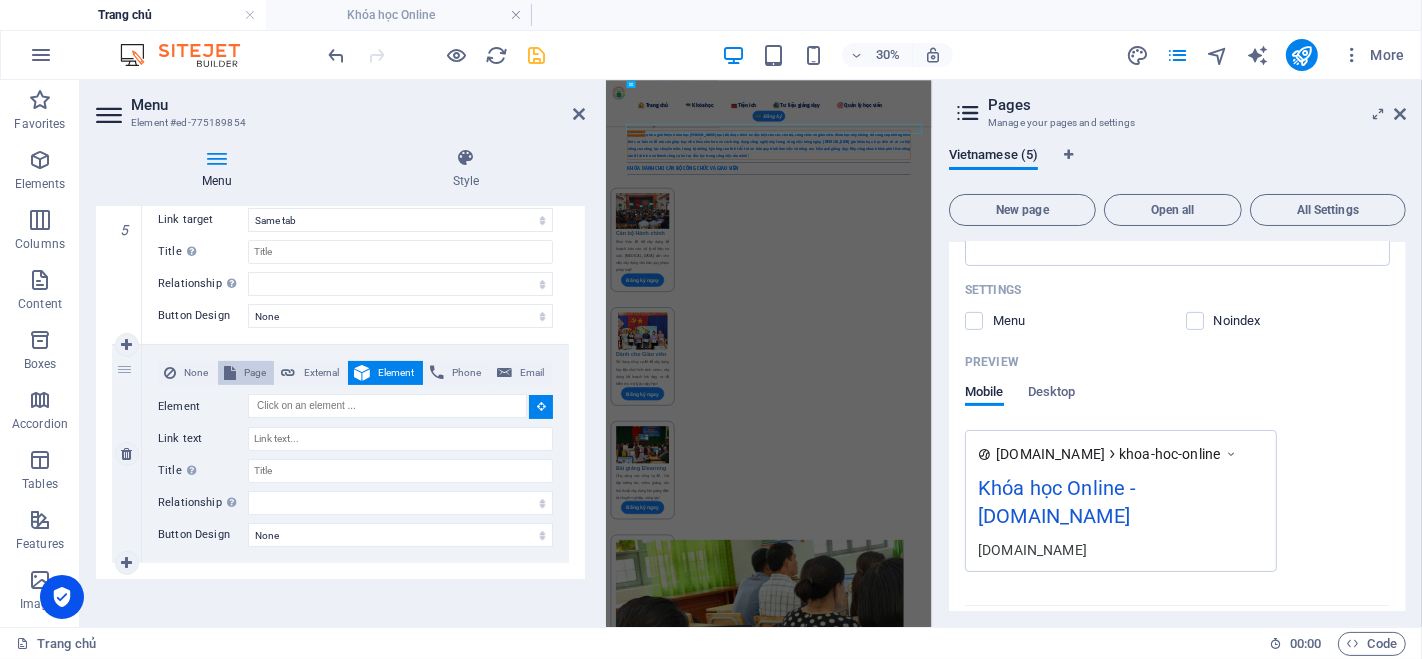 click on "Page" at bounding box center [255, 373] 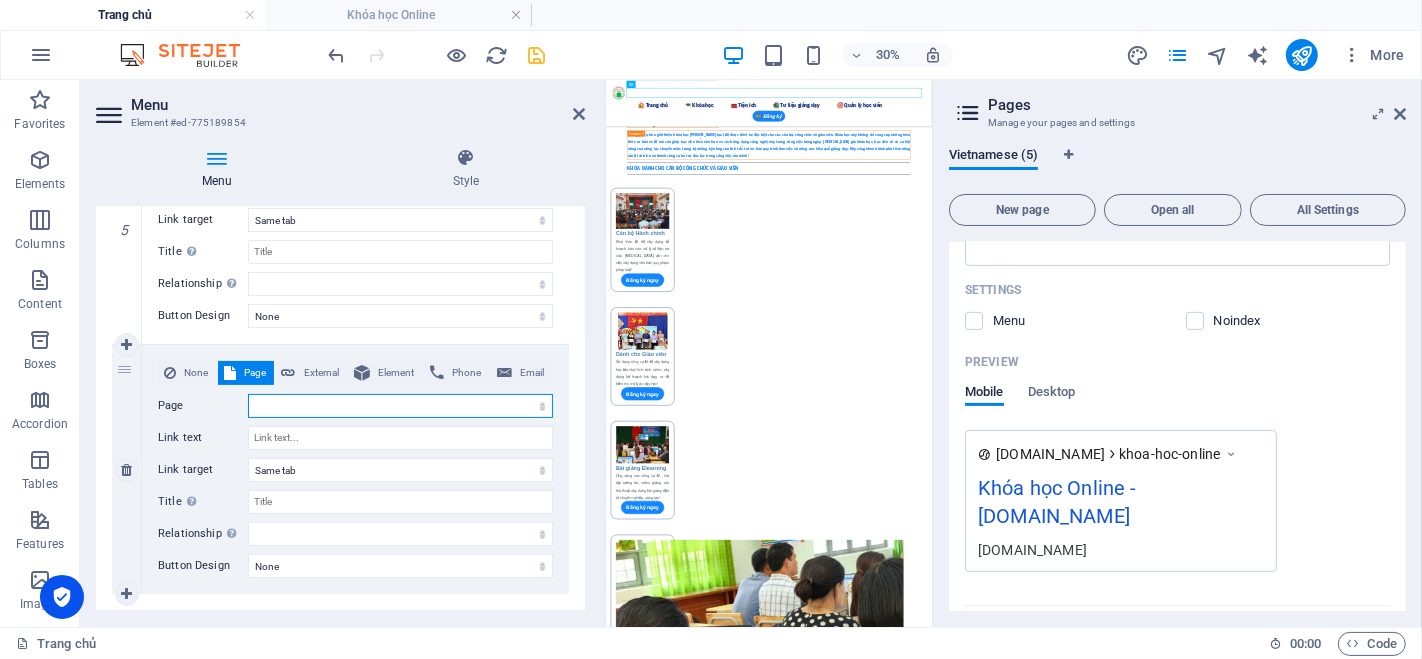 click on "Trang chủ Tài liệu Quản lý học viên Khóa học Khóa học Online" at bounding box center (400, 406) 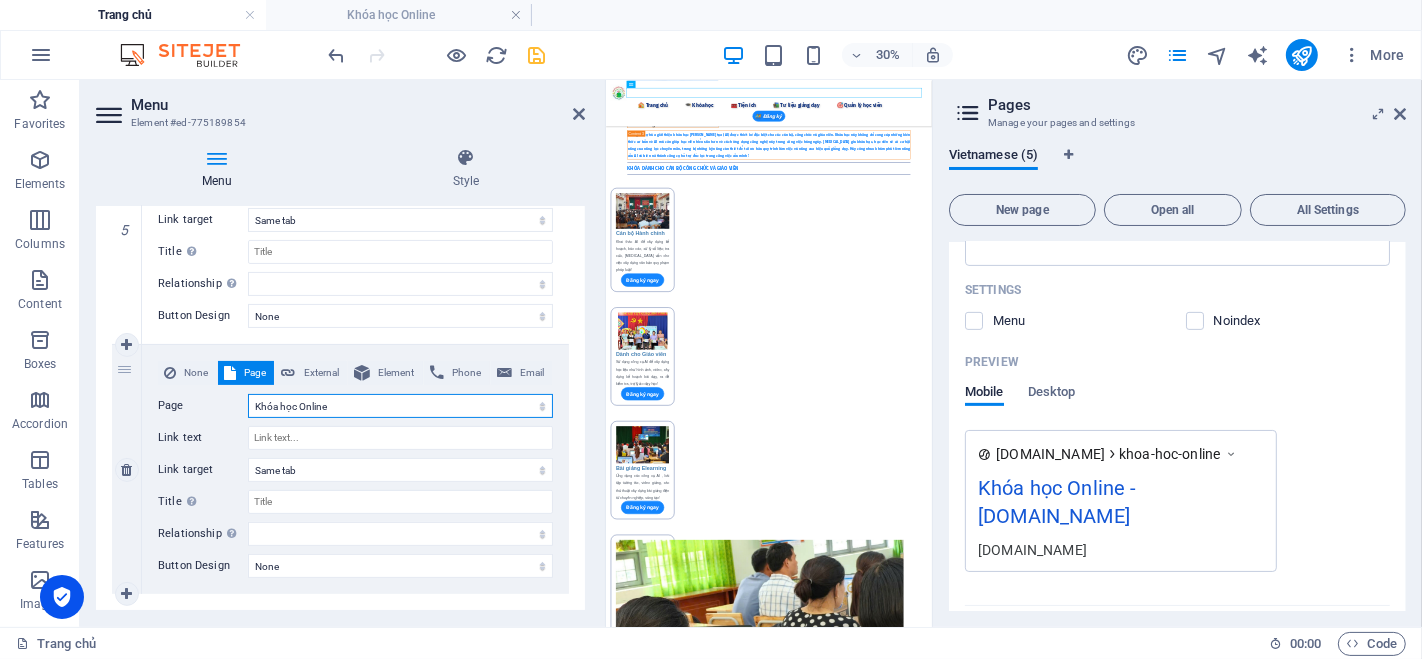 click on "Trang chủ Tài liệu Quản lý học viên Khóa học Khóa học Online" at bounding box center [400, 406] 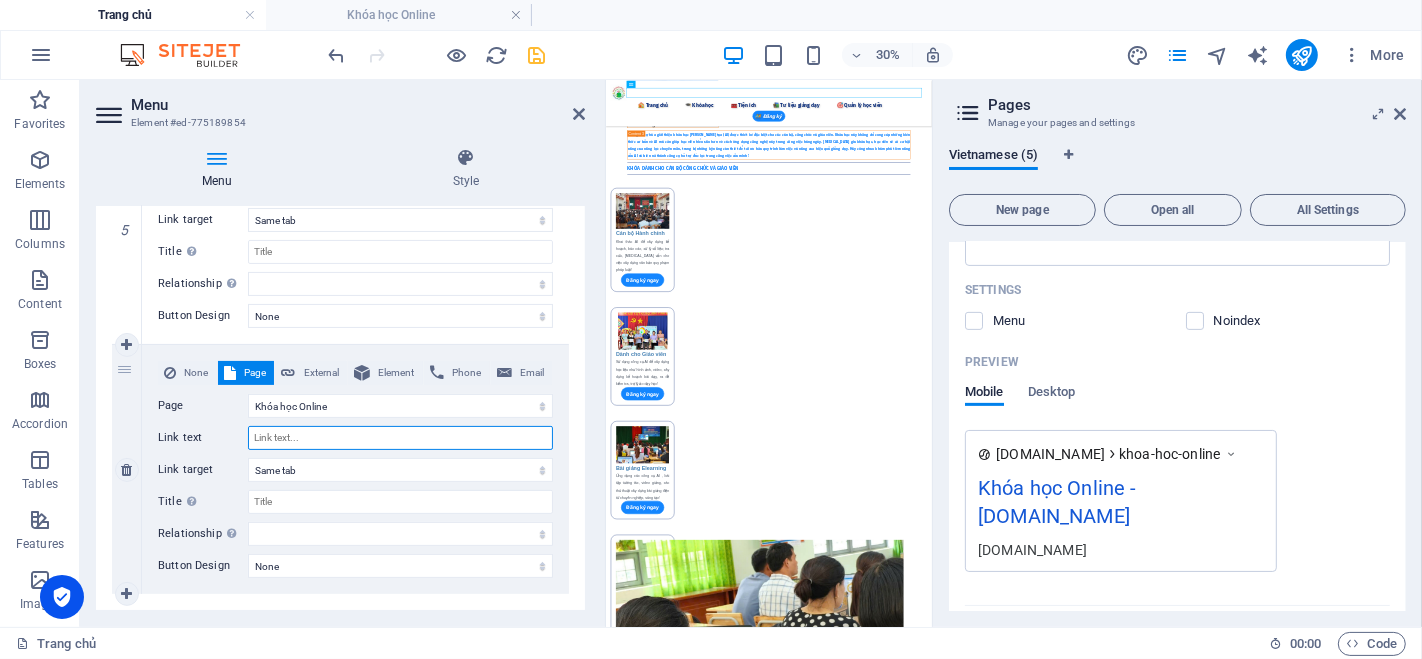 click on "Link text" at bounding box center (400, 438) 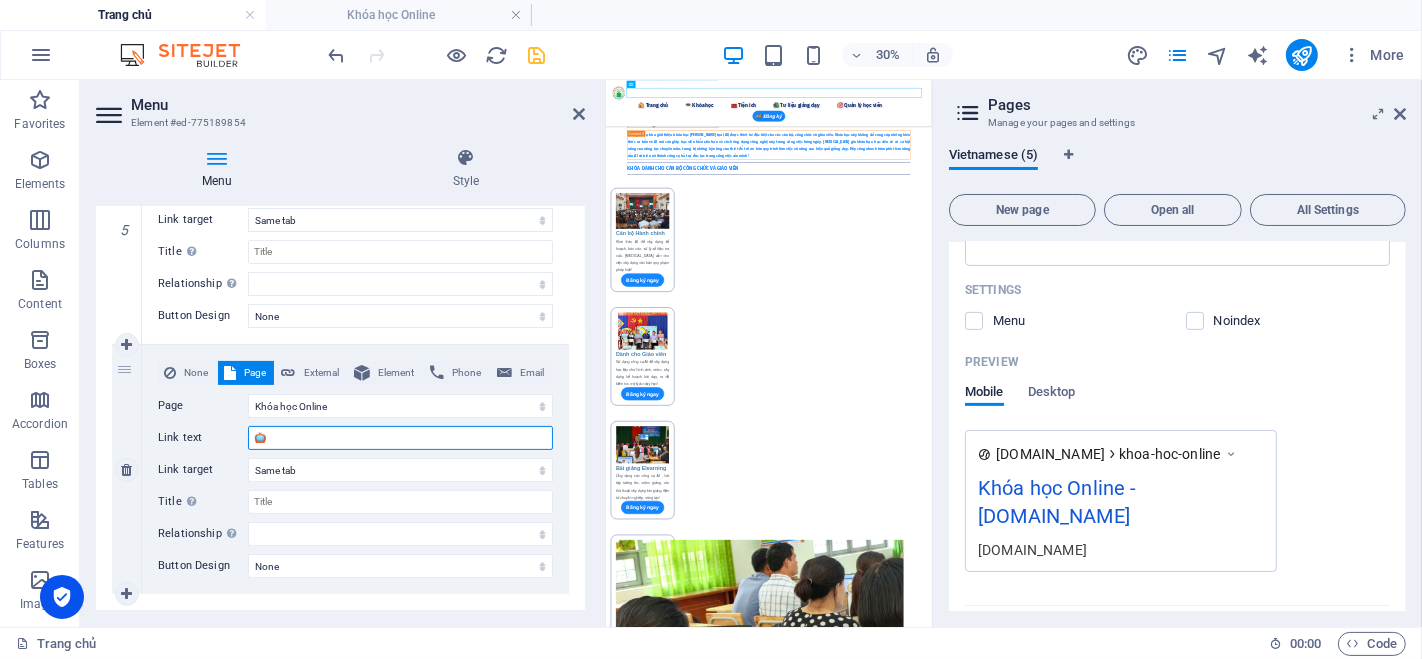 select 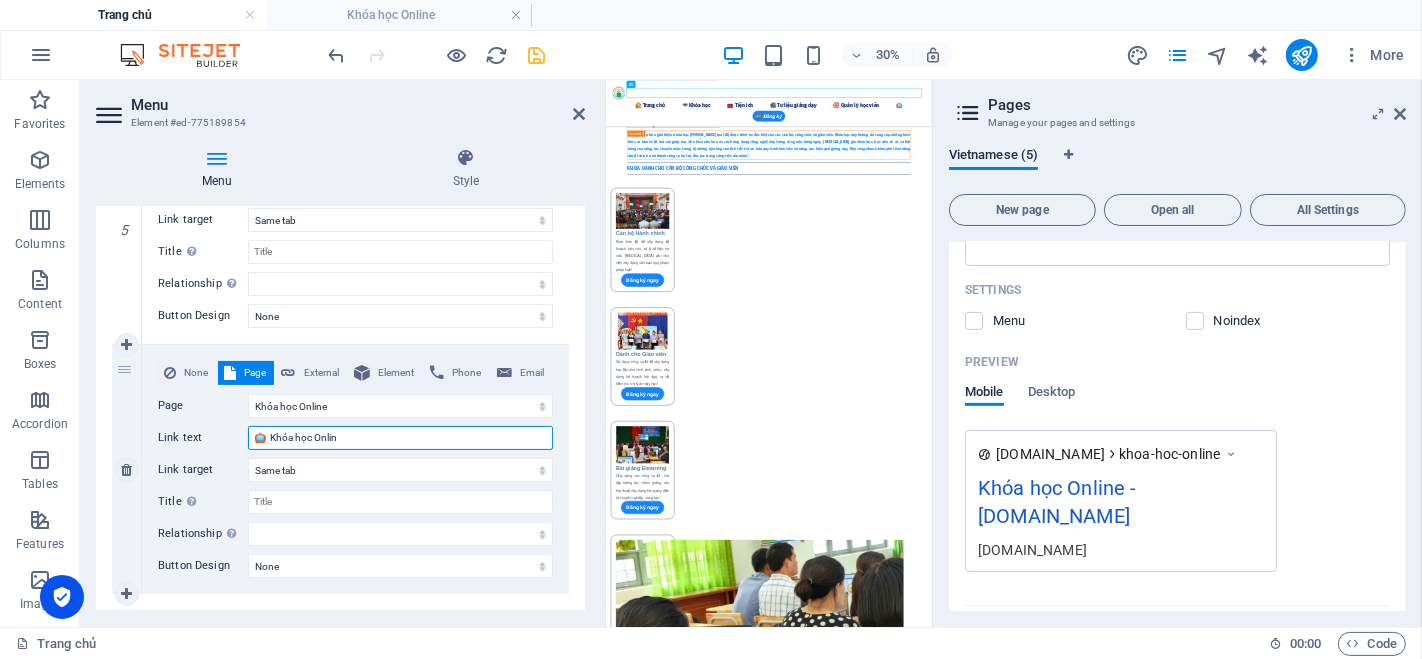 type on "📺  Khóa học Online" 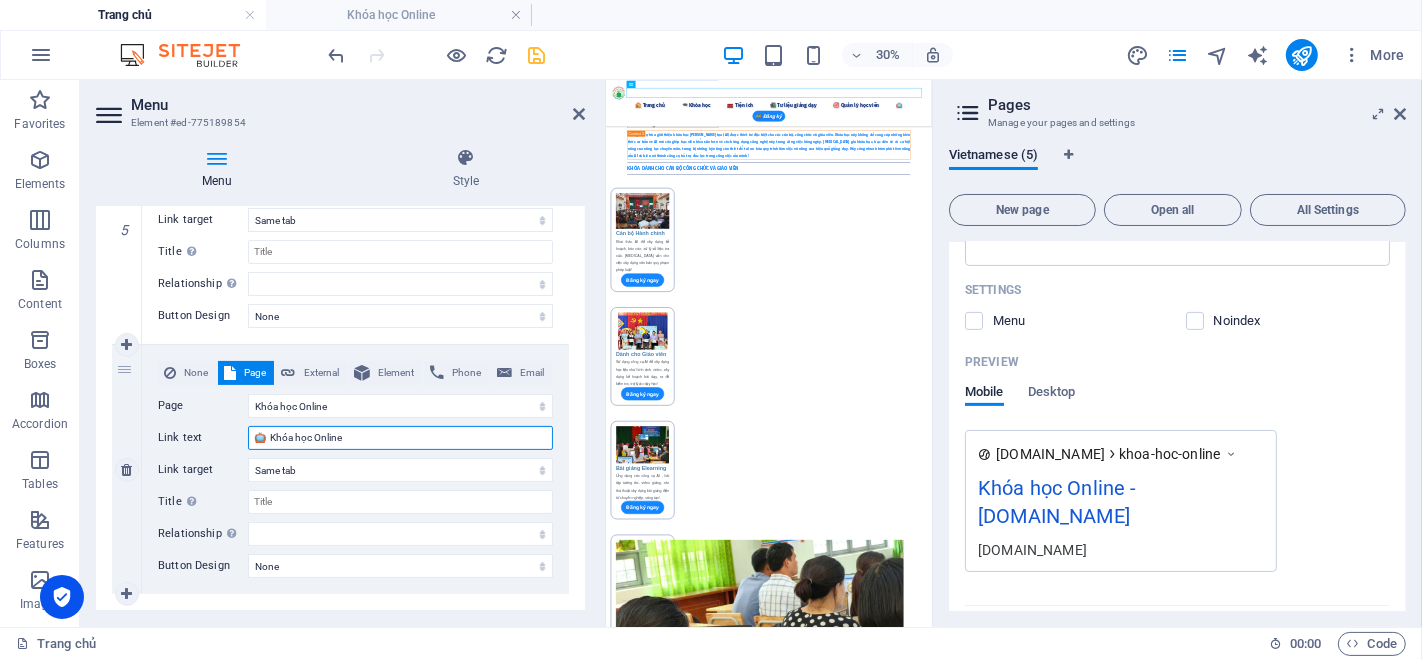 select 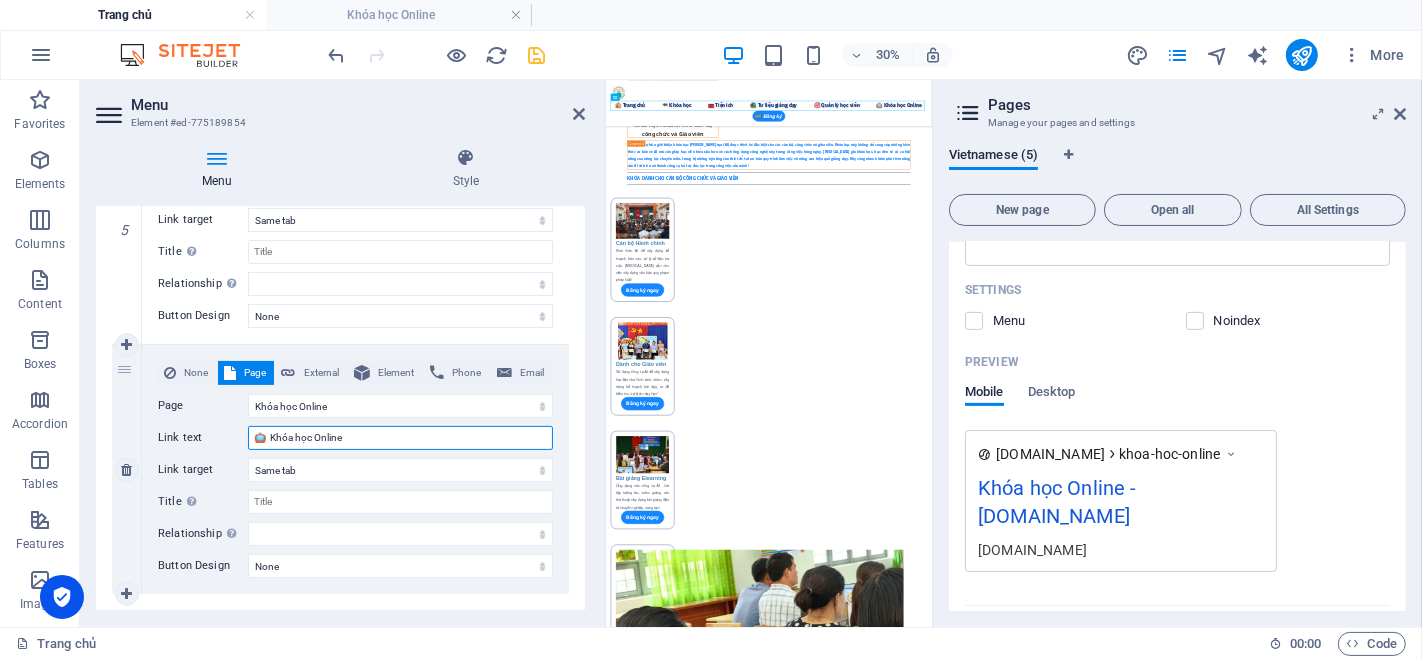 scroll, scrollTop: 1801, scrollLeft: 0, axis: vertical 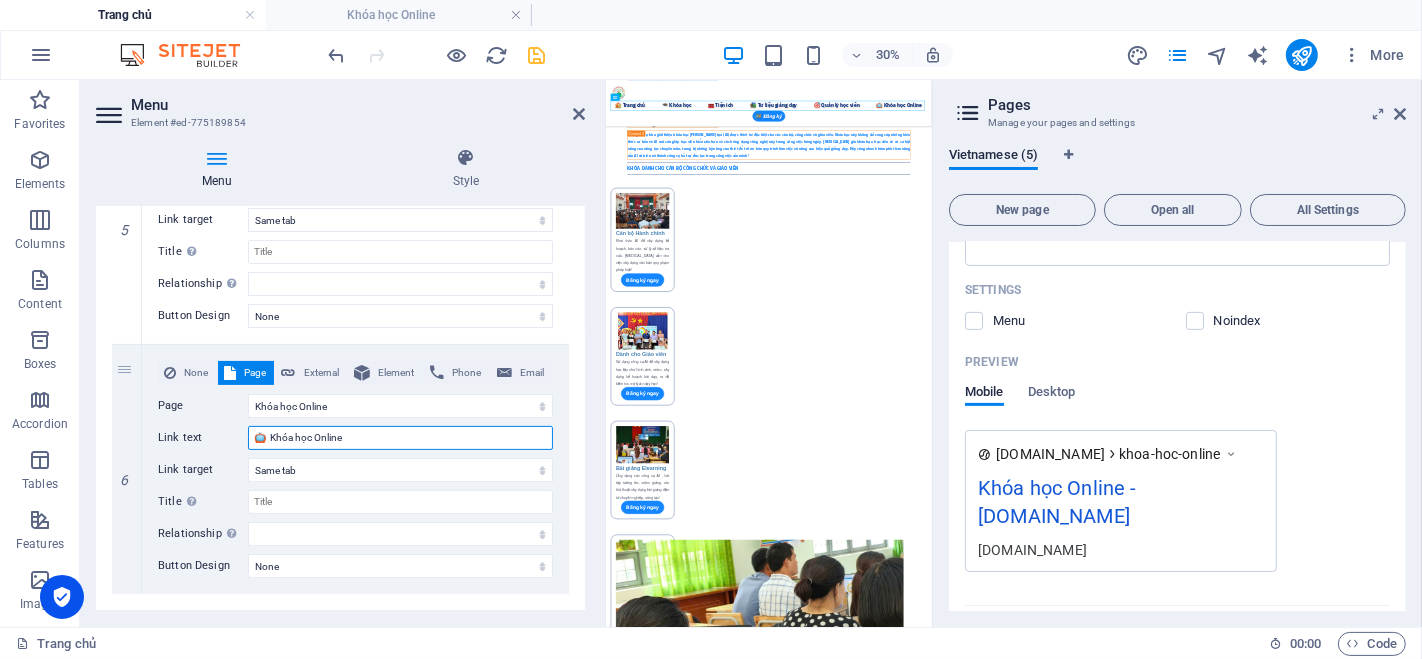 type on "📺  Khóa học Online" 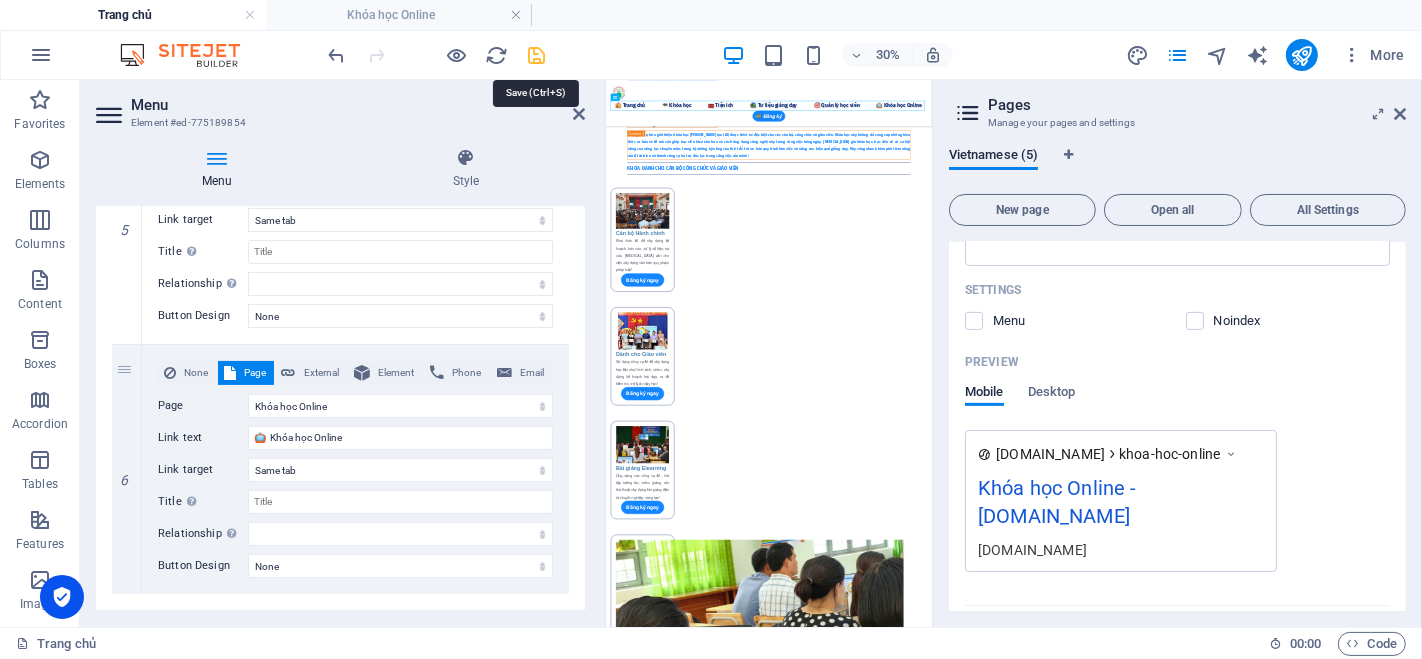 click at bounding box center (537, 55) 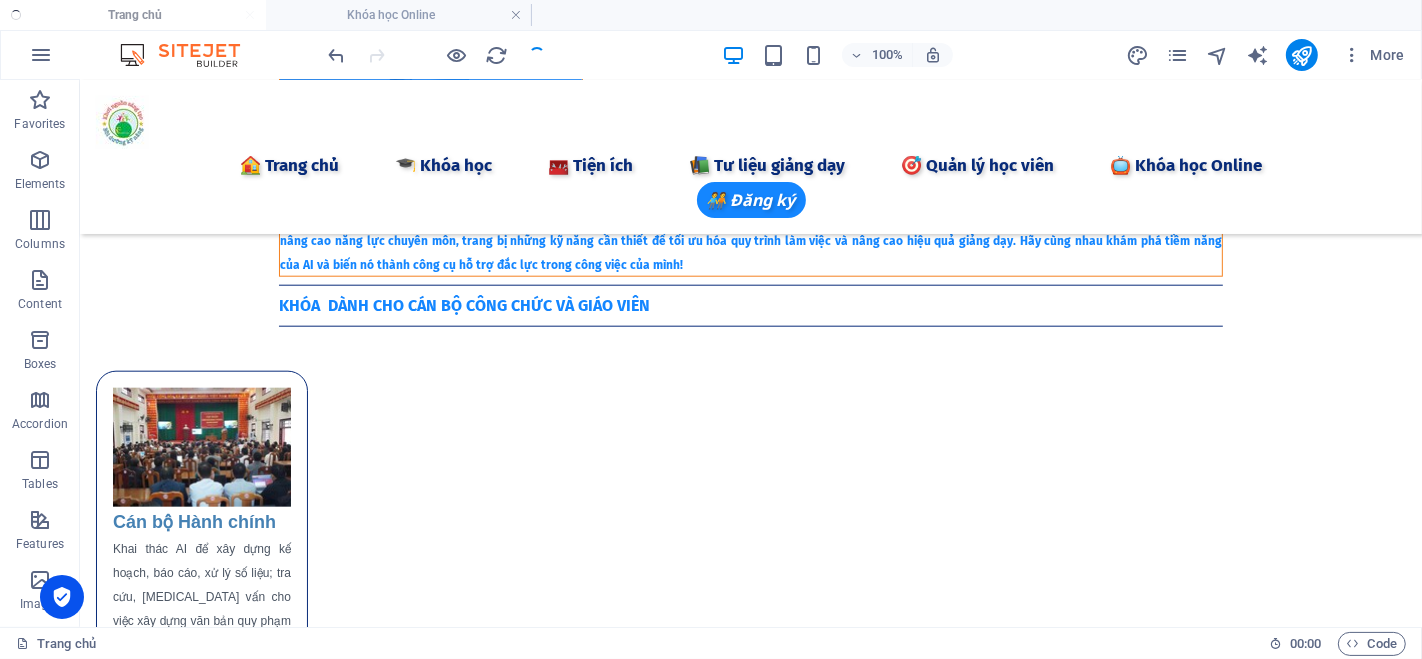 scroll, scrollTop: 1734, scrollLeft: 0, axis: vertical 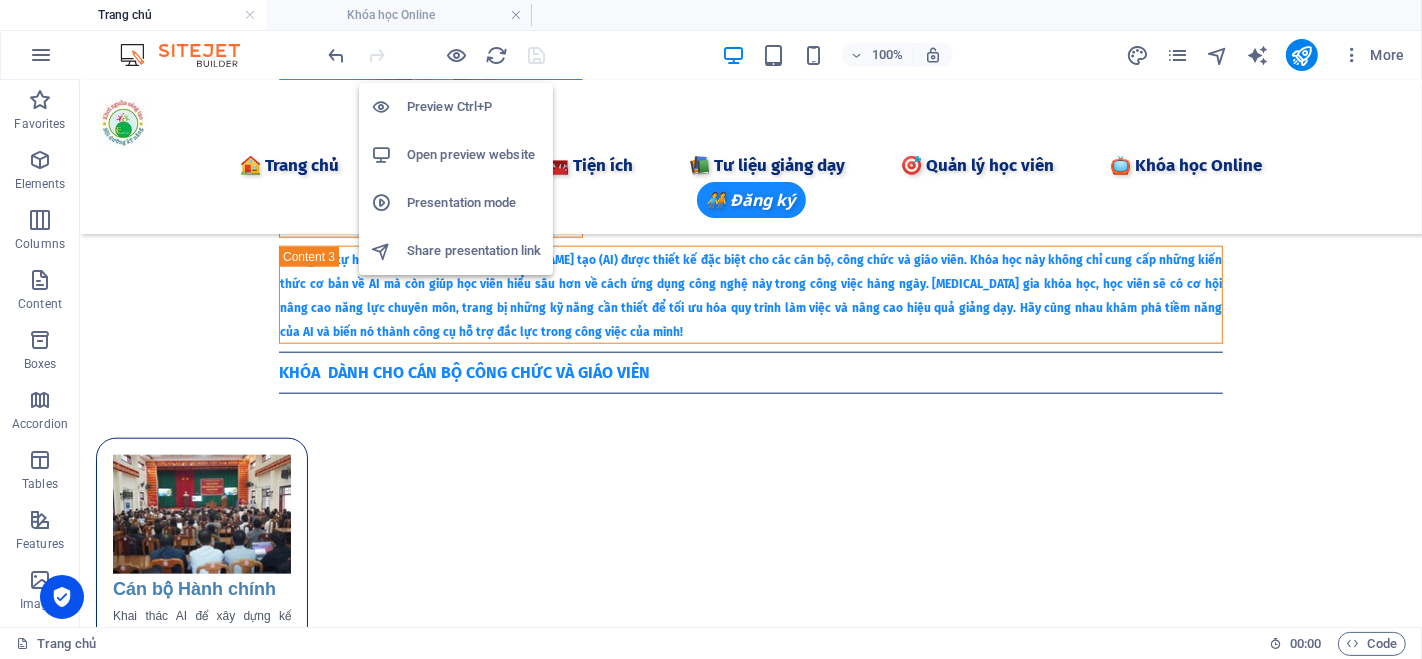 click on "Open preview website" at bounding box center (474, 155) 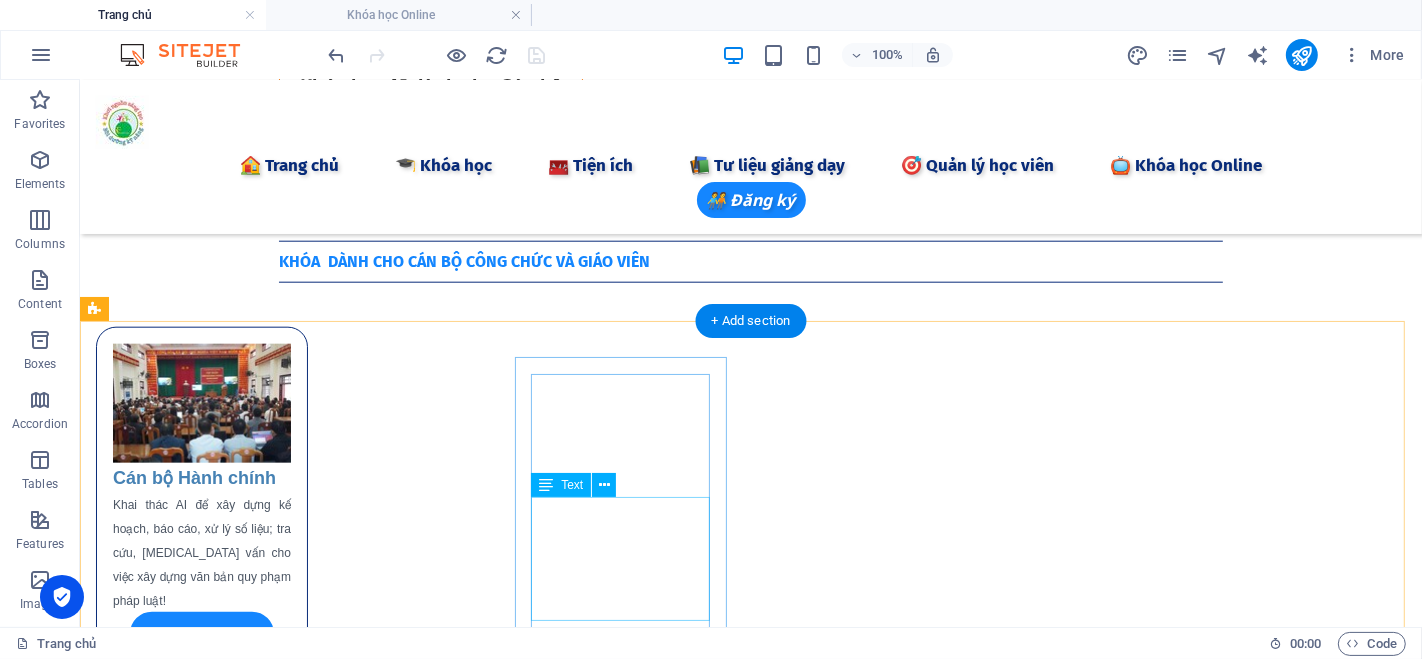 scroll, scrollTop: 1511, scrollLeft: 0, axis: vertical 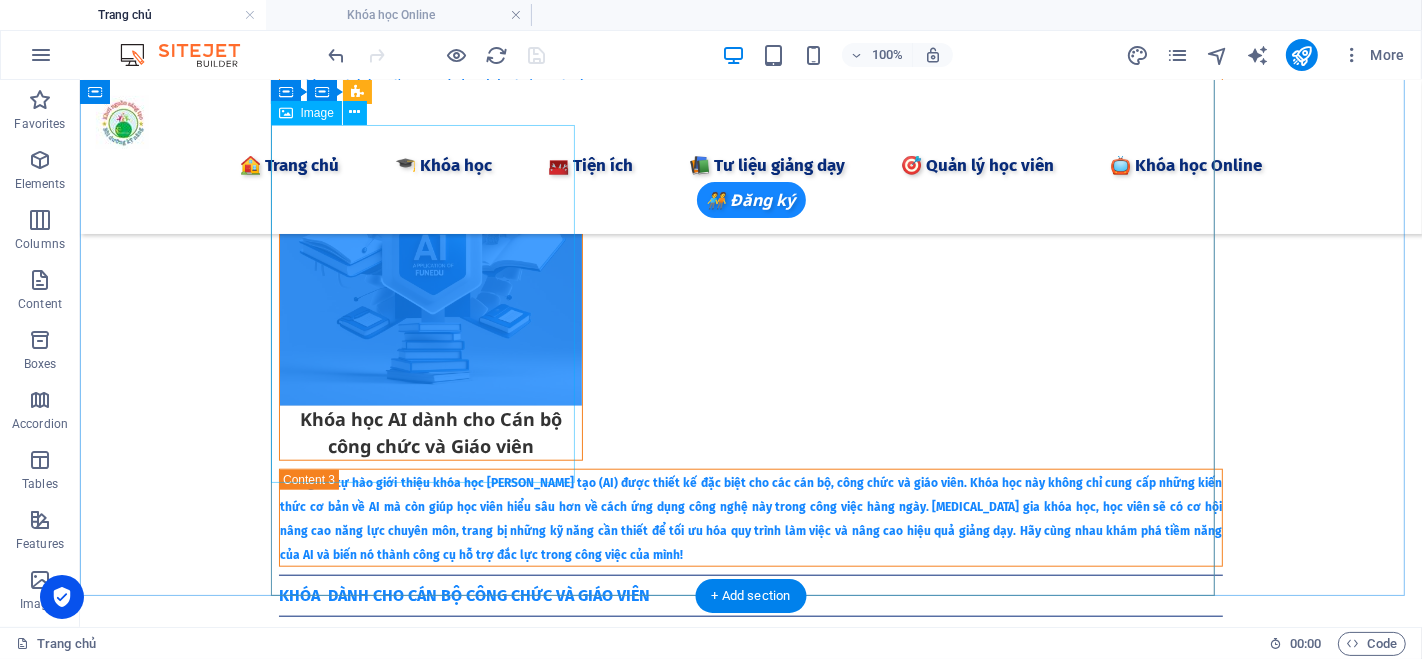 click on "Khóa học AI dành cho Cán bộ công chức và Giáo viên" at bounding box center (430, 281) 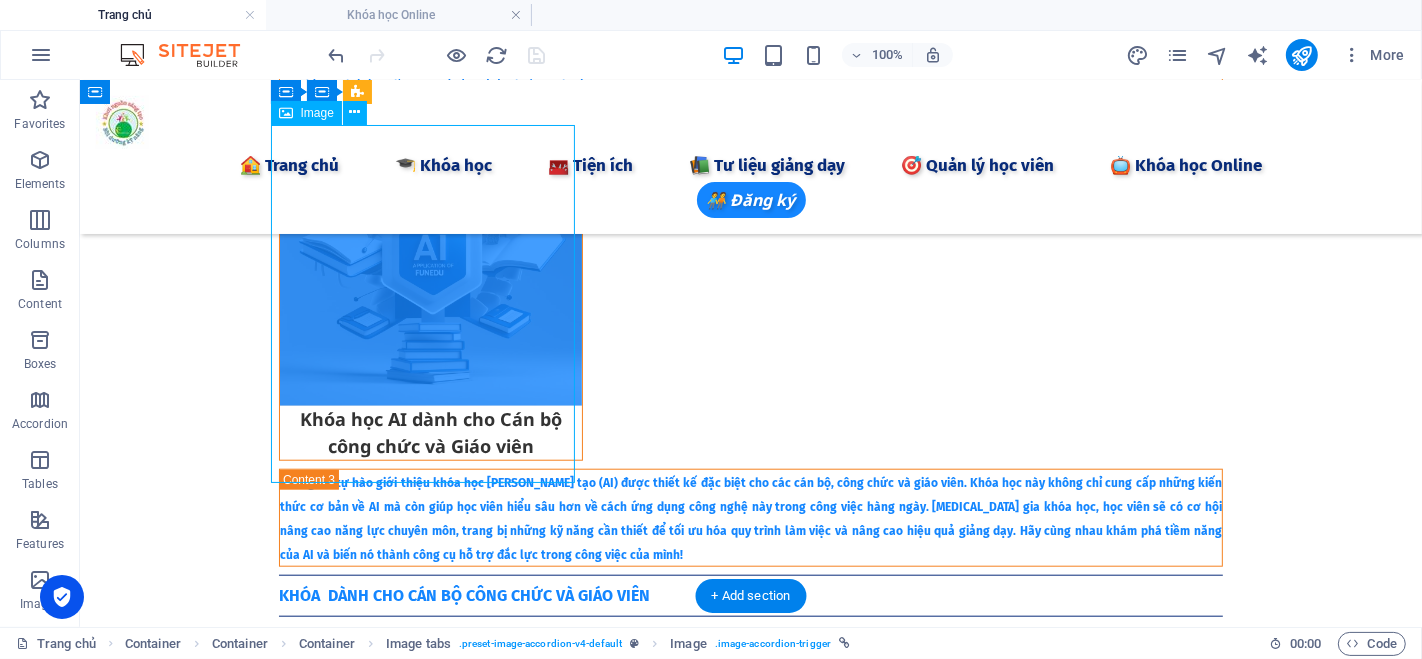 click on "Khóa học AI dành cho Cán bộ công chức và Giáo viên" at bounding box center (430, 281) 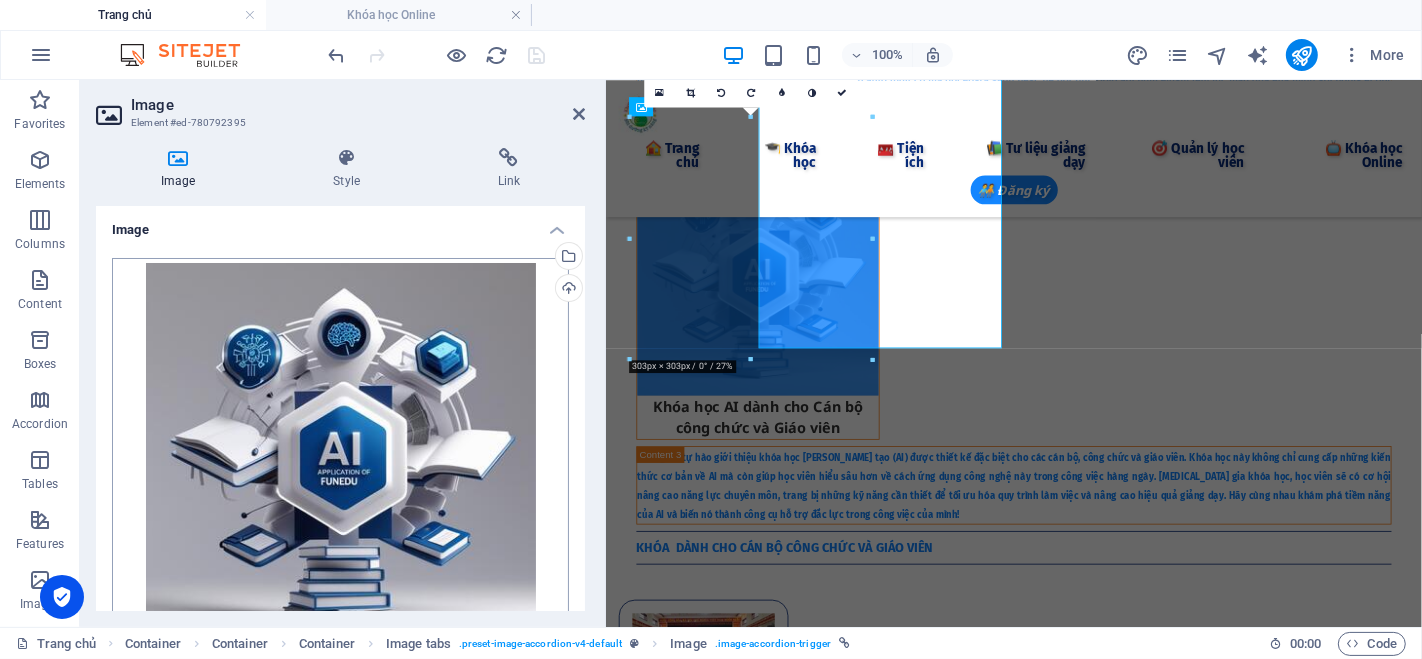 scroll, scrollTop: 1579, scrollLeft: 0, axis: vertical 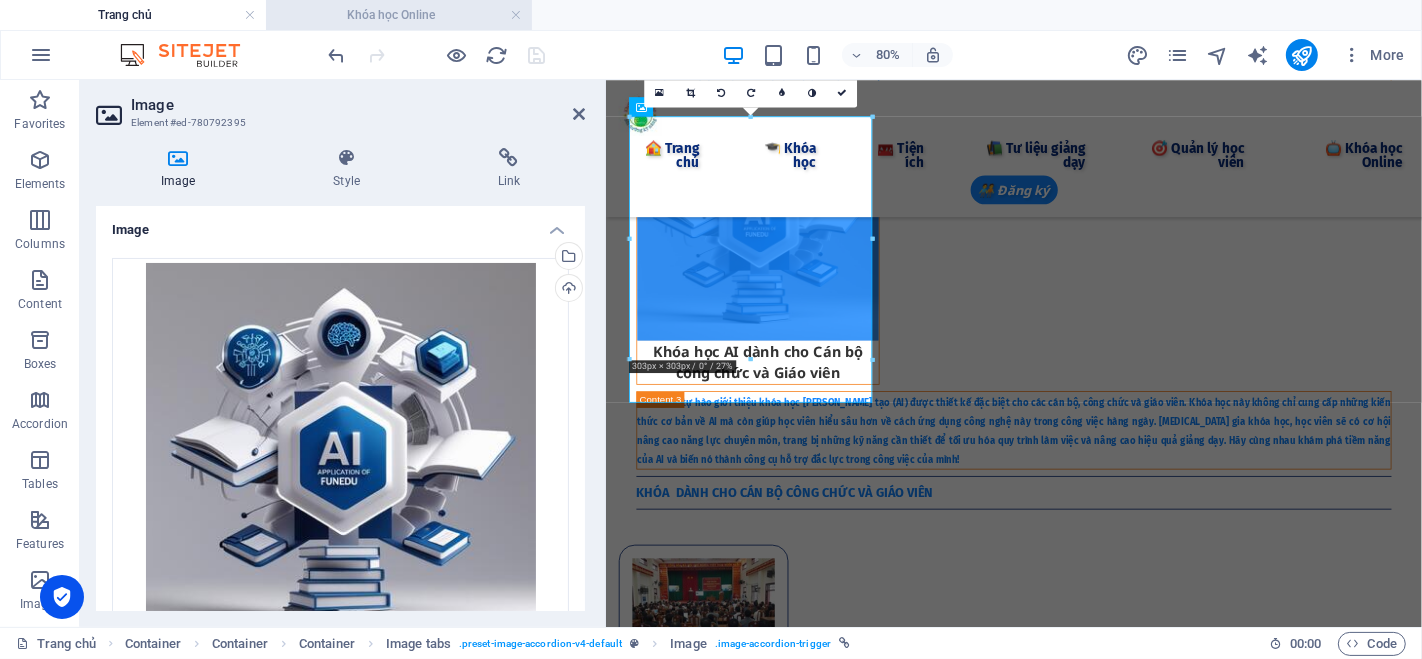 click on "Khóa học Online" at bounding box center [399, 15] 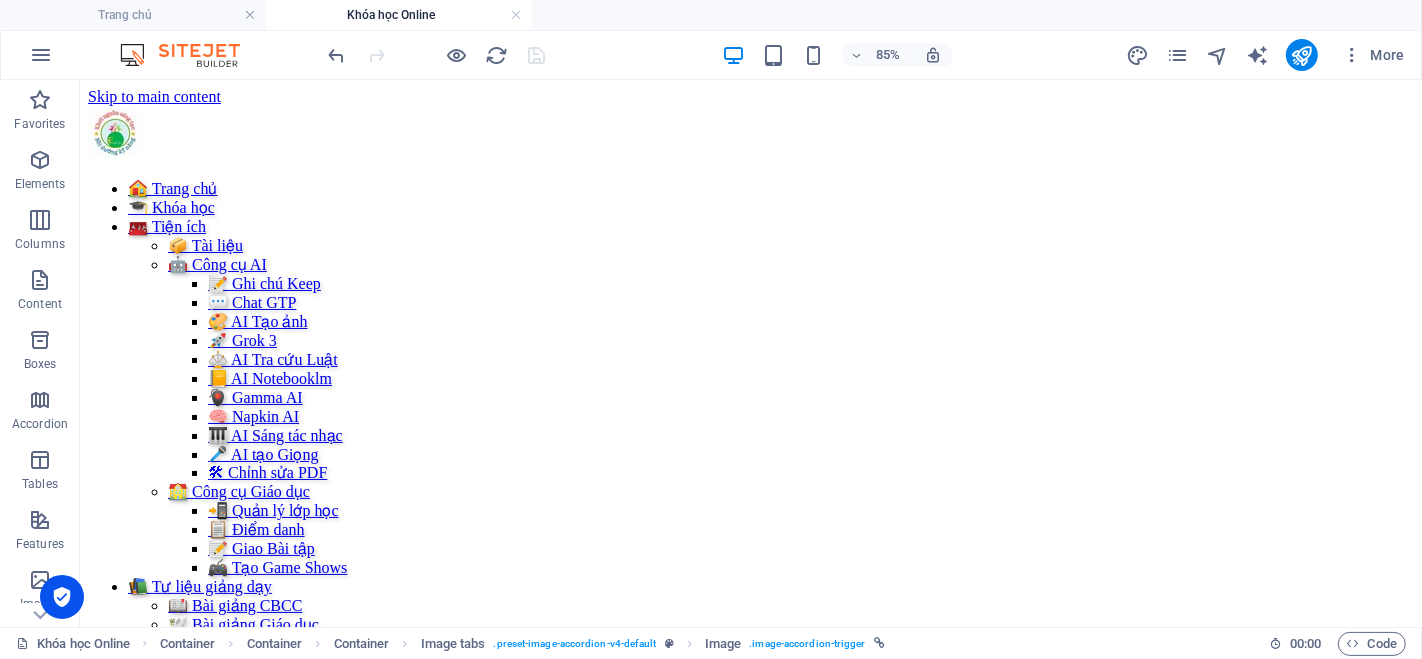 scroll, scrollTop: 444, scrollLeft: 0, axis: vertical 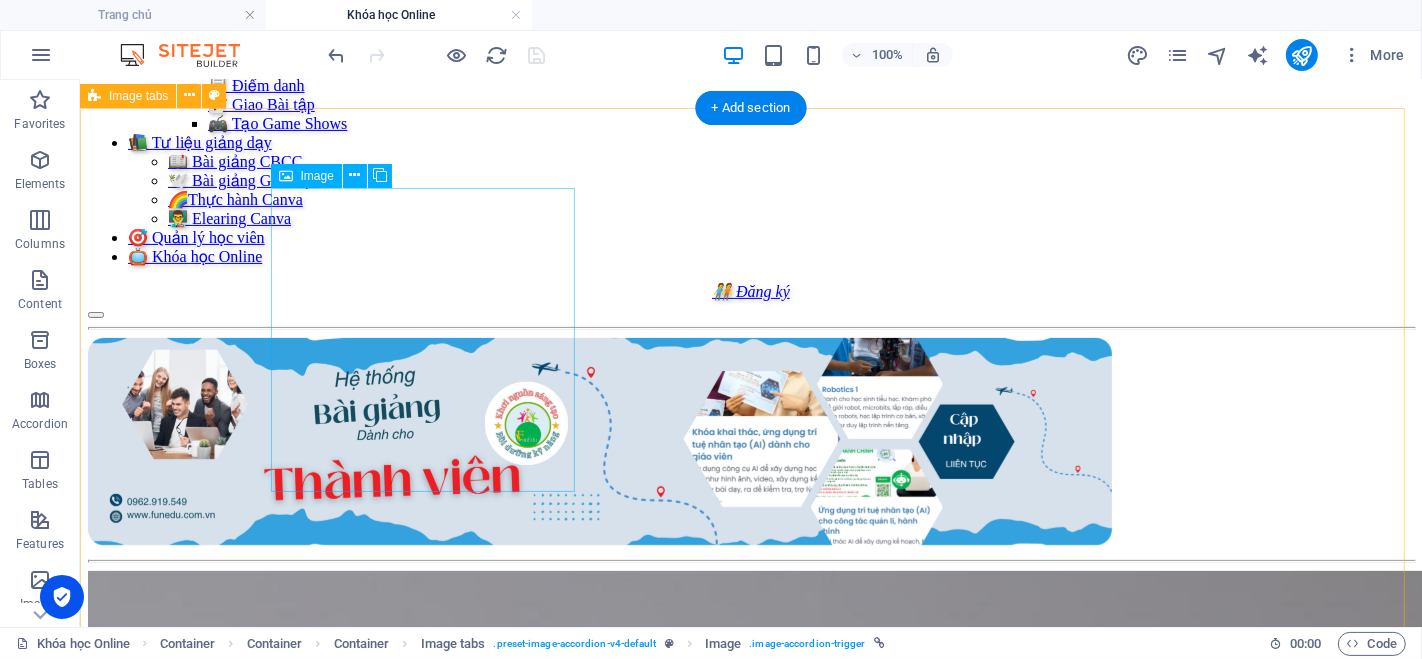 click on "Khóa học AI dành cho Cán bộ công chức và Giáo viên" at bounding box center [750, 1262] 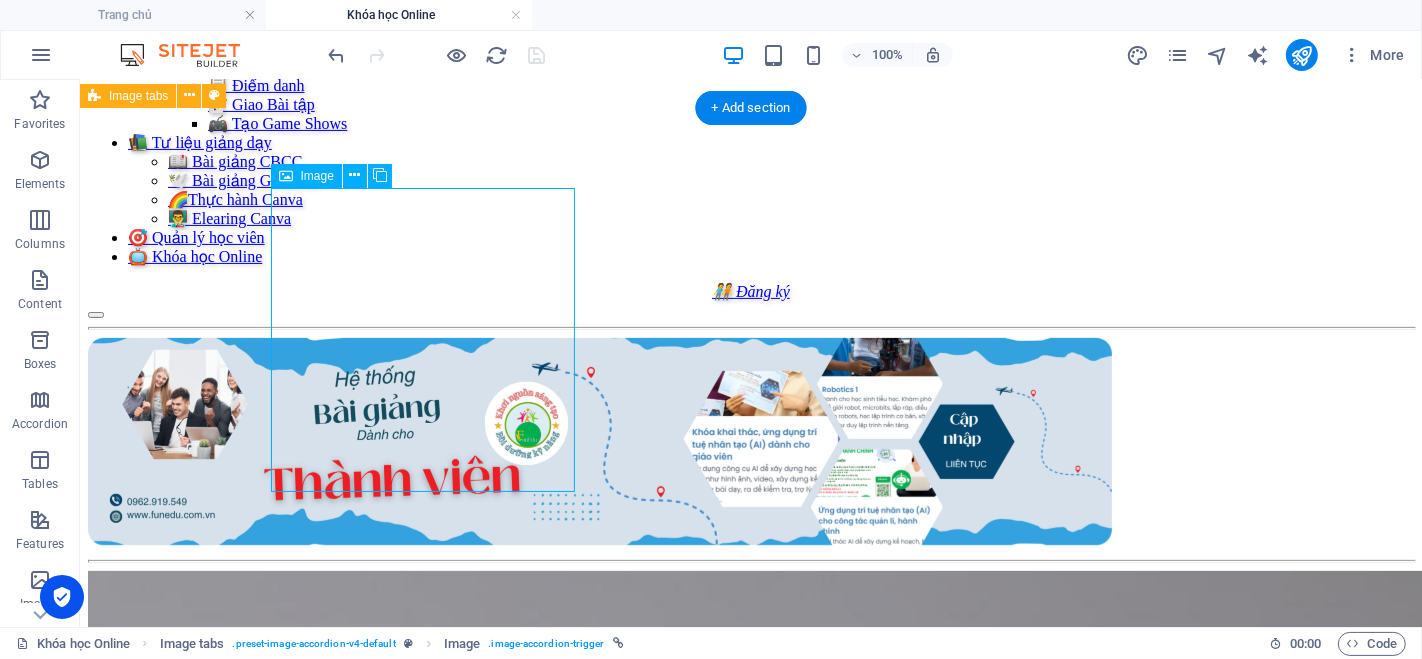 click on "Khóa học AI dành cho Cán bộ công chức và Giáo viên" at bounding box center [750, 1262] 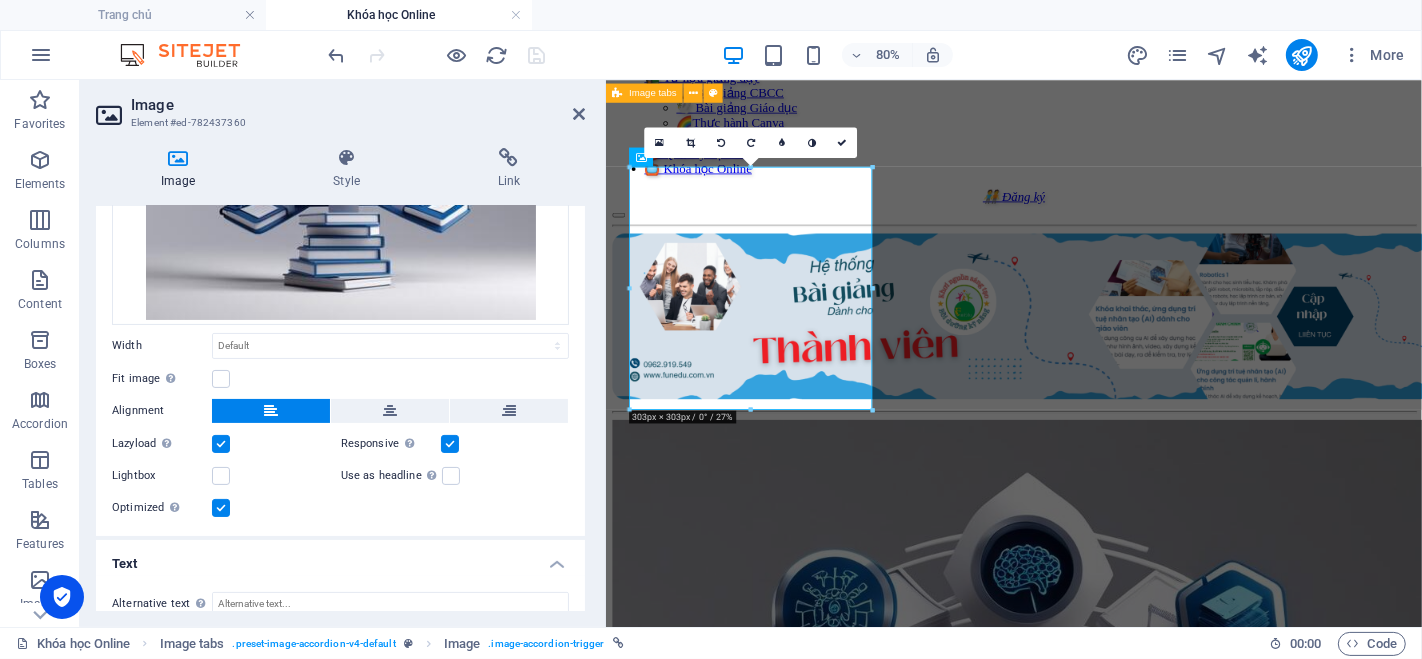 scroll, scrollTop: 496, scrollLeft: 0, axis: vertical 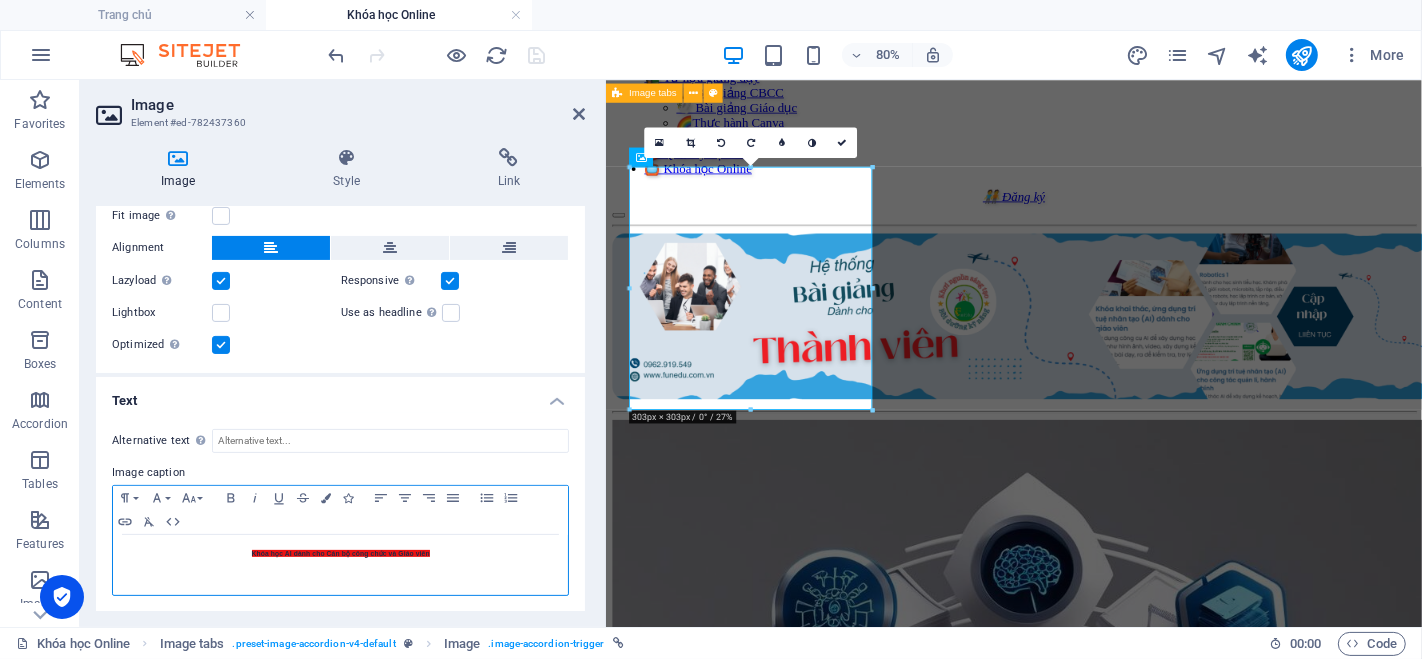 click on "Khóa học AI dành cho Cán bộ công chức và Giáo viên" at bounding box center [341, 553] 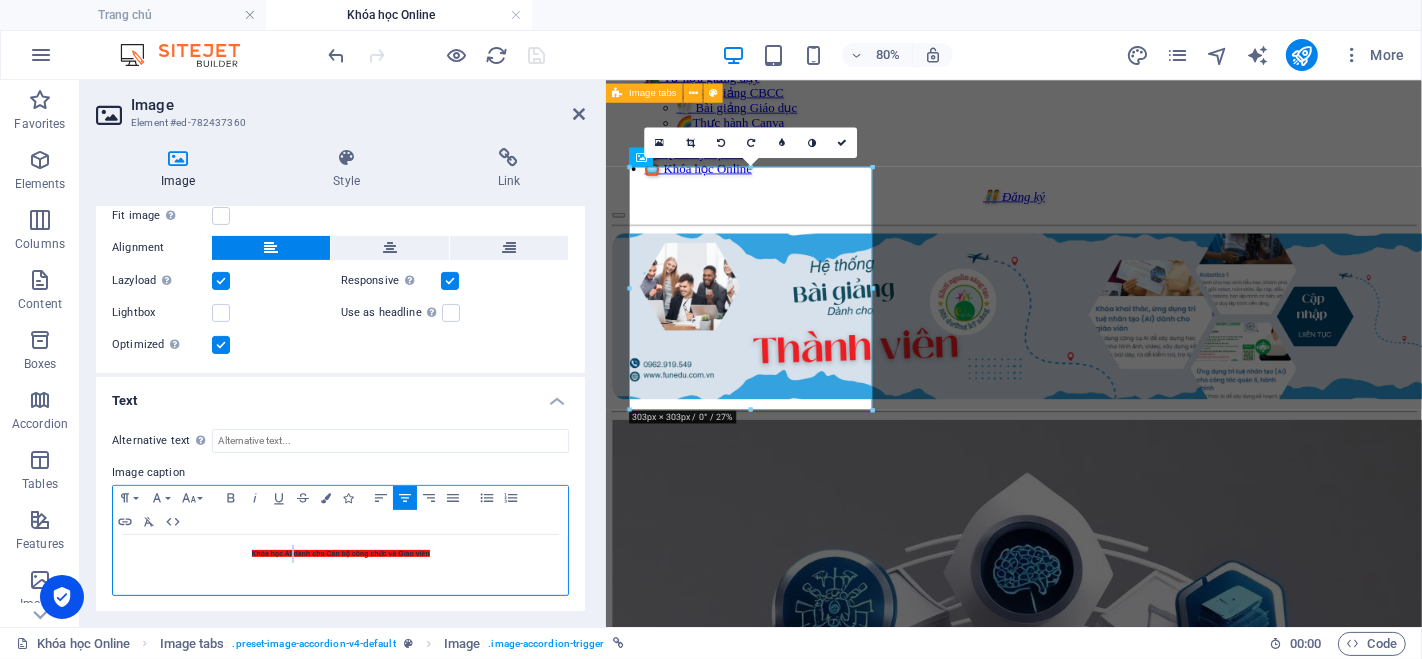 click on "Khóa học AI dành cho Cán bộ công chức và Giáo viên" at bounding box center [341, 553] 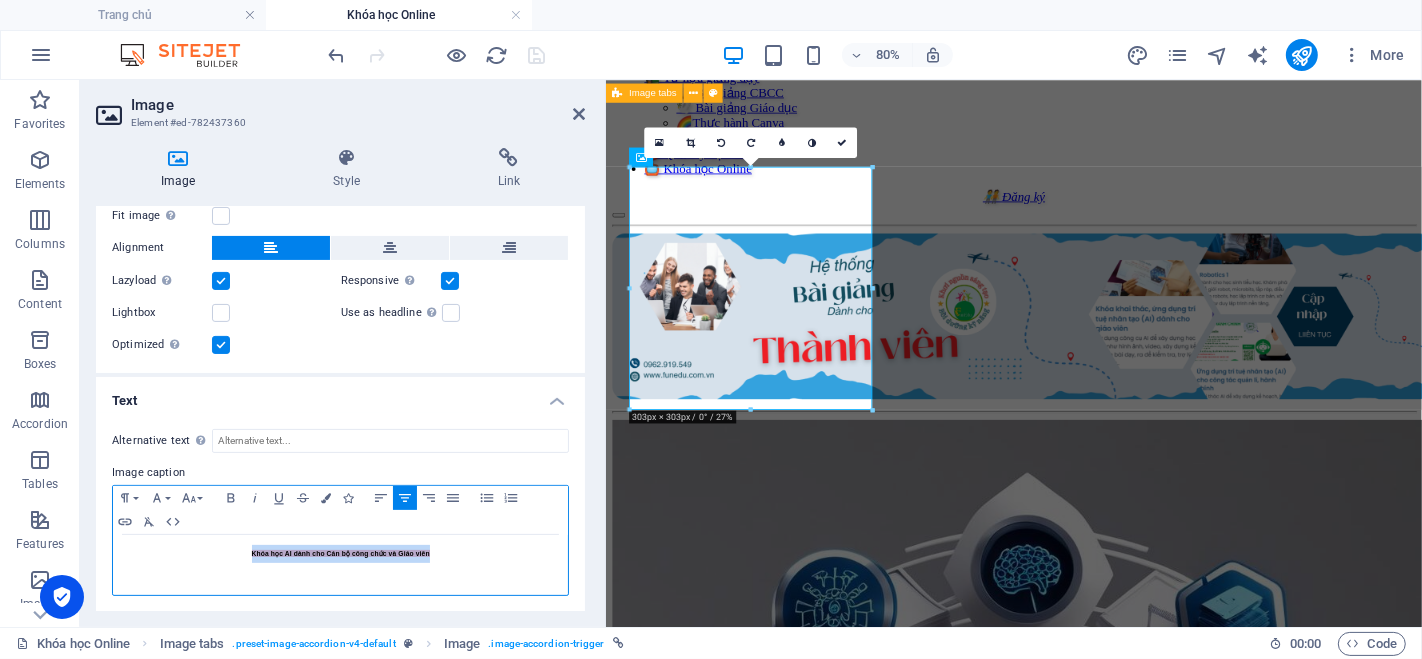 drag, startPoint x: 457, startPoint y: 555, endPoint x: 208, endPoint y: 555, distance: 249 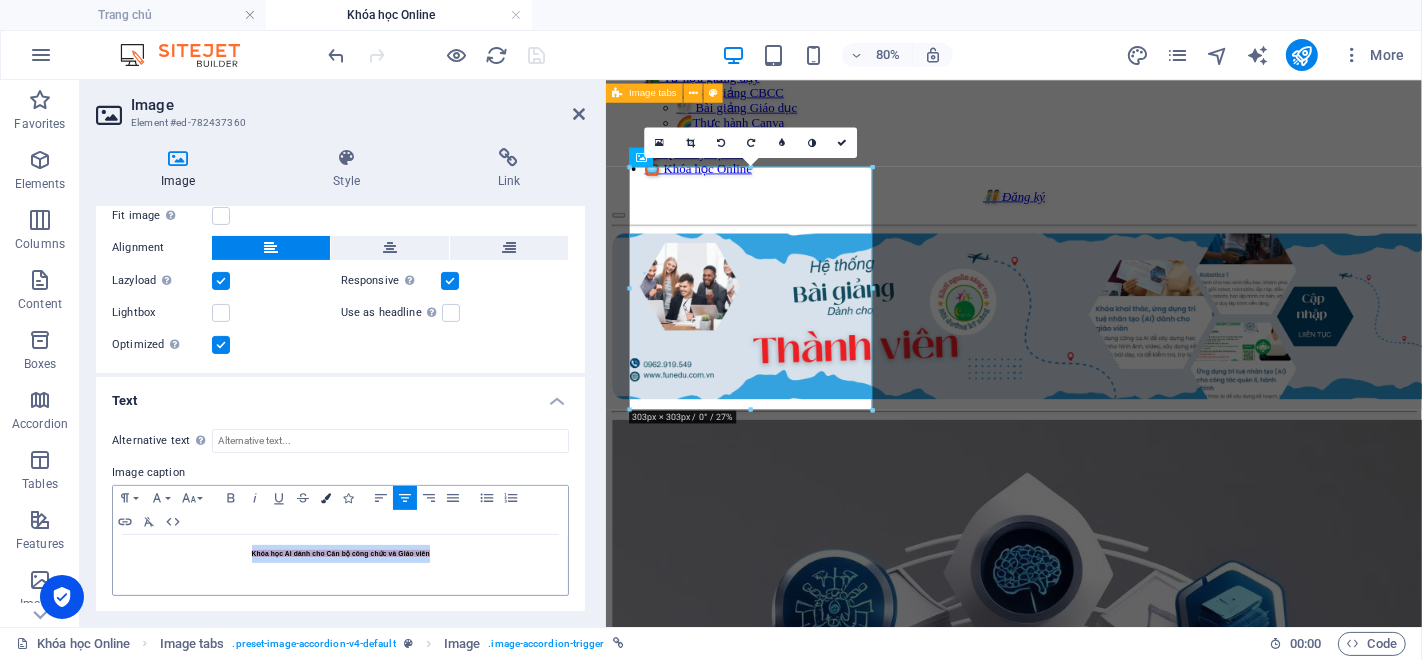 click on "Colors" at bounding box center (326, 498) 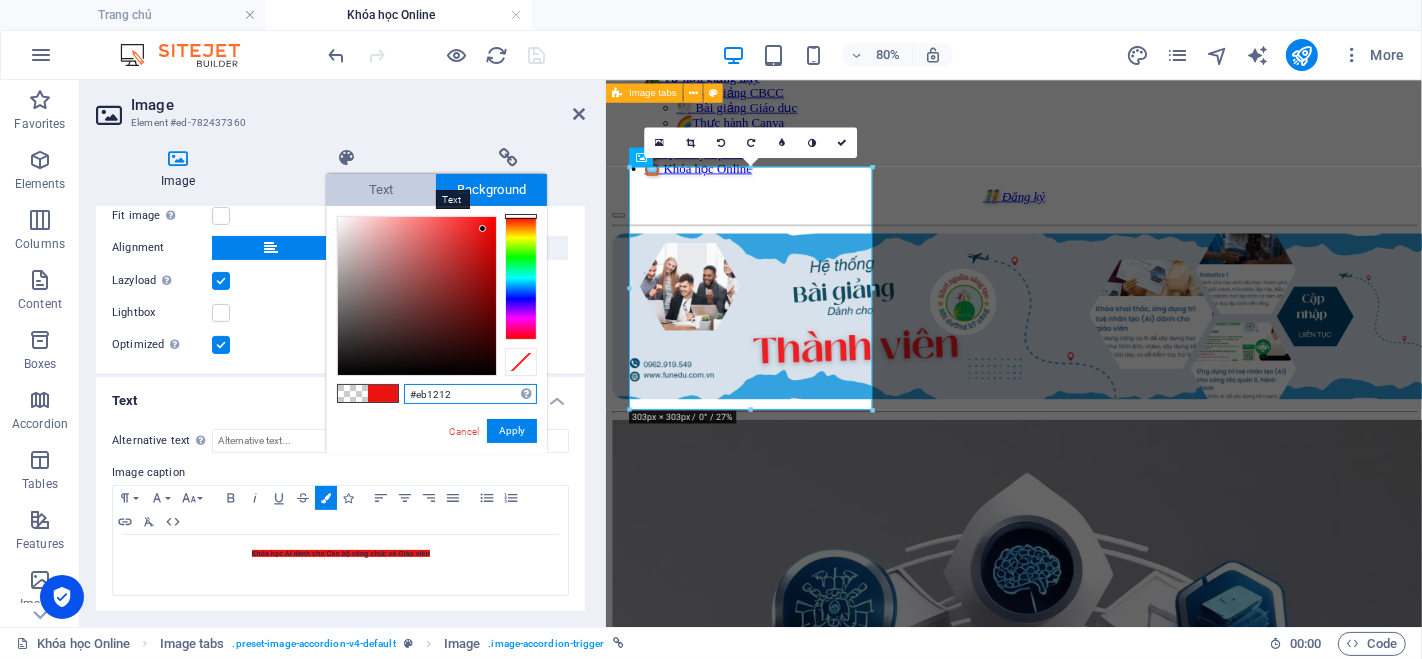 click on "Text" at bounding box center [381, 190] 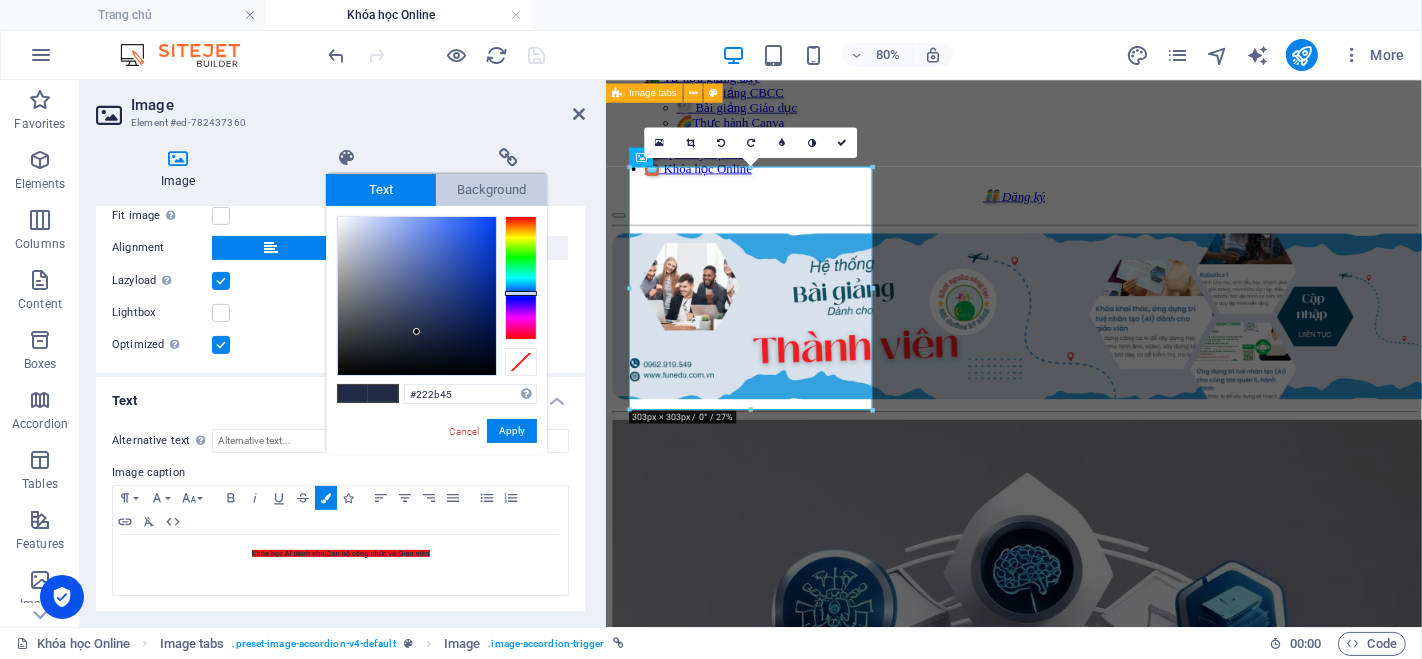 click on "Background" at bounding box center (491, 190) 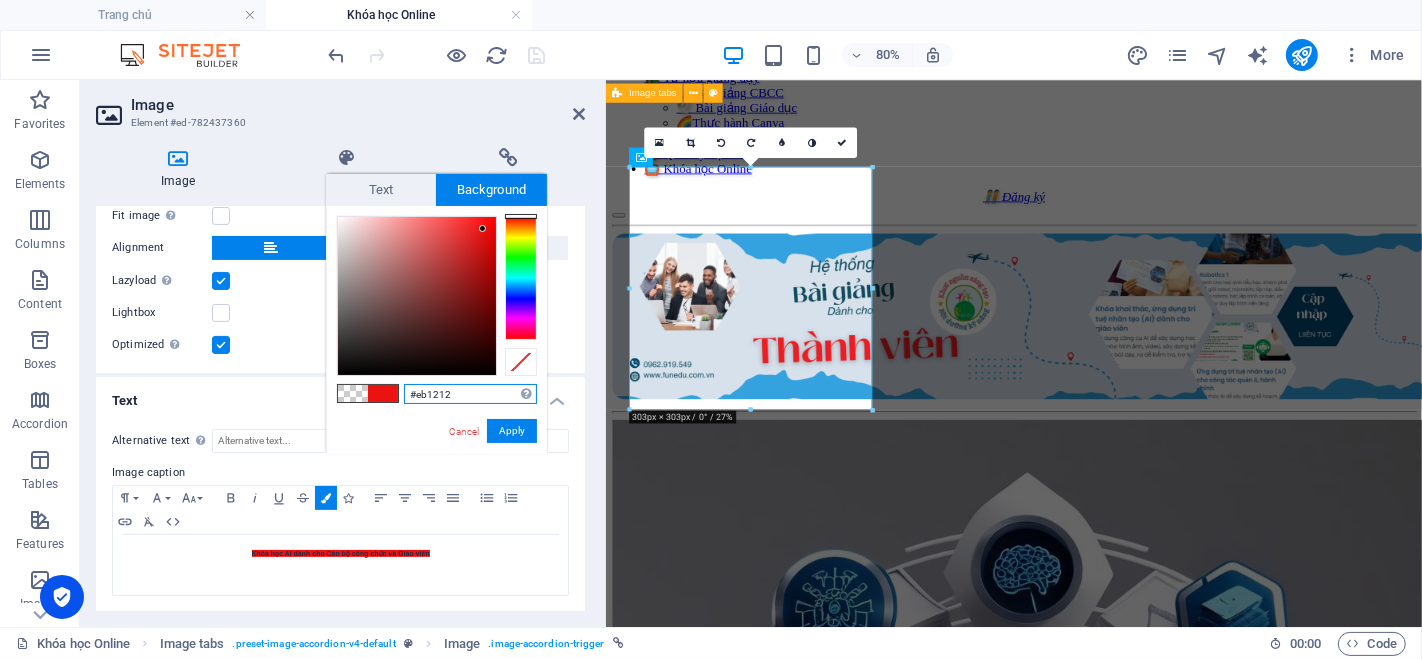 drag, startPoint x: 482, startPoint y: 392, endPoint x: 392, endPoint y: 392, distance: 90 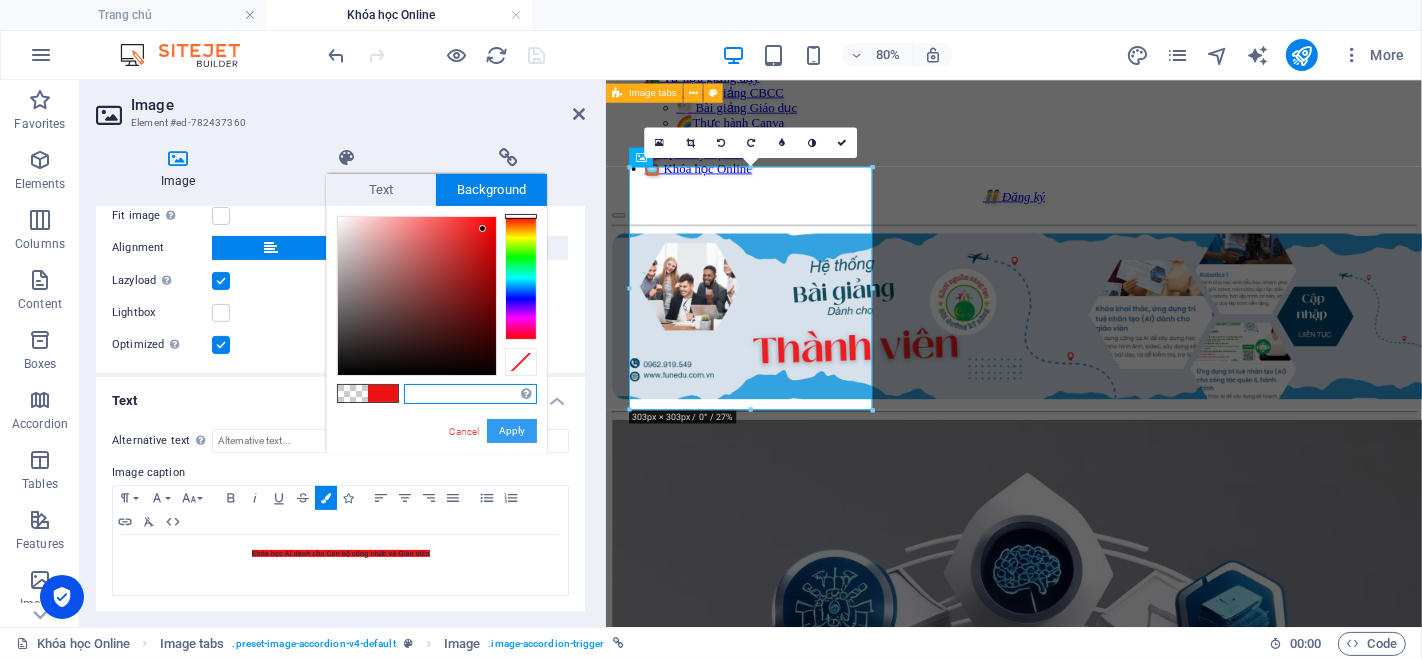 type 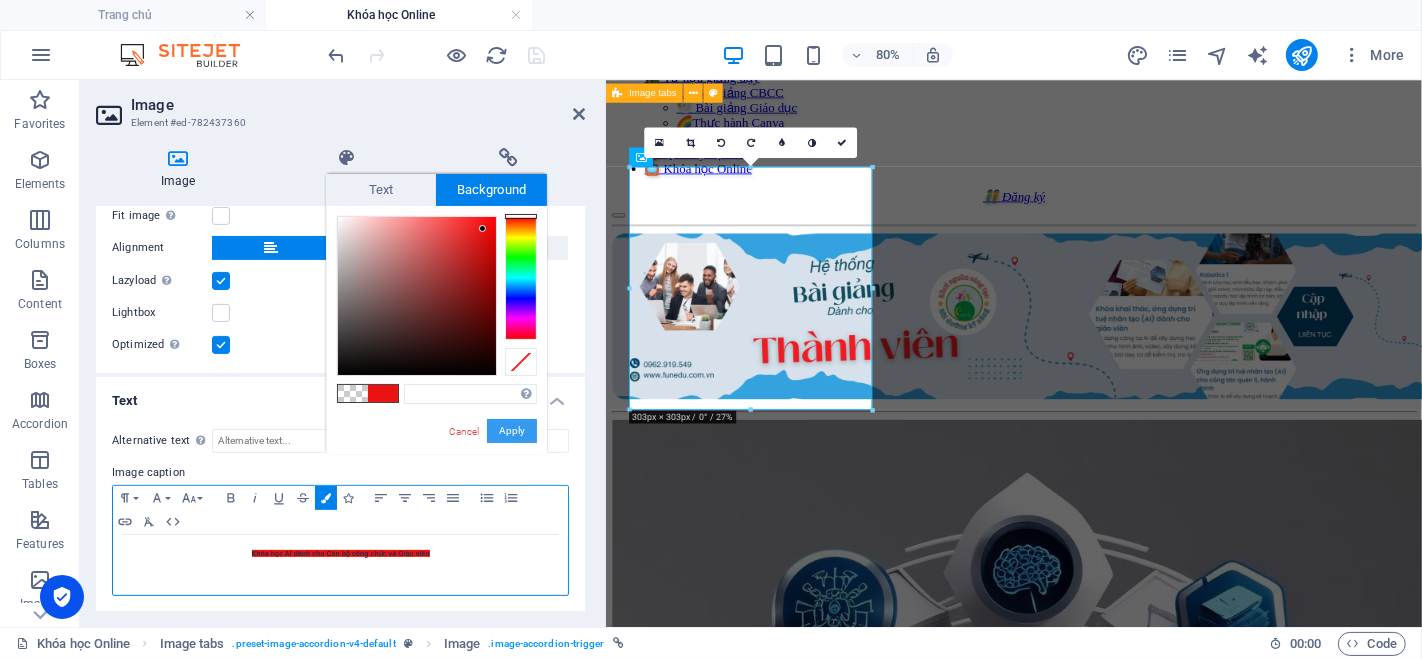 click on "Apply" at bounding box center [512, 431] 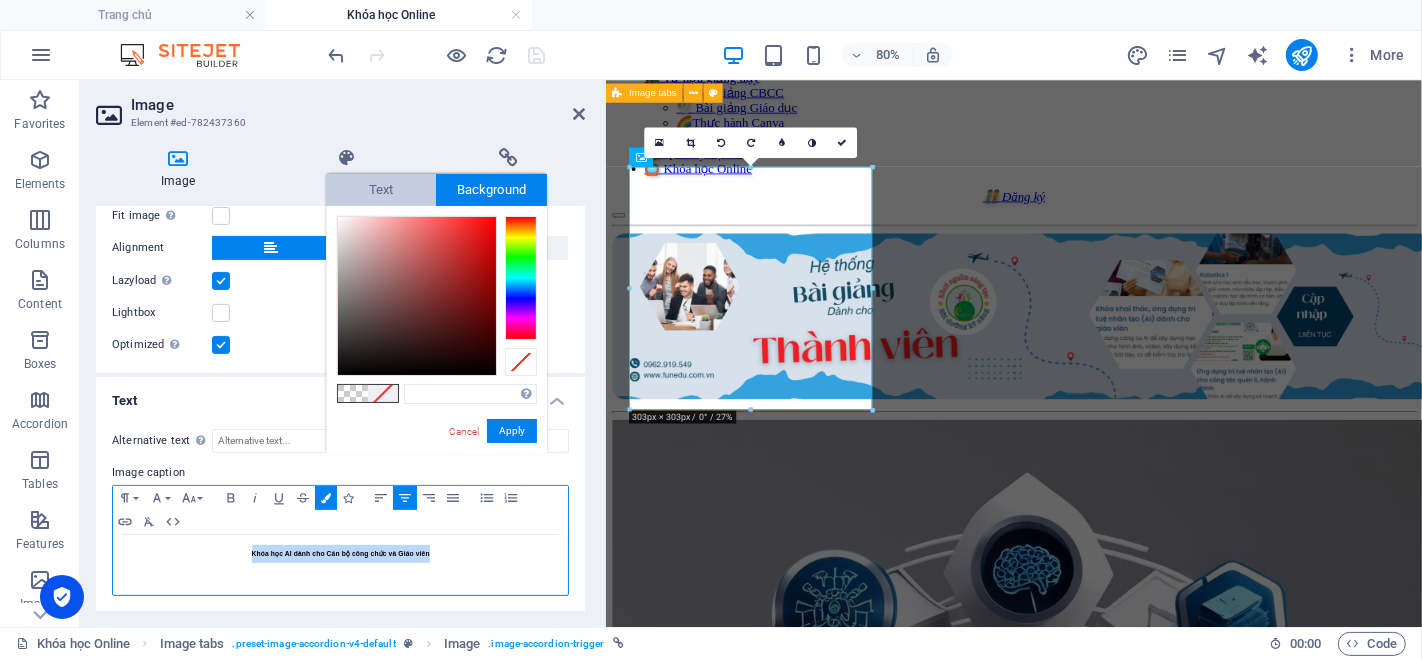 click on "Text" at bounding box center [381, 190] 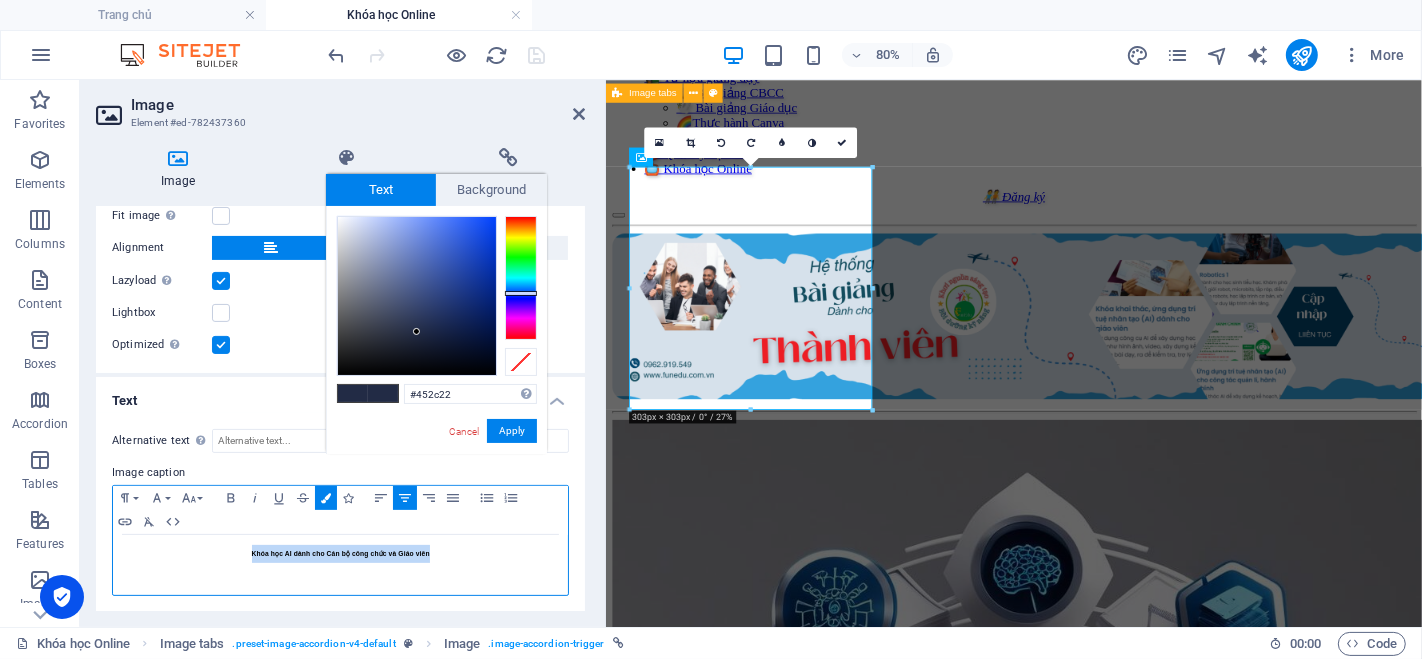 click at bounding box center [521, 278] 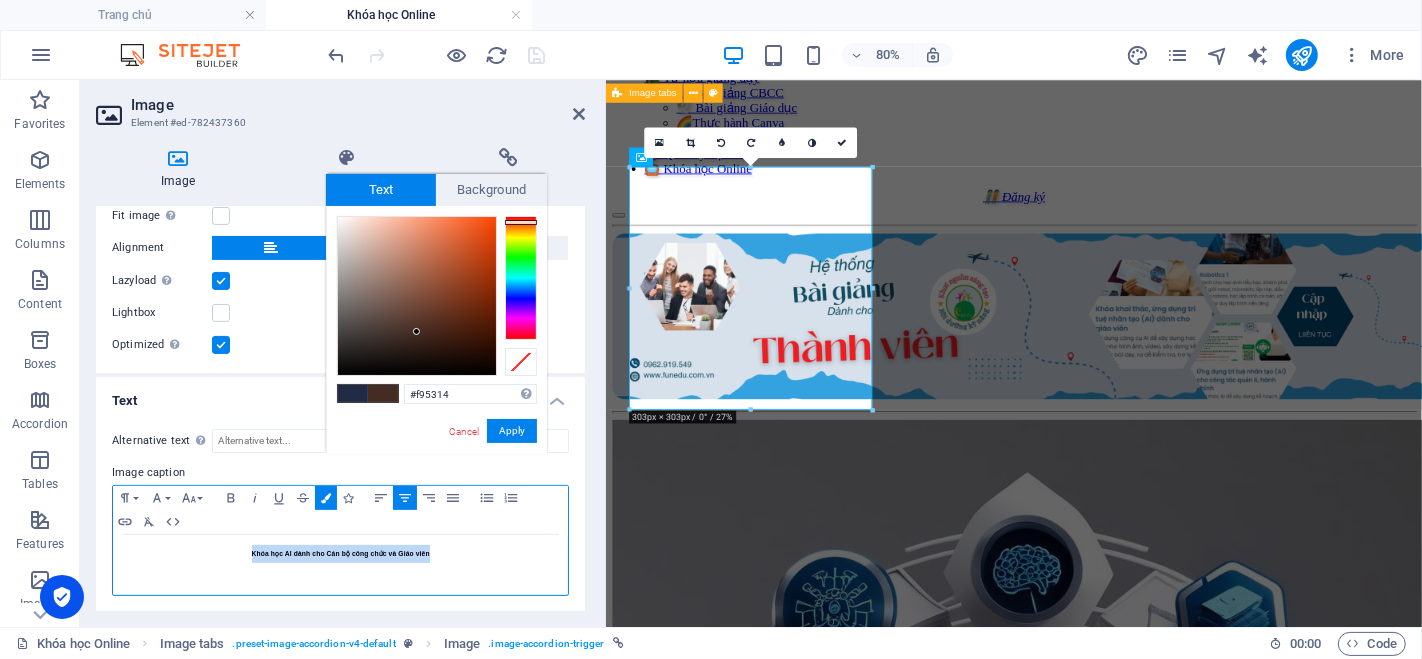 click at bounding box center (417, 296) 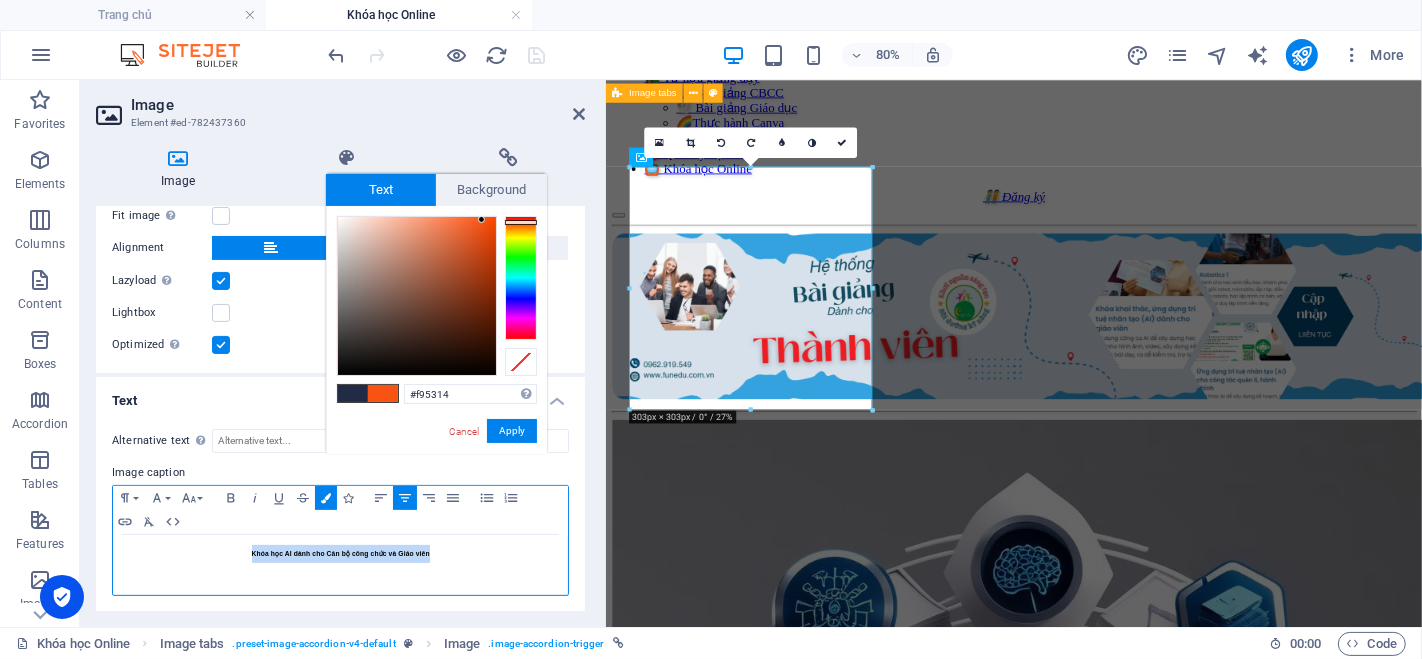 type on "#e94a0f" 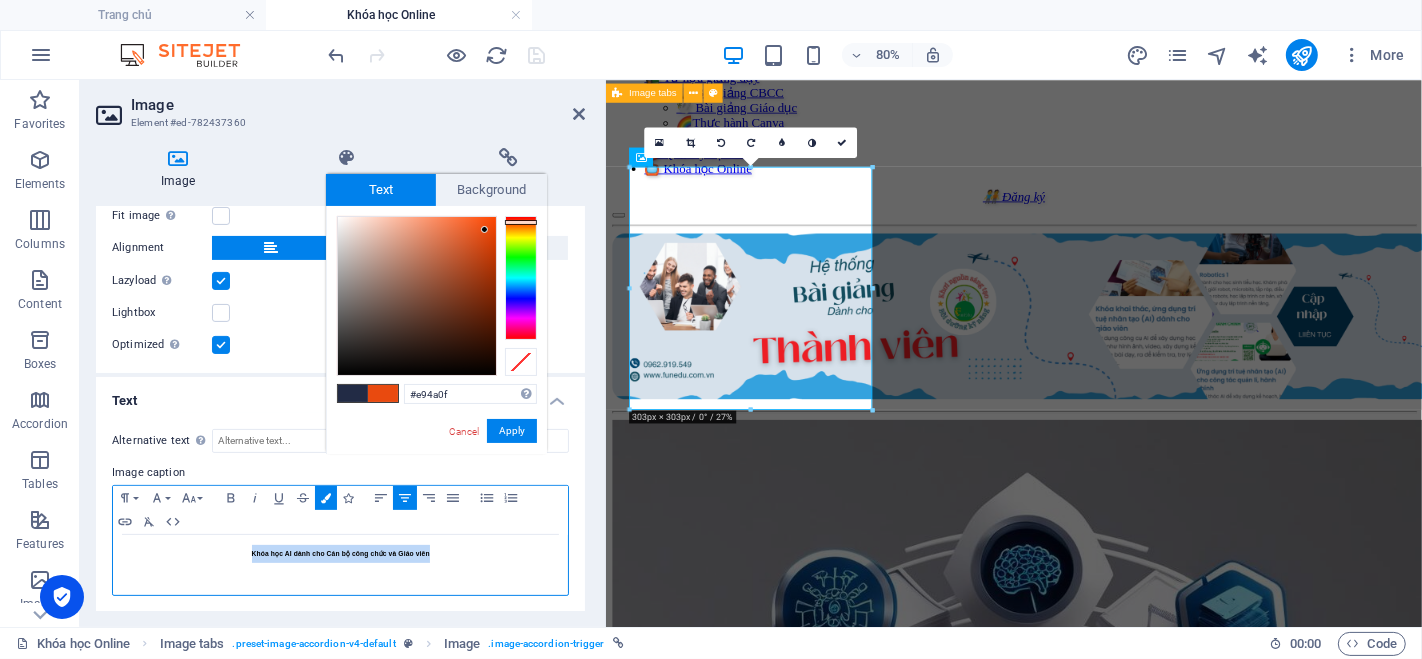 click at bounding box center (417, 296) 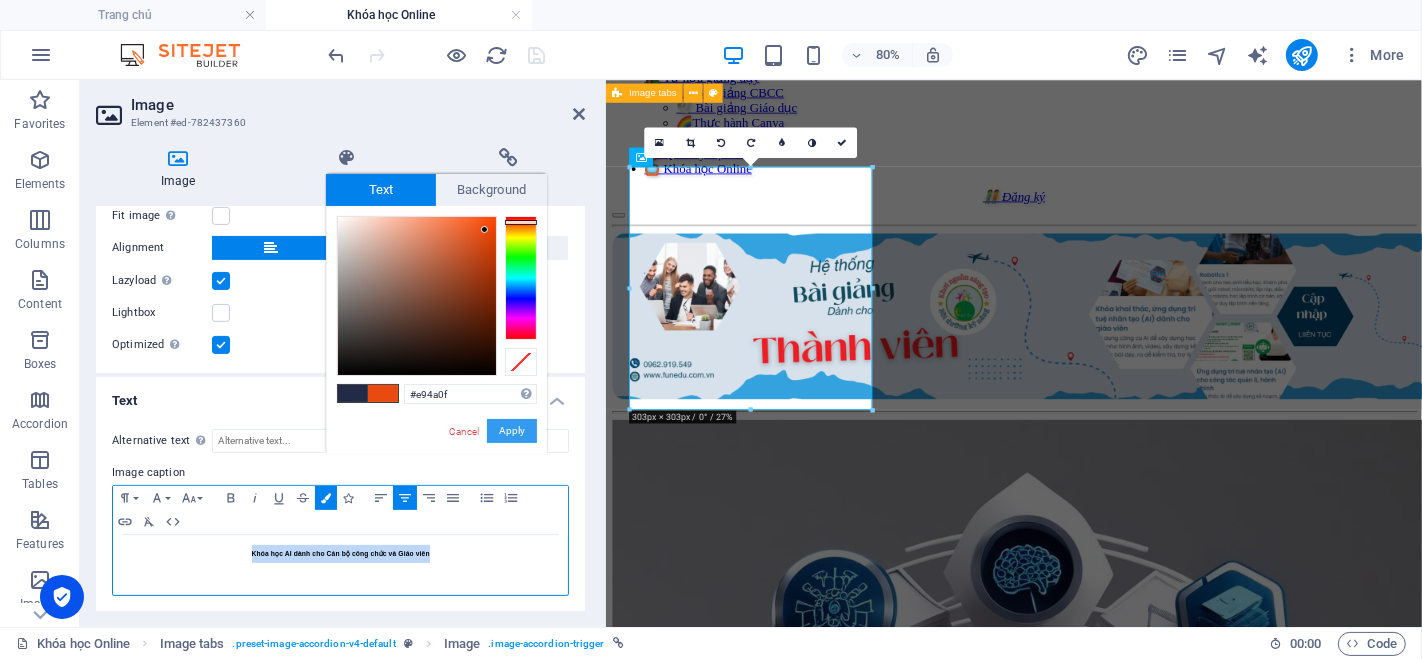 click on "Apply" at bounding box center [512, 431] 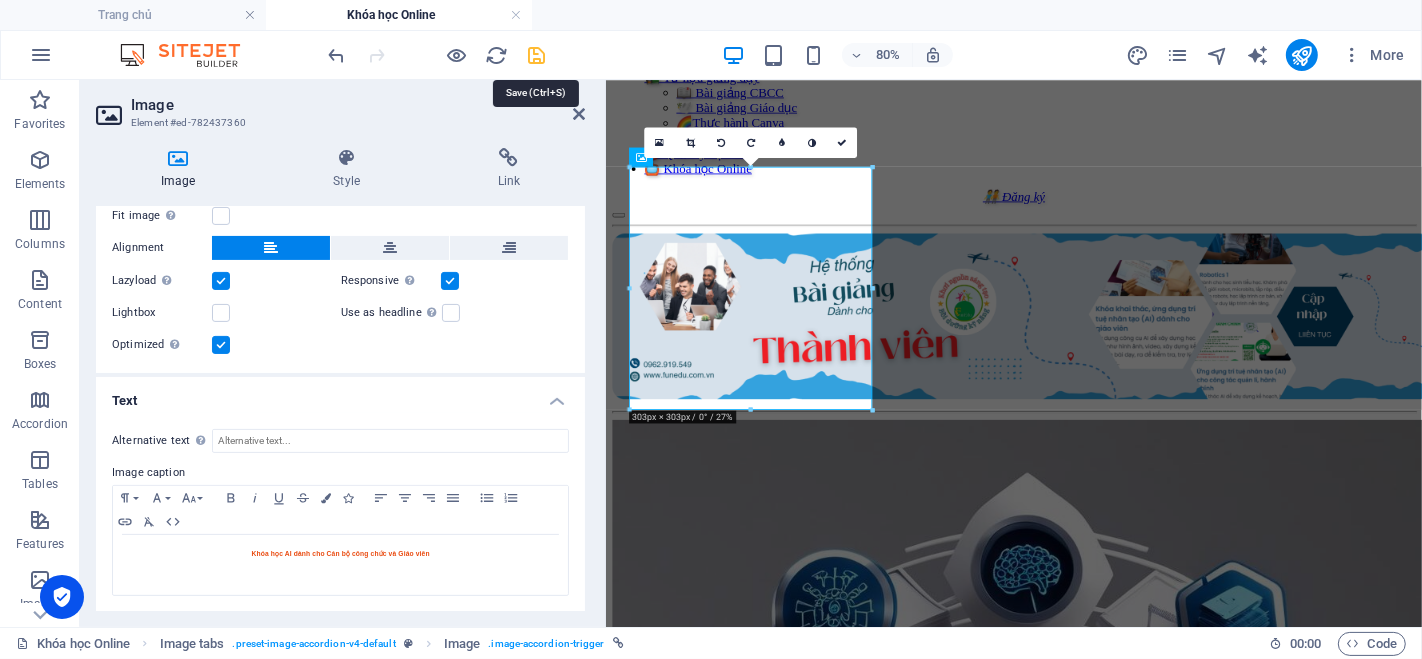 click at bounding box center [537, 55] 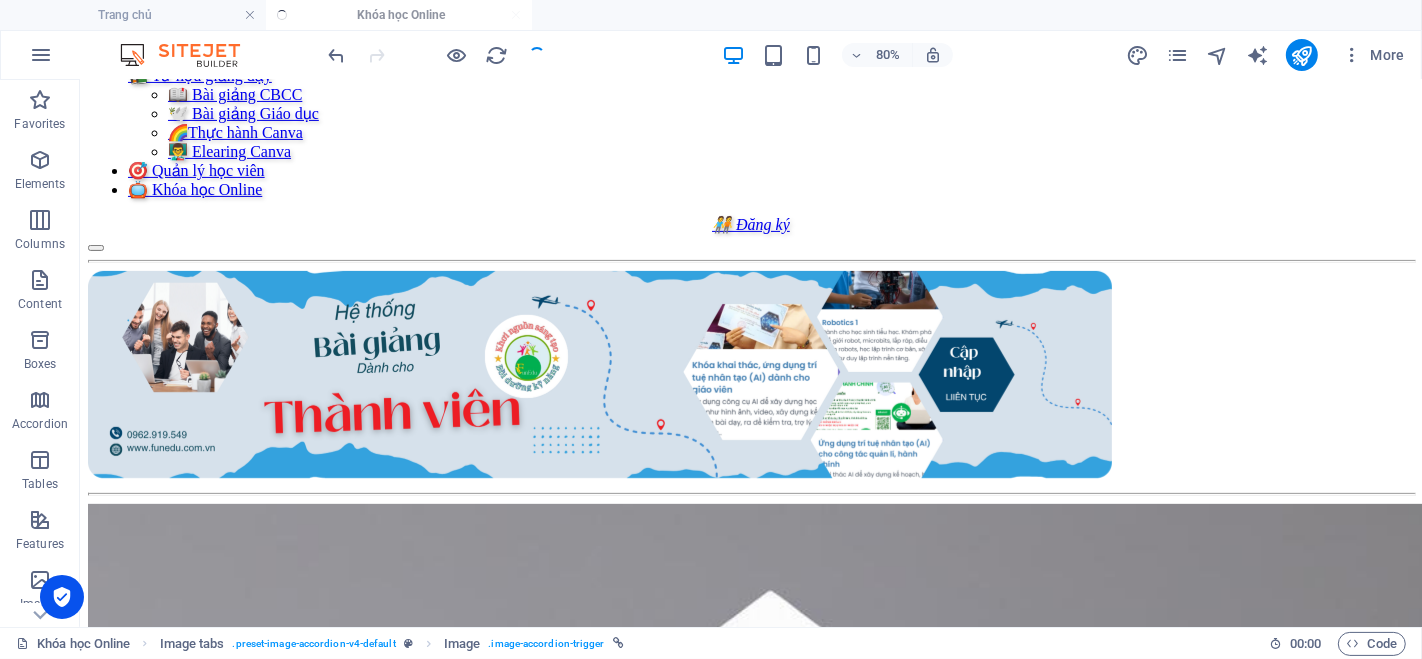 scroll, scrollTop: 444, scrollLeft: 0, axis: vertical 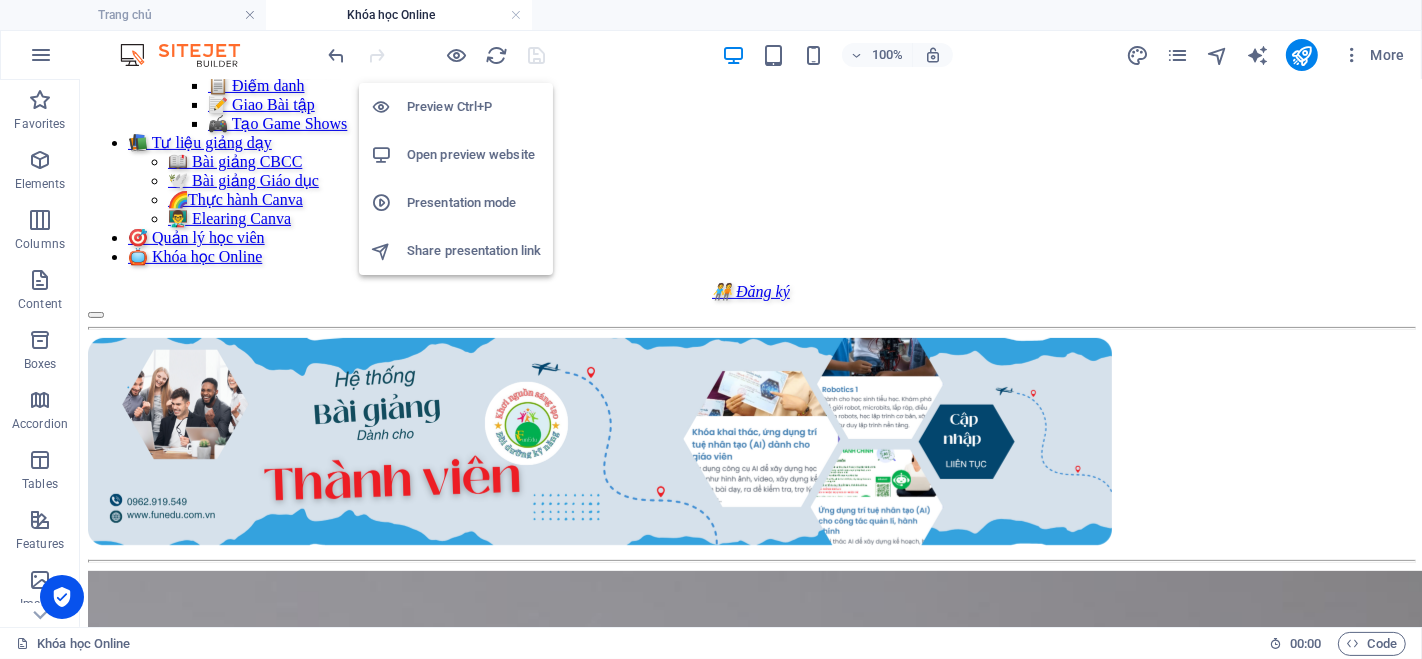 click on "Open preview website" at bounding box center (474, 155) 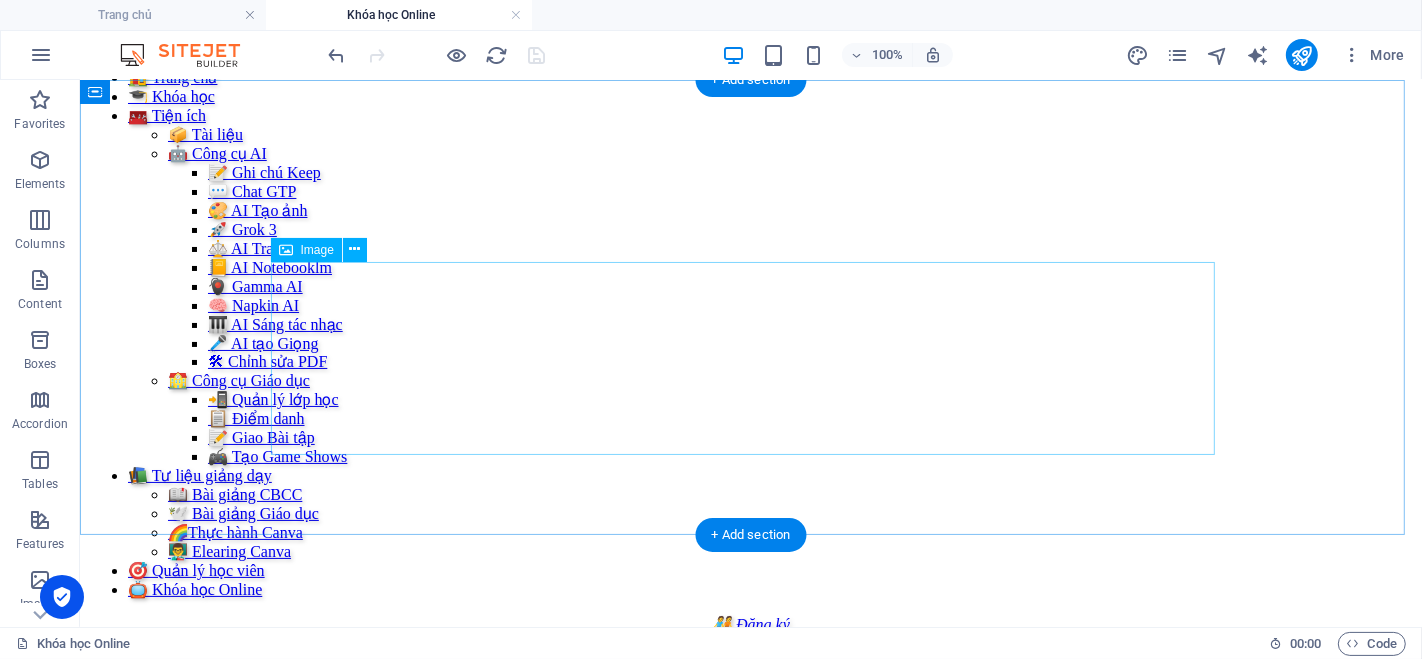 scroll, scrollTop: 0, scrollLeft: 0, axis: both 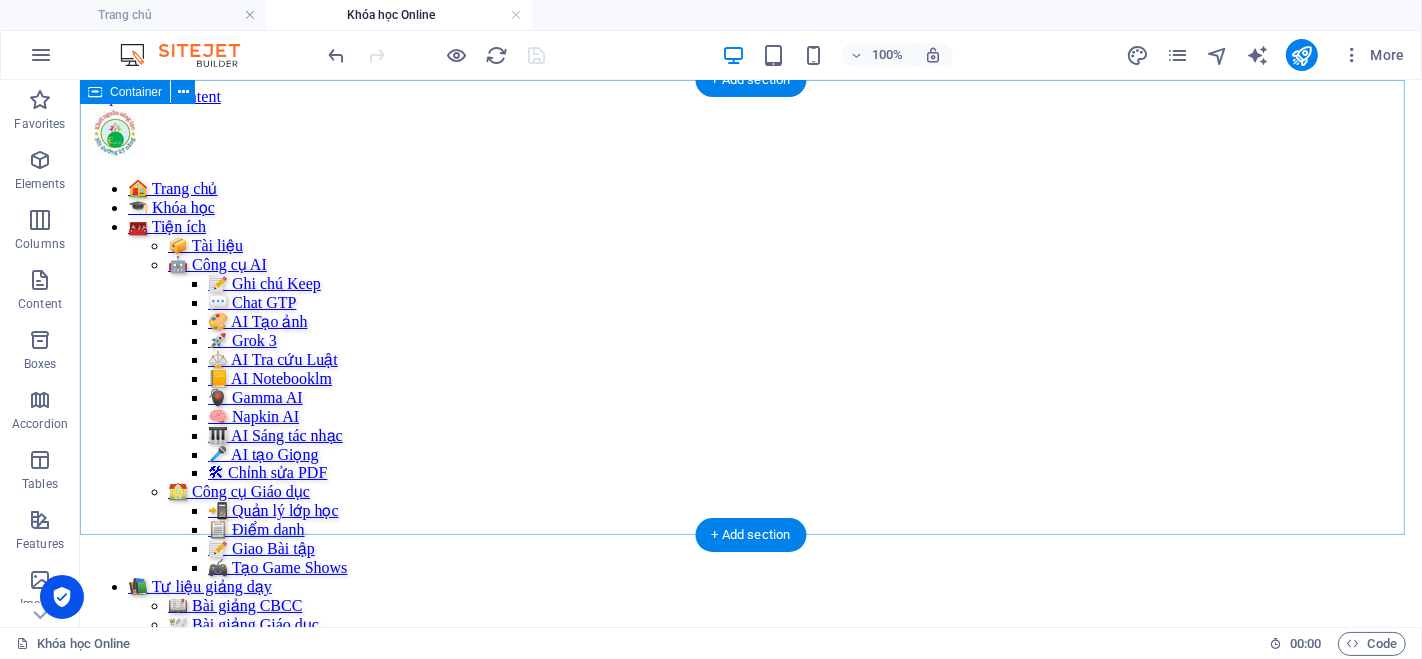 click at bounding box center [750, 882] 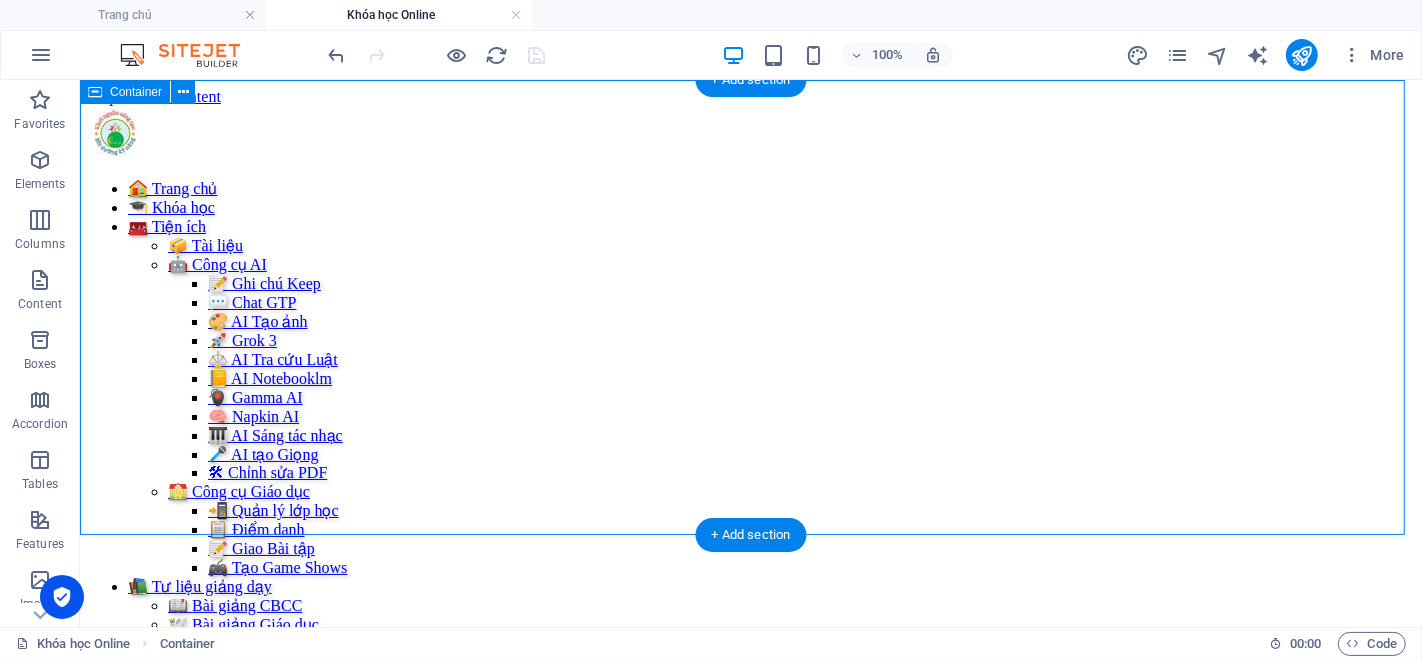 click at bounding box center [750, 882] 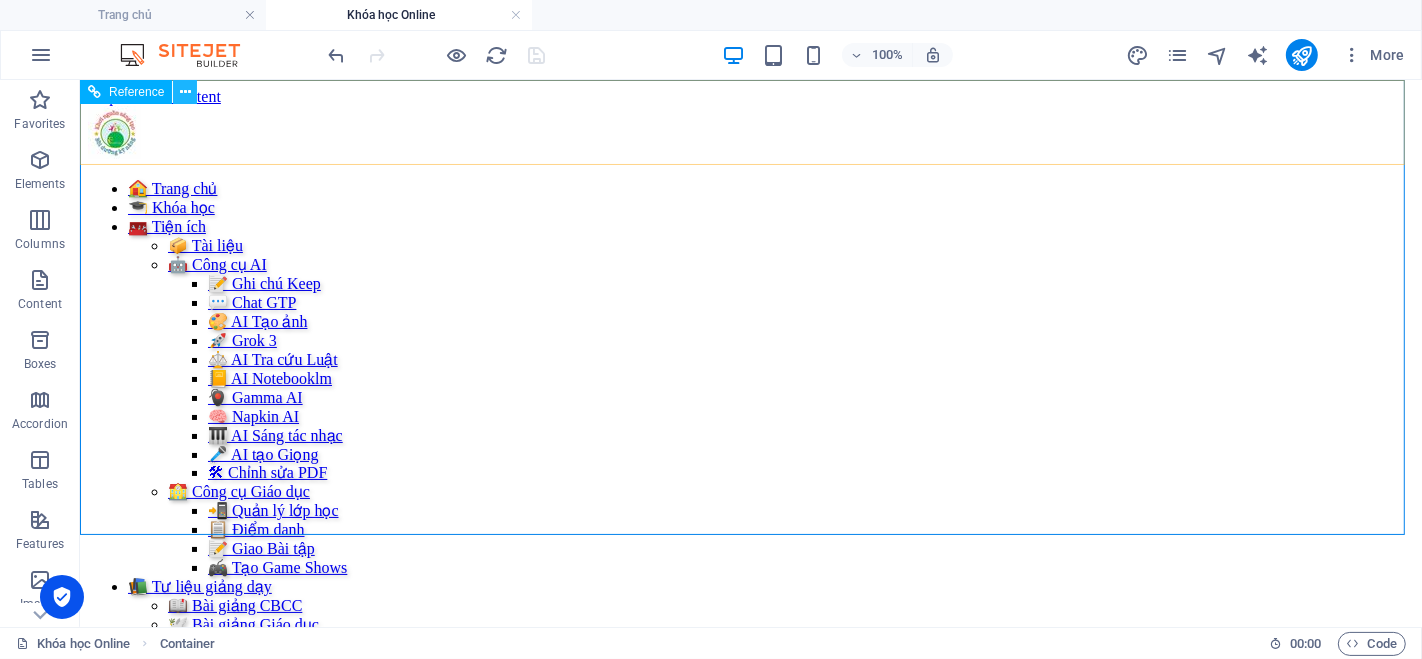 click at bounding box center [185, 92] 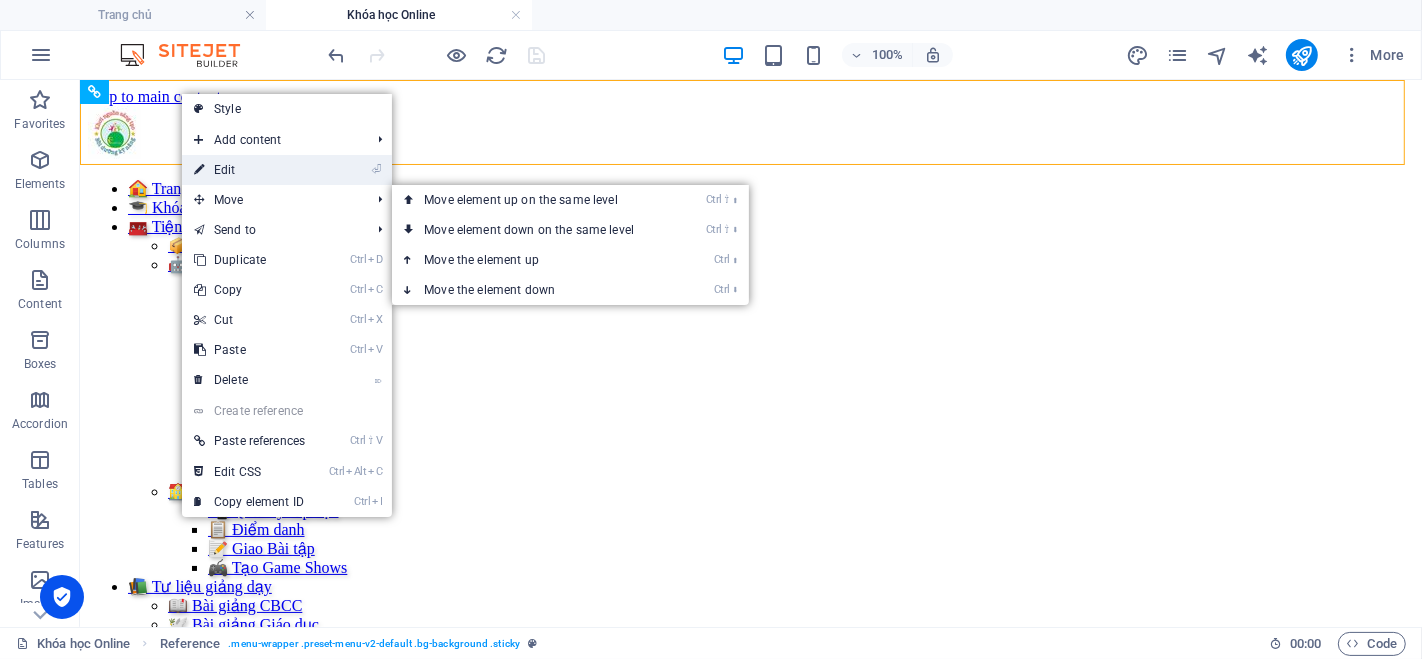 click on "⏎  Edit" at bounding box center [249, 170] 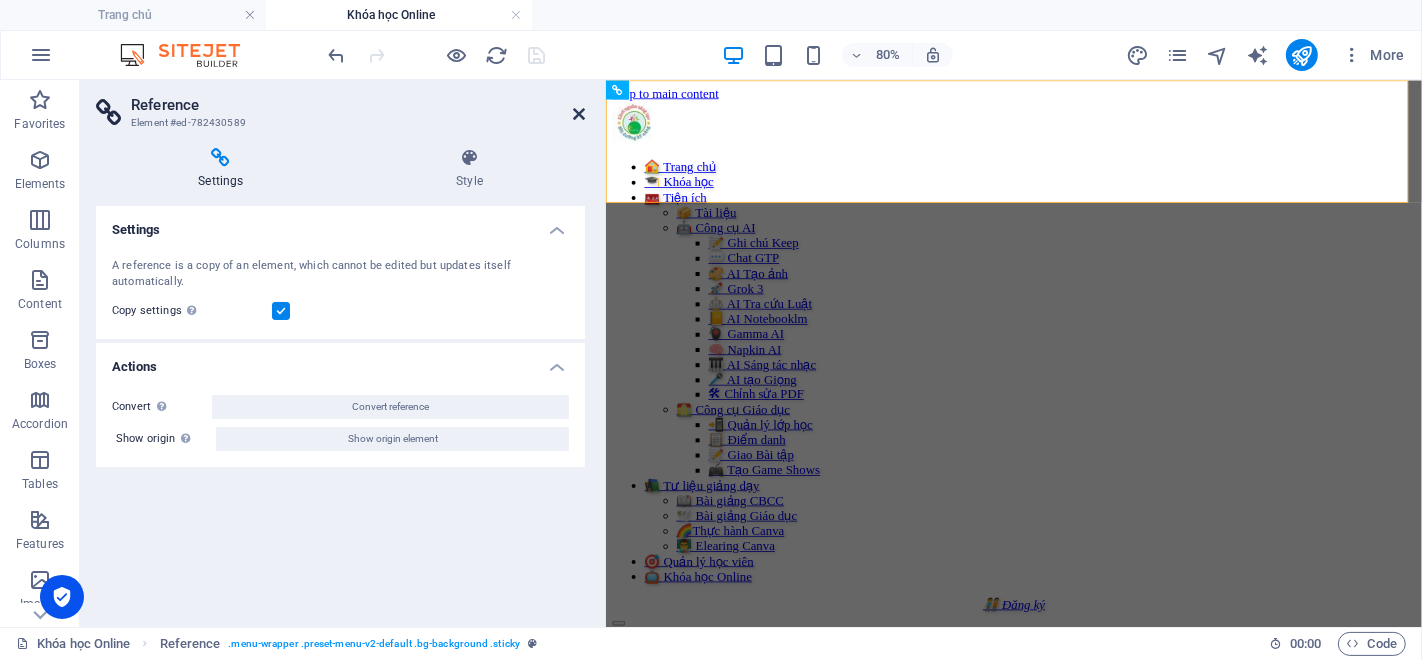 drag, startPoint x: 581, startPoint y: 111, endPoint x: 500, endPoint y: 31, distance: 113.84639 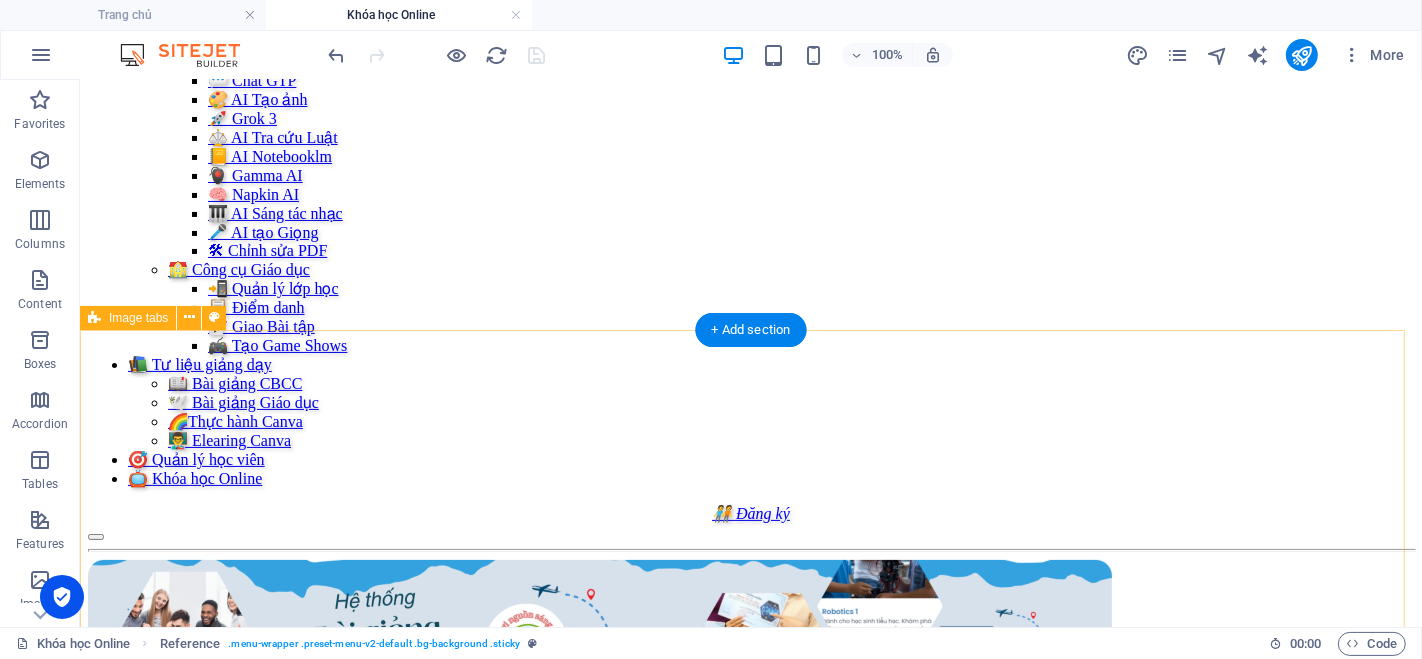 scroll, scrollTop: 0, scrollLeft: 0, axis: both 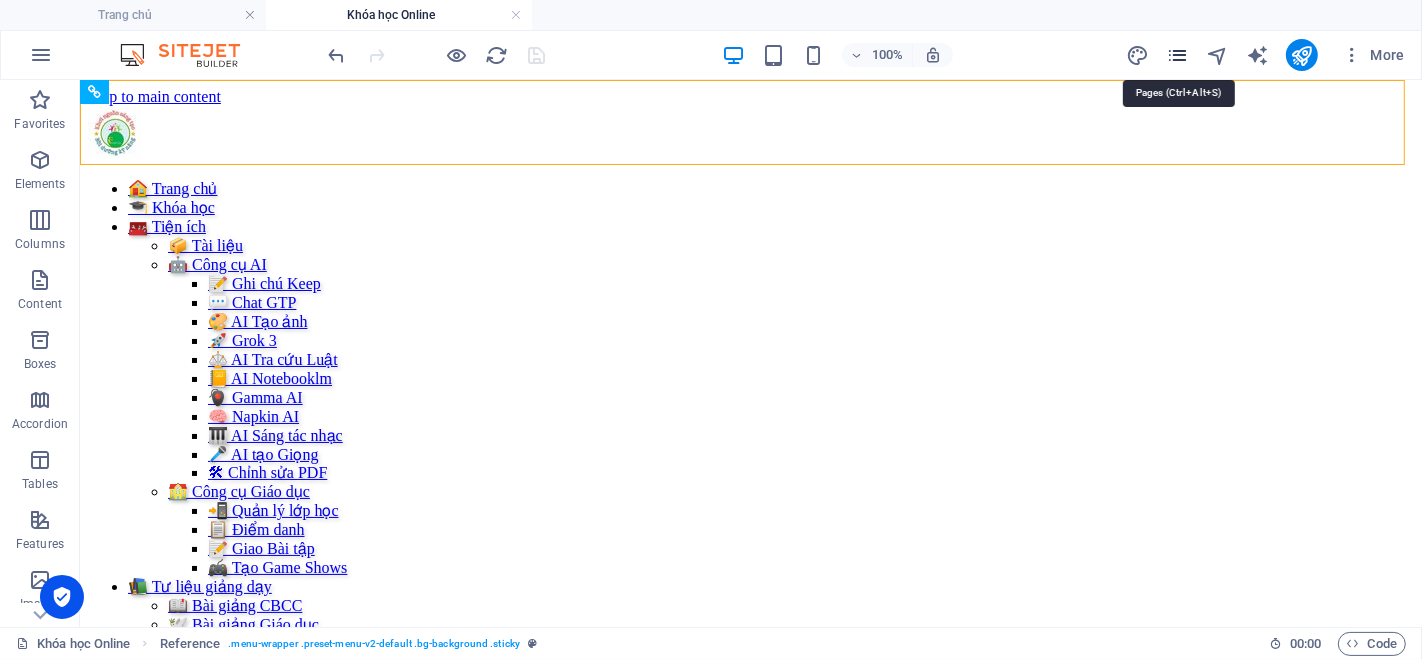 click at bounding box center (1177, 55) 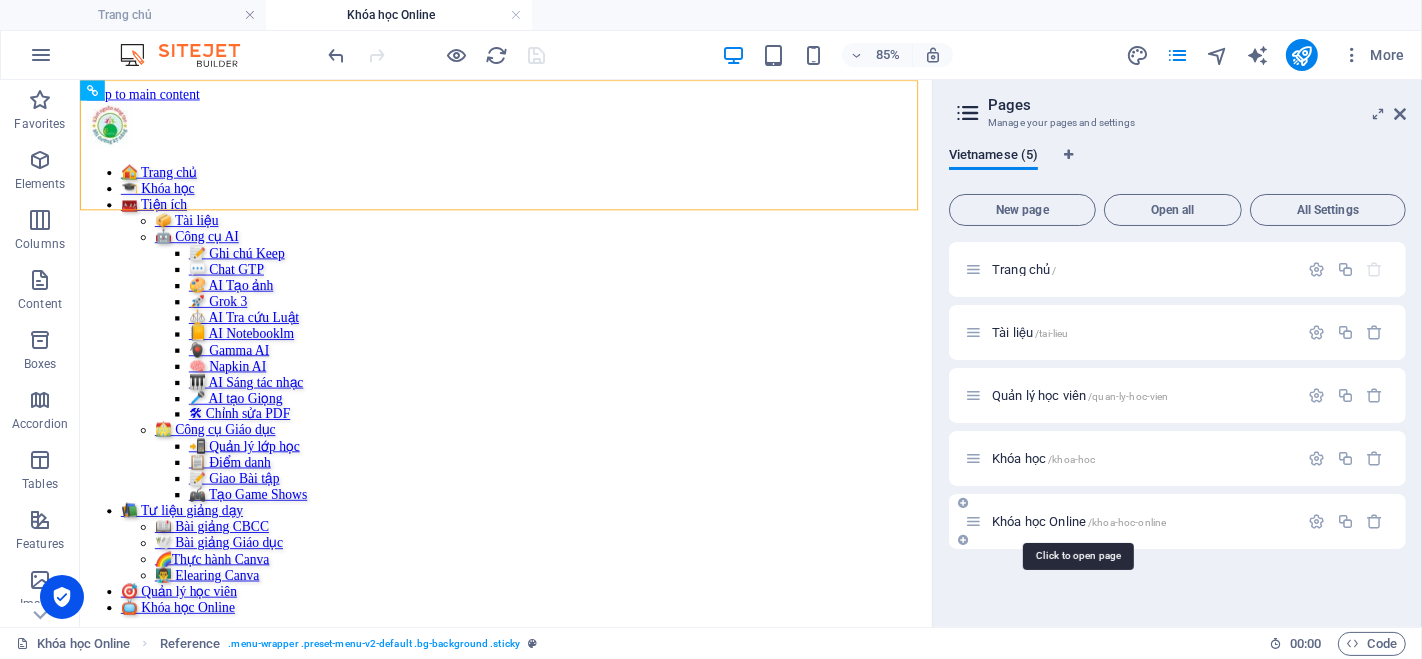 click on "Khóa học Online /khoa-hoc-online" at bounding box center (1079, 521) 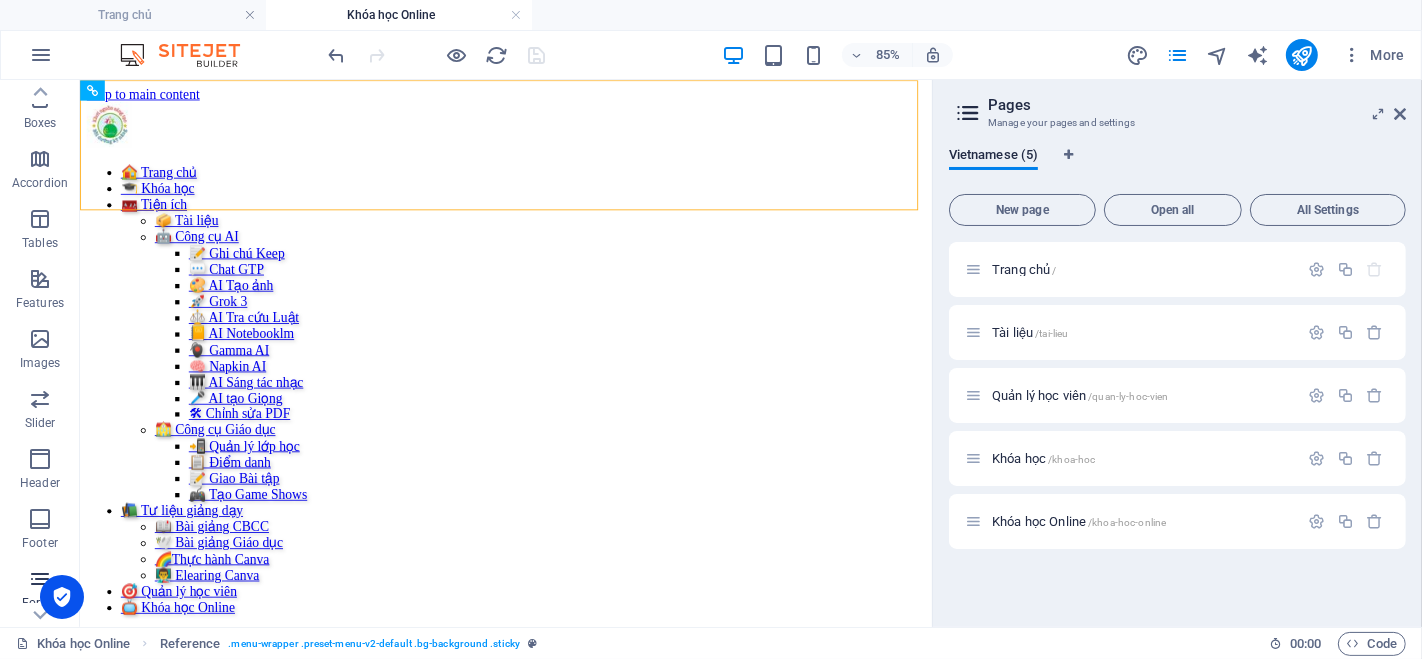 scroll, scrollTop: 130, scrollLeft: 0, axis: vertical 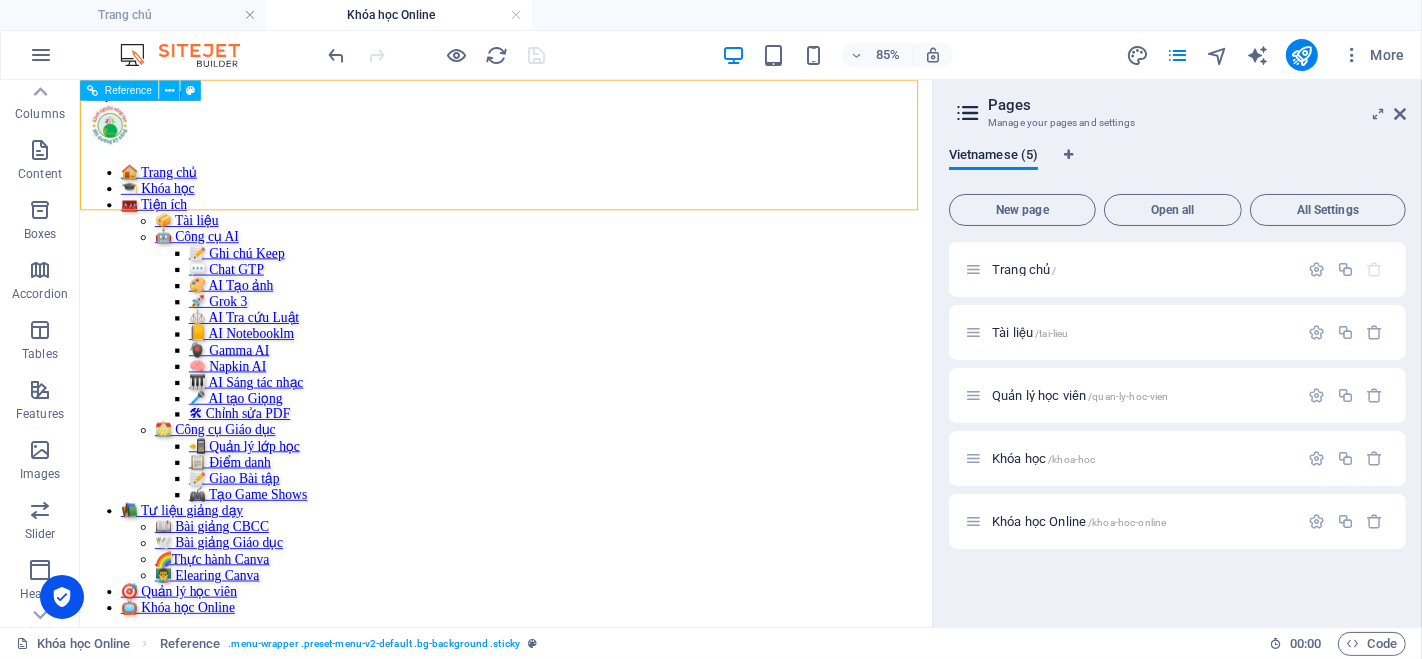 click on "🏠 Trang chủ 🎓 Khóa học 🧰 Tiện ích 📦 Tài liệu 🤖 Công cụ AI 📝 Ghi chú Keep 💬 Chat GTP 🎨 AI Tạo ảnh 🚀 Grok 3 ⚖️ AI Tra cứu Luật 📒 AI Notebooklm 🖲️ Gamma AI 🧠 Napkin AI 🎹 AI Sáng tác nhạc 🎤 AI tạo Giọng 🛠 Chỉnh sửa PDF 🏫 Công cụ Giáo dục 📲 Quản lý lớp học 📋 Điểm danh 📝 Giao Bài tập 🎮 Tạo Game Shows 📚 Tư liệu giảng dạy 📖 Bài giảng CBCC 🕊️ Bài giảng Giáo dục 🌈Thực hành Canva 👨‍🏫 Elearing Canva 🎯 Quản lý học viên 📺  Khóa học Online" at bounding box center (580, 444) 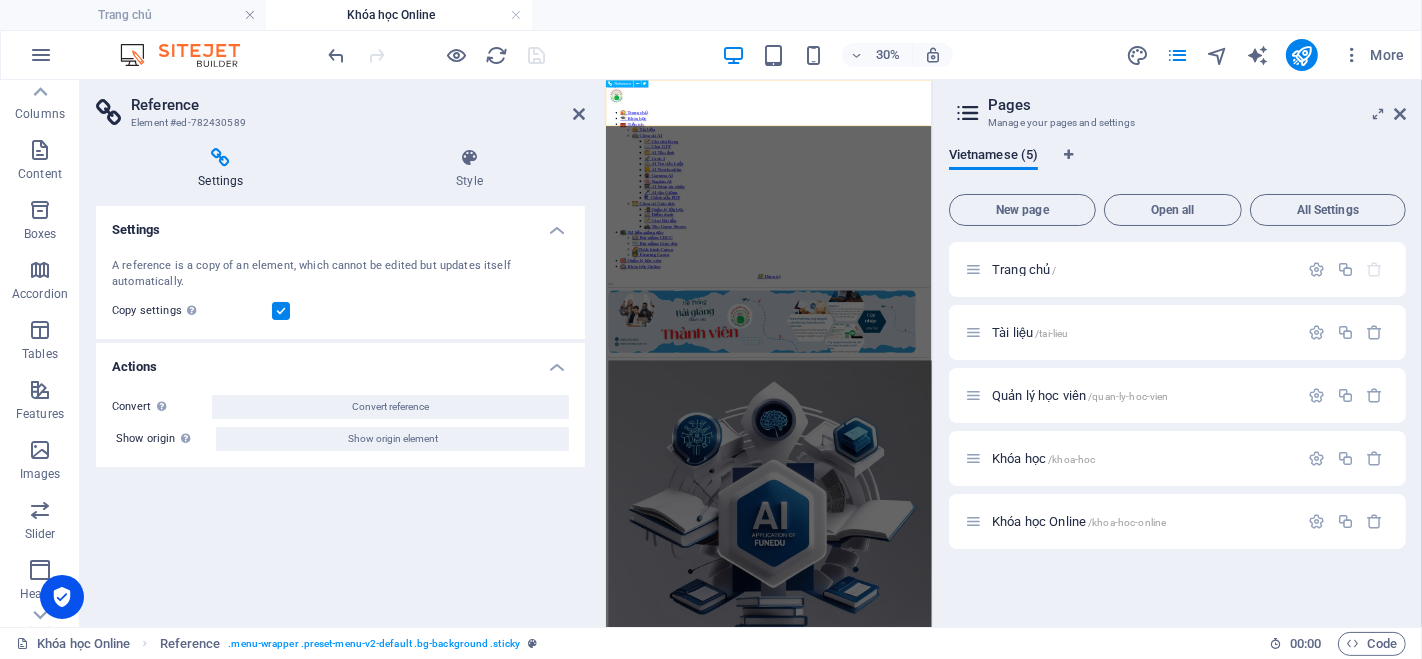 click on "🏠 Trang chủ 🎓 Khóa học 🧰 Tiện ích 📦 Tài liệu 🤖 Công cụ AI 📝 Ghi chú Keep 💬 Chat GTP 🎨 AI Tạo ảnh 🚀 Grok 3 ⚖️ AI Tra cứu Luật 📒 AI Notebooklm 🖲️ Gamma AI 🧠 Napkin AI 🎹 AI Sáng tác nhạc 🎤 AI tạo Giọng 🛠 Chỉnh sửa PDF 🏫 Công cụ Giáo dục 📲 Quản lý lớp học 📋 Điểm danh 📝 Giao Bài tập 🎮 Tạo Game Shows 📚 Tư liệu giảng dạy 📖 Bài giảng CBCC 🕊️ Bài giảng Giáo dục 🌈Thực hành Canva 👨‍🏫 Elearing Canva 🎯 Quản lý học viên 📺  Khóa học Online" at bounding box center (1149, 444) 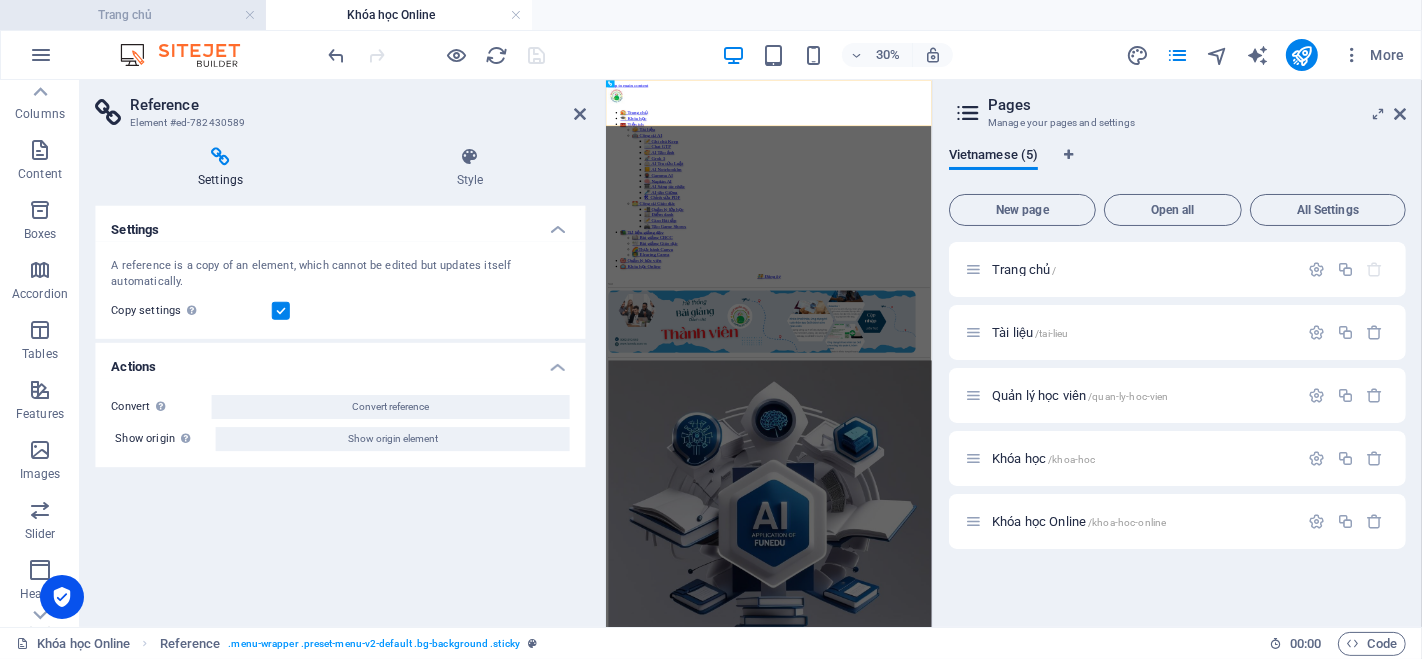 click on "Trang chủ" at bounding box center (133, 15) 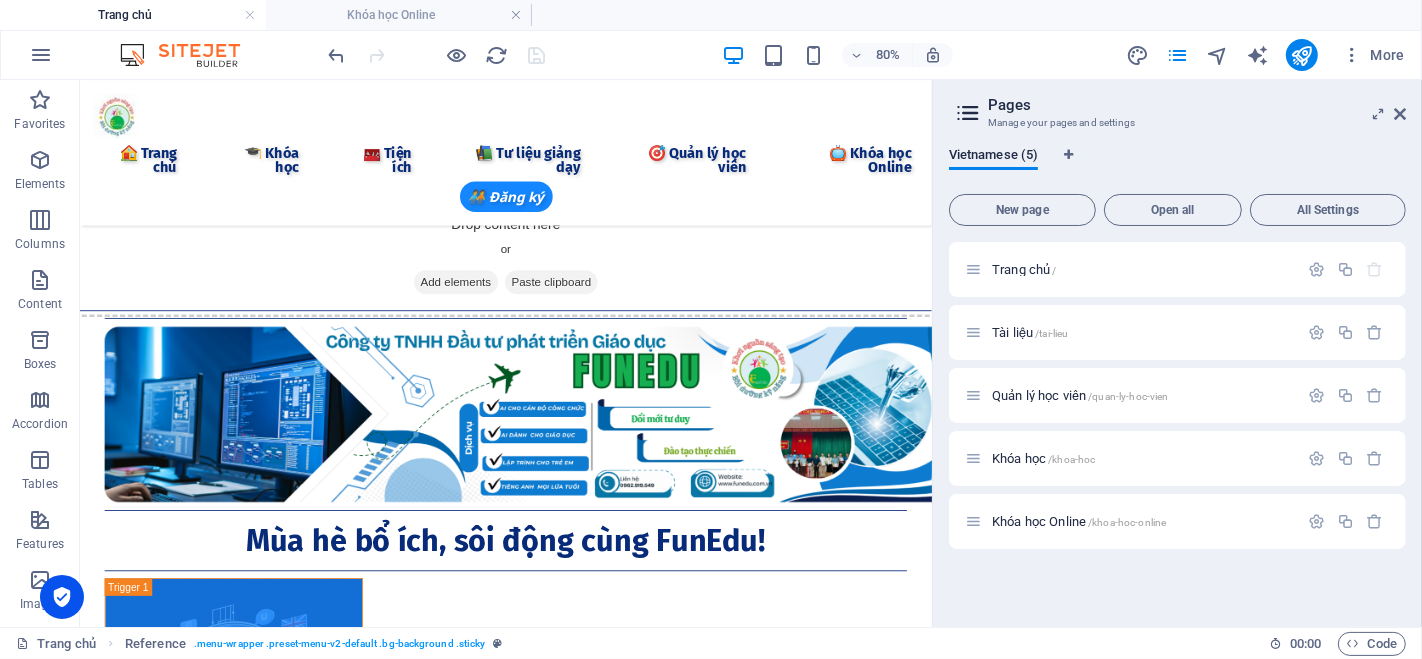 scroll, scrollTop: 1579, scrollLeft: 0, axis: vertical 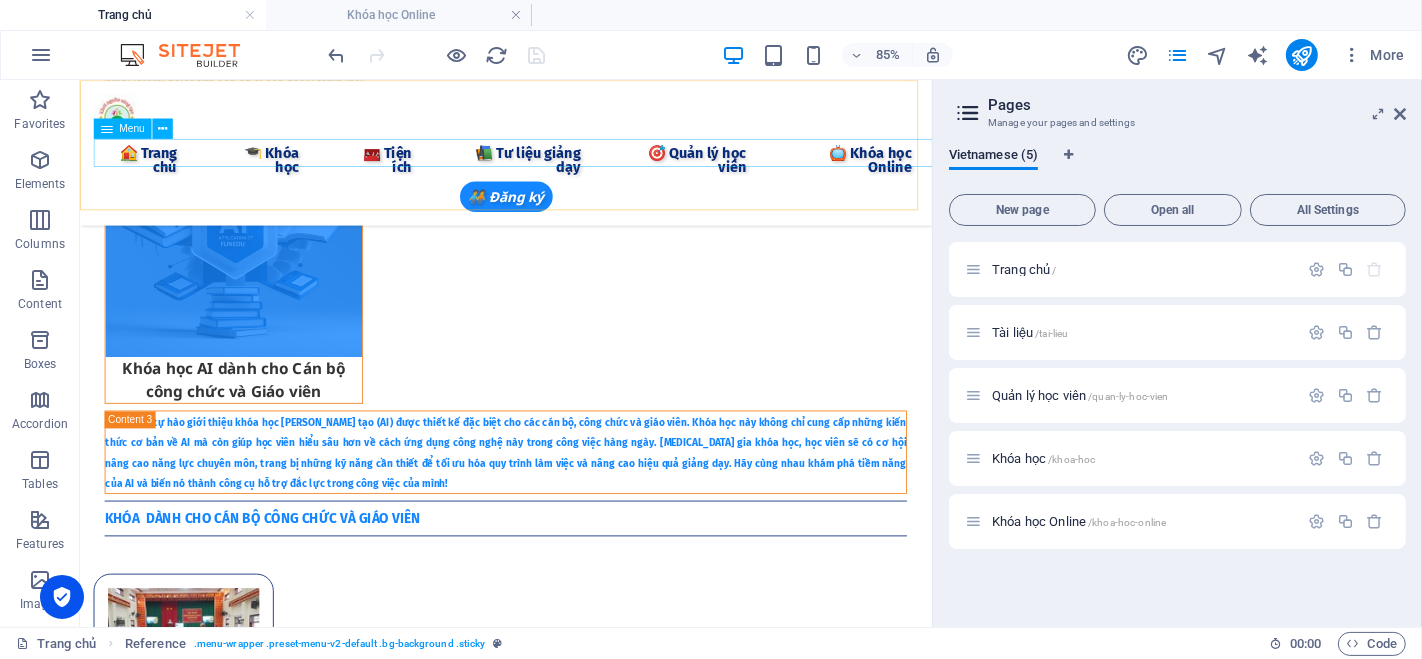 click on "🏠 Trang chủ 🎓 Khóa học 🧰 Tiện ích 📦 Tài liệu 🤖 Công cụ AI 📝 Ghi chú Keep 💬 Chat GTP 🎨 AI Tạo ảnh 🚀 Grok 3 ⚖️ AI Tra cứu Luật 📒 AI Notebooklm 🖲️ Gamma AI 🧠 Napkin AI 🎹 AI Sáng tác nhạc 🎤 AI tạo Giọng 🛠 Chỉnh sửa PDF 🏫 Công cụ Giáo dục 📲 Quản lý lớp học 📋 Điểm danh 📝 Giao Bài tập 🎮 Tạo Game Shows 📚 Tư liệu giảng dạy 📖 Bài giảng CBCC 🕊️ Bài giảng Giáo dục 🌈Thực hành Canva 👨‍🏫 Elearing Canva 🎯 Quản lý học viên 📺  Khóa học Online" at bounding box center [580, 174] 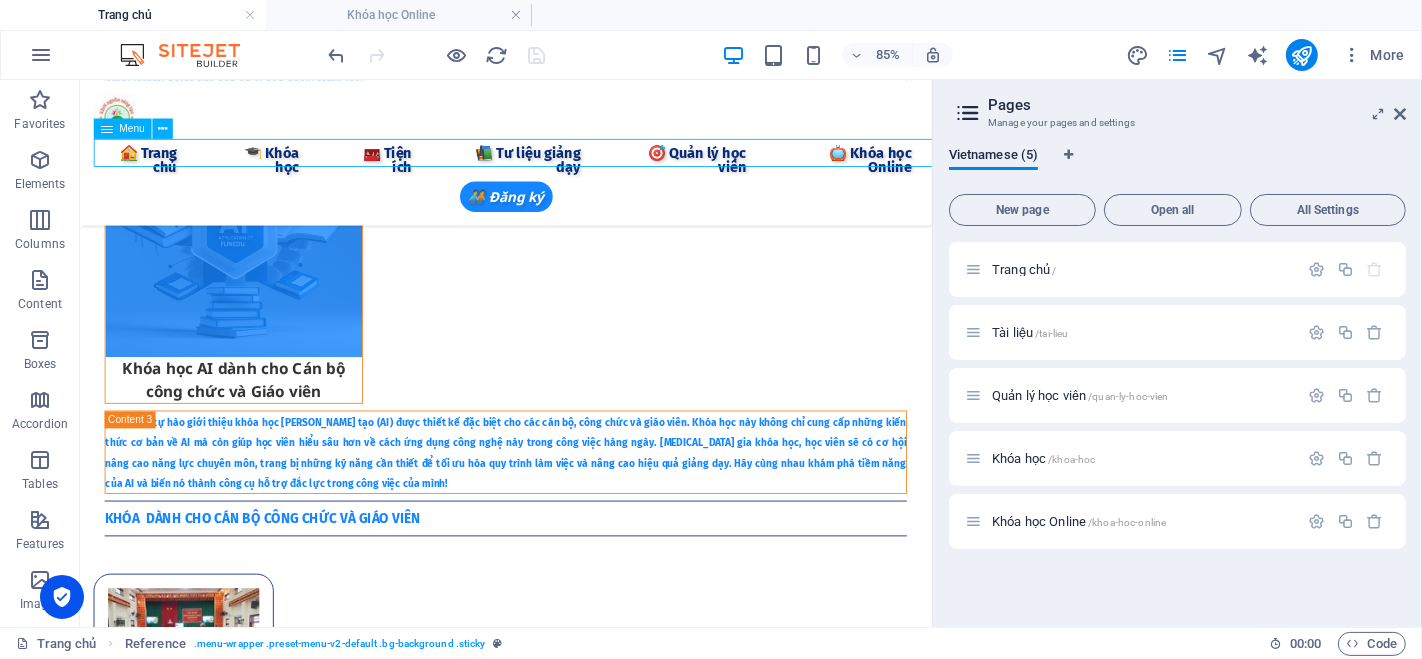 click on "🏠 Trang chủ 🎓 Khóa học 🧰 Tiện ích 📦 Tài liệu 🤖 Công cụ AI 📝 Ghi chú Keep 💬 Chat GTP 🎨 AI Tạo ảnh 🚀 Grok 3 ⚖️ AI Tra cứu Luật 📒 AI Notebooklm 🖲️ Gamma AI 🧠 Napkin AI 🎹 AI Sáng tác nhạc 🎤 AI tạo Giọng 🛠 Chỉnh sửa PDF 🏫 Công cụ Giáo dục 📲 Quản lý lớp học 📋 Điểm danh 📝 Giao Bài tập 🎮 Tạo Game Shows 📚 Tư liệu giảng dạy 📖 Bài giảng CBCC 🕊️ Bài giảng Giáo dục 🌈Thực hành Canva 👨‍🏫 Elearing Canva 🎯 Quản lý học viên 📺  Khóa học Online" at bounding box center (580, 174) 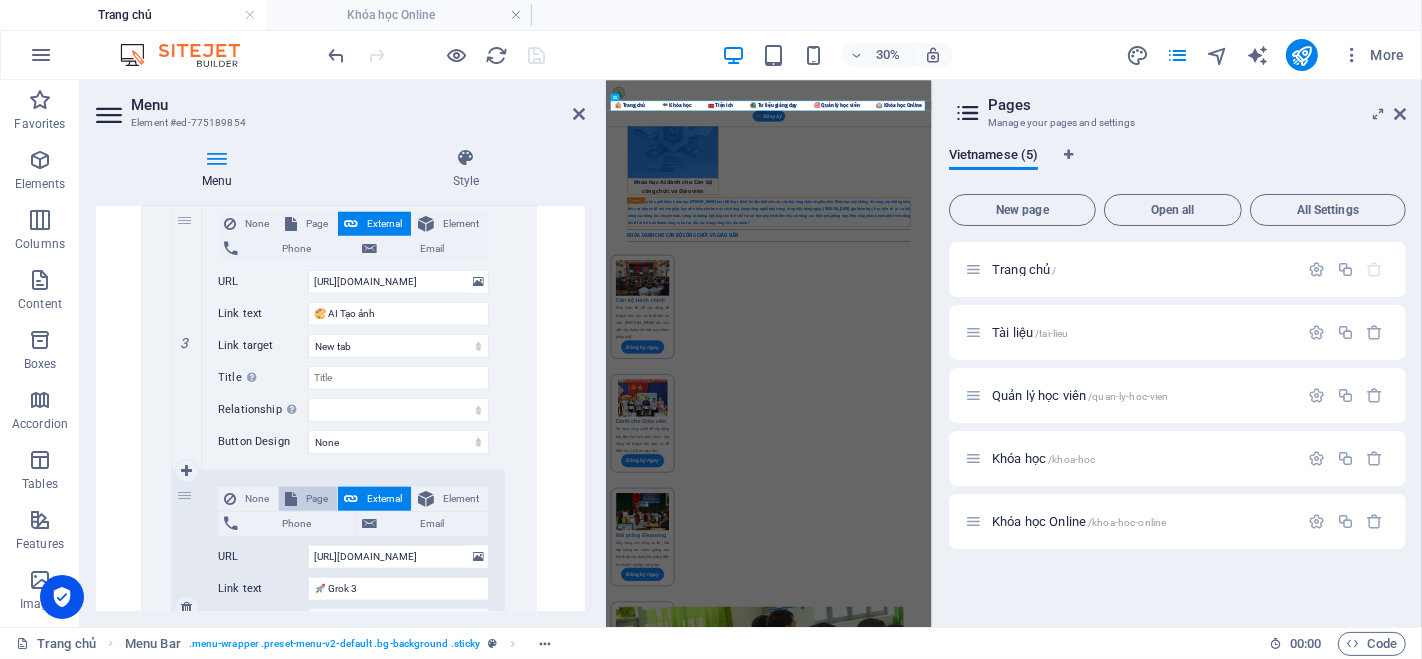 scroll, scrollTop: 2222, scrollLeft: 0, axis: vertical 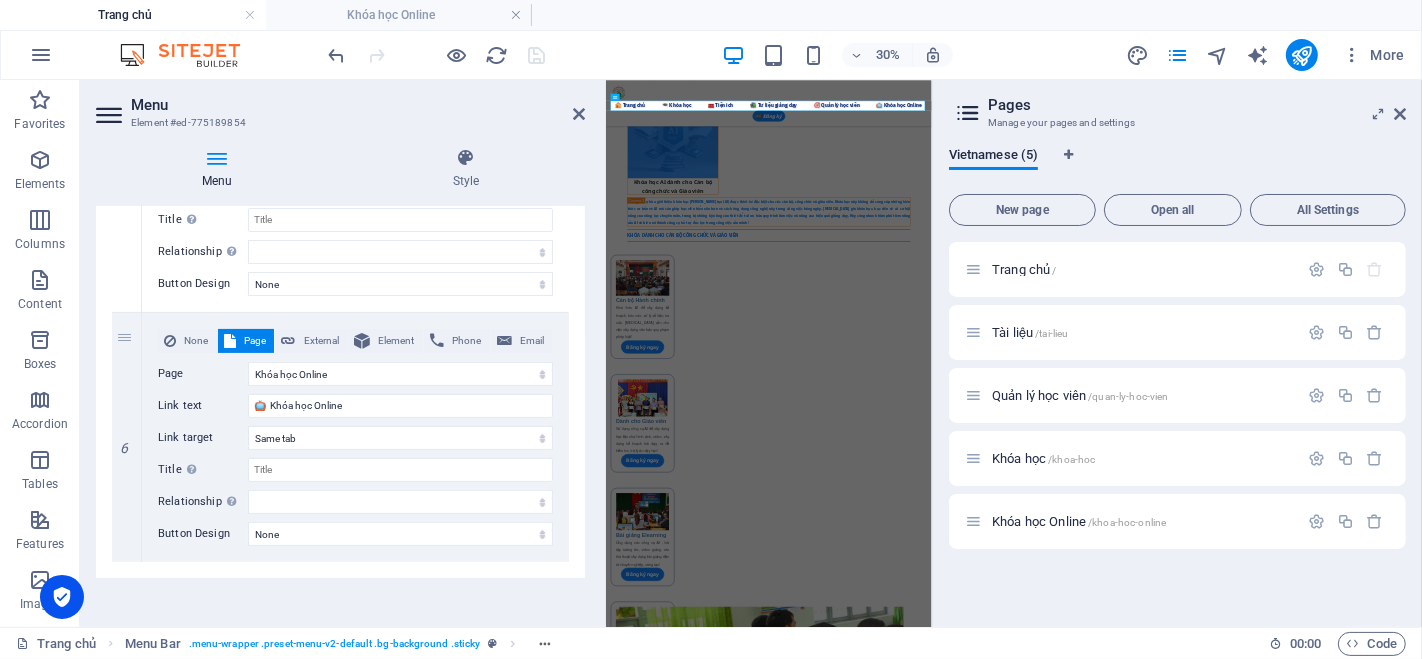 drag, startPoint x: 121, startPoint y: 365, endPoint x: 101, endPoint y: 227, distance: 139.44174 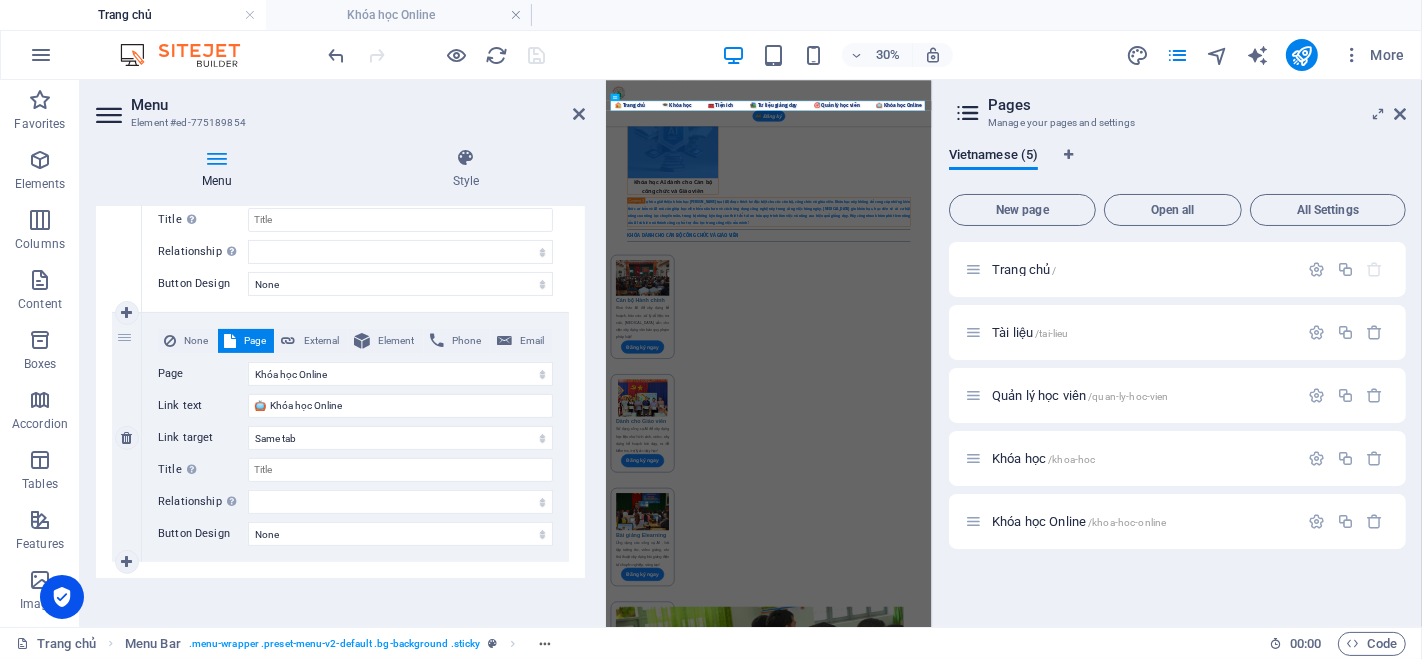 click on "None Page External Element Phone Email Page Trang chủ Tài liệu Quản lý học viên Khóa học Khóa học Online Element
URL Phone Email Link text 📺  Khóa học Online Link target New tab Same tab Overlay Title Additional link description, should not be the same as the link text. The title is most often shown as a tooltip text when the mouse moves over the element. Leave empty if uncertain. Relationship Sets the  relationship of this link to the link target . For example, the value "nofollow" instructs search engines not to follow the link. Can be left empty. alternate author bookmark external help license next nofollow noreferrer noopener prev search tag Button Design None Default Primary Secondary" at bounding box center (355, 437) 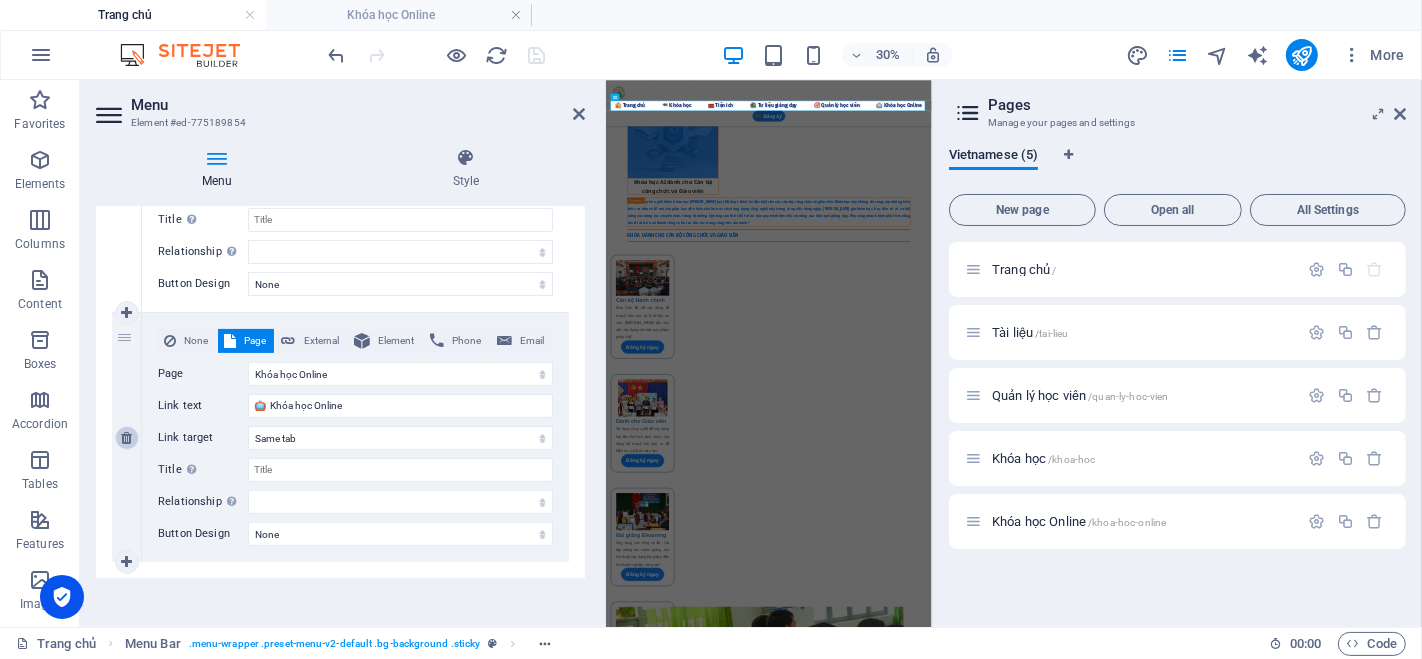 click at bounding box center (126, 438) 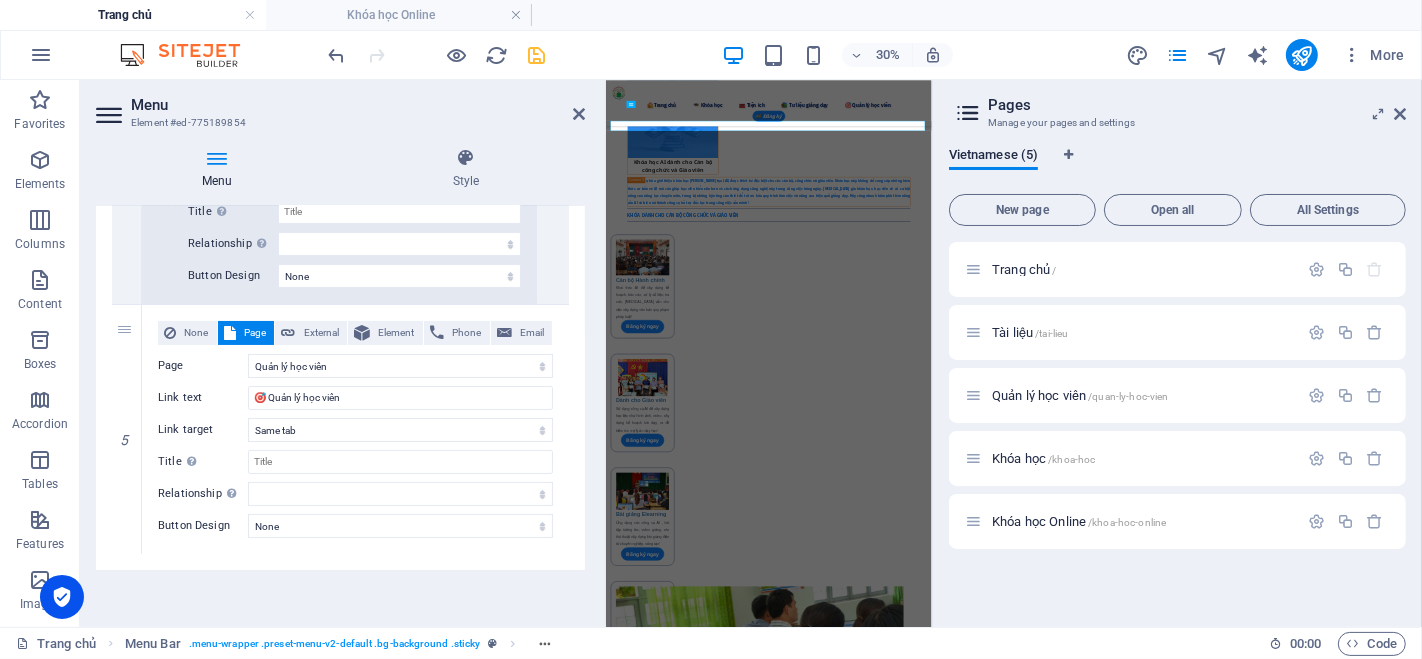 scroll, scrollTop: 6604, scrollLeft: 0, axis: vertical 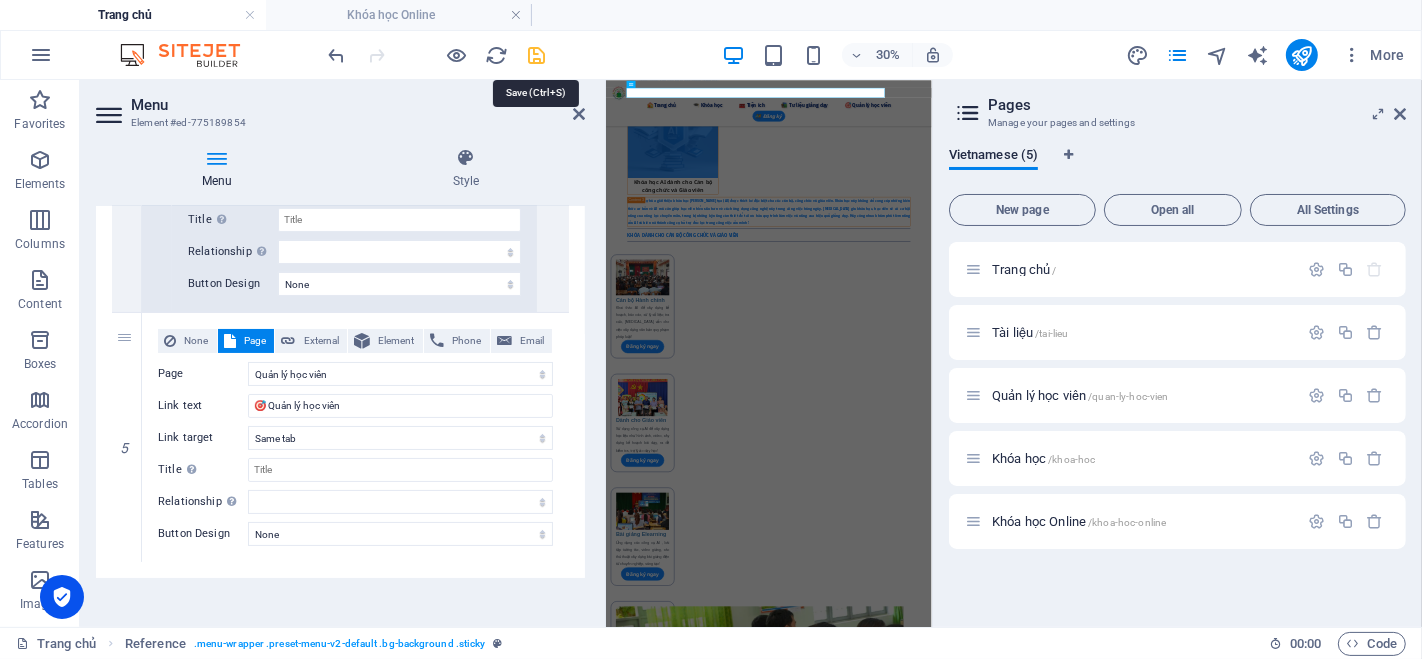 click at bounding box center [537, 55] 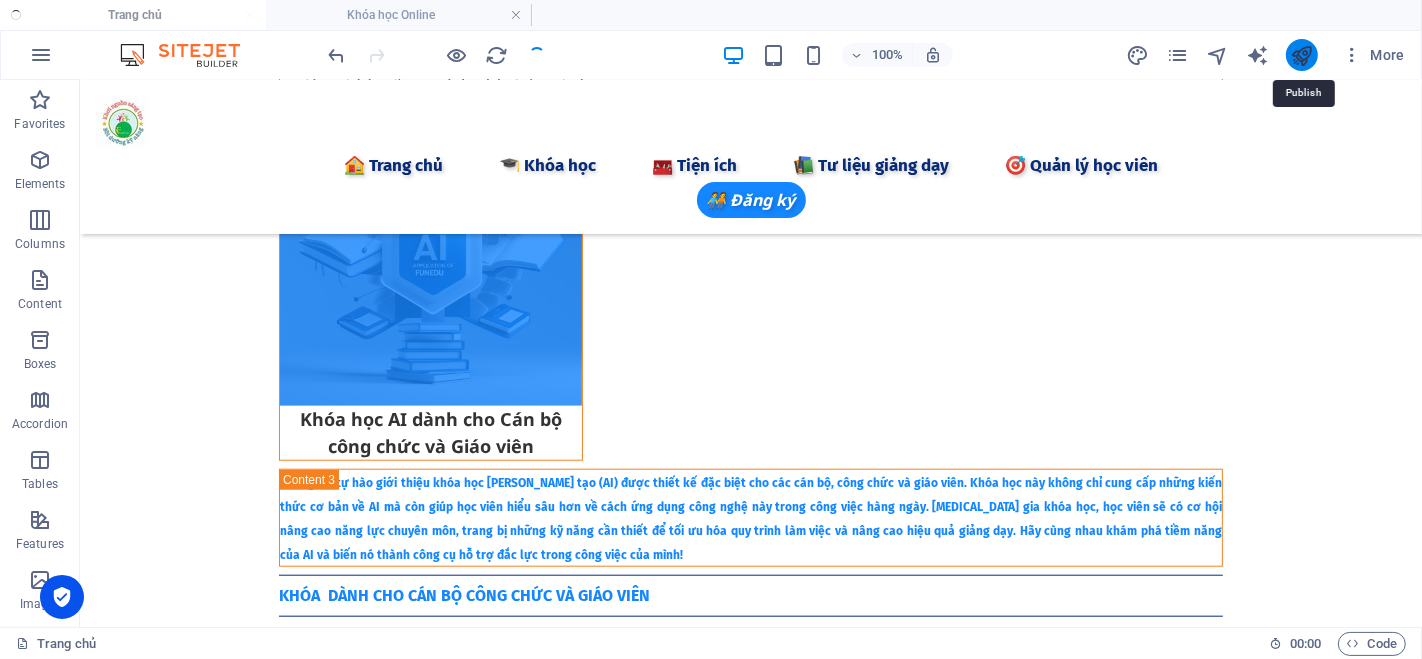 click at bounding box center (1301, 55) 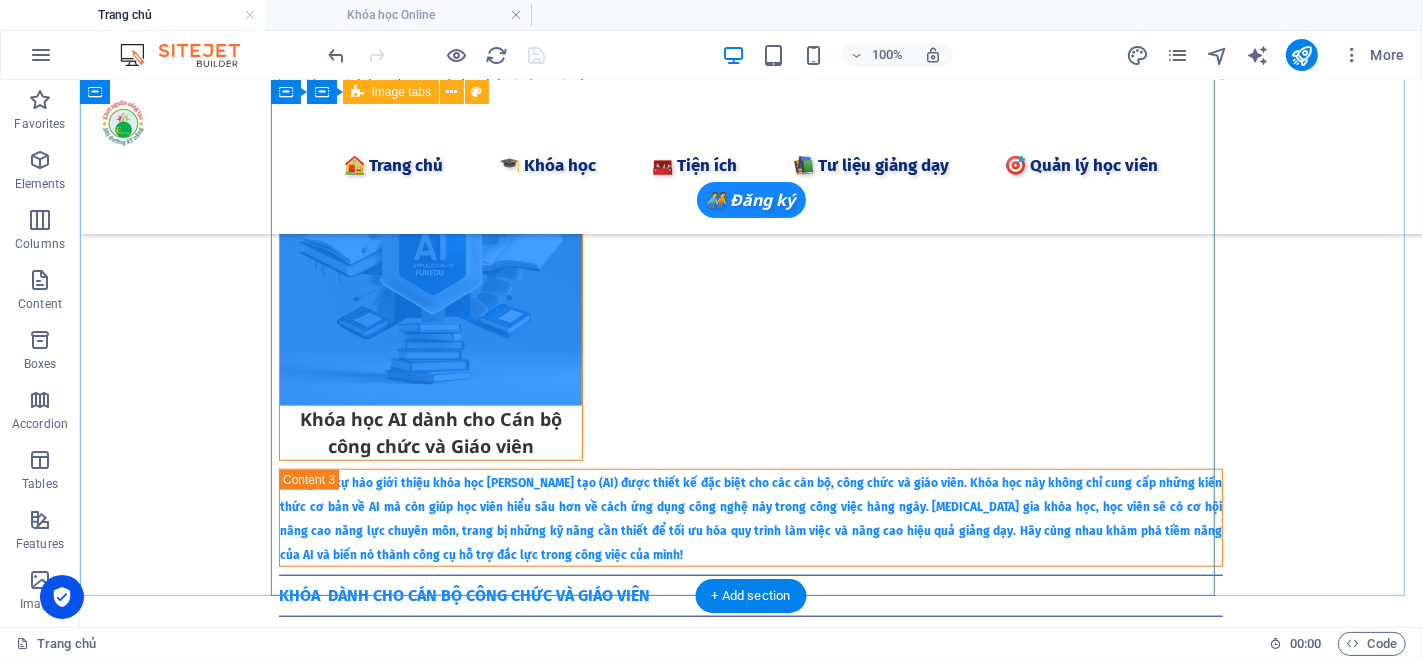 scroll, scrollTop: 1622, scrollLeft: 0, axis: vertical 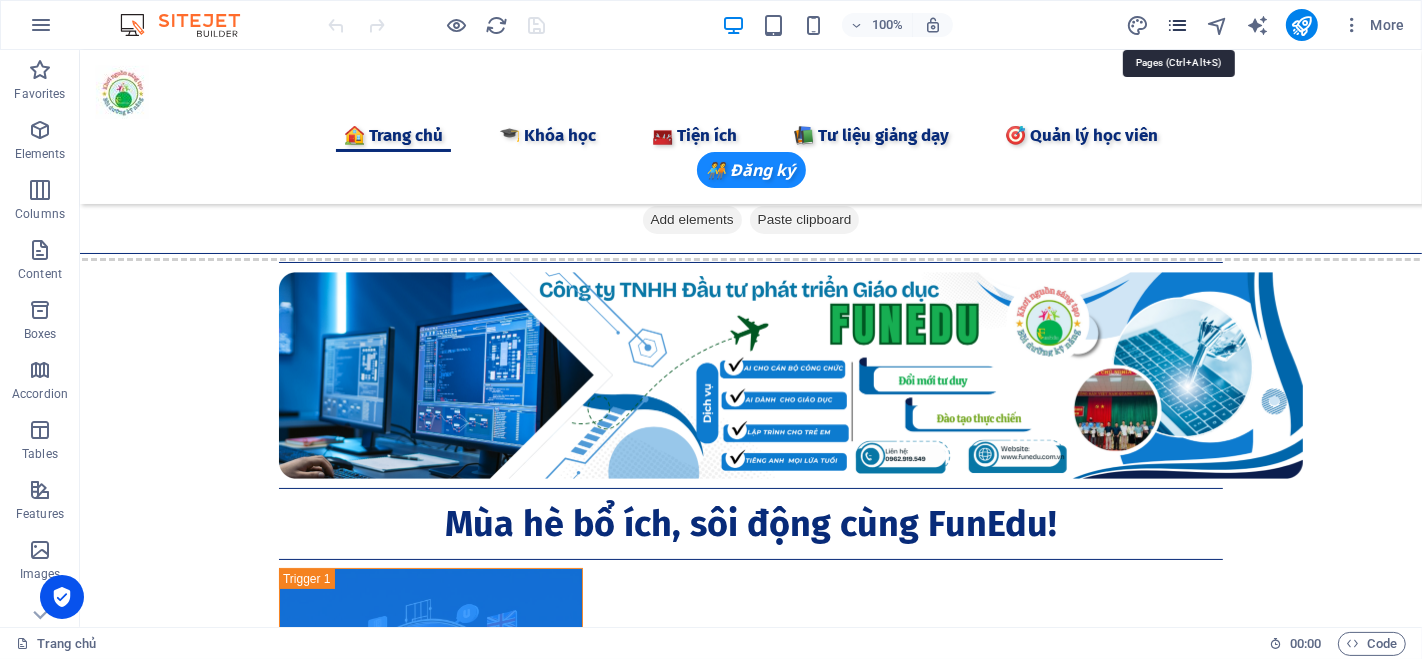 click at bounding box center (1177, 25) 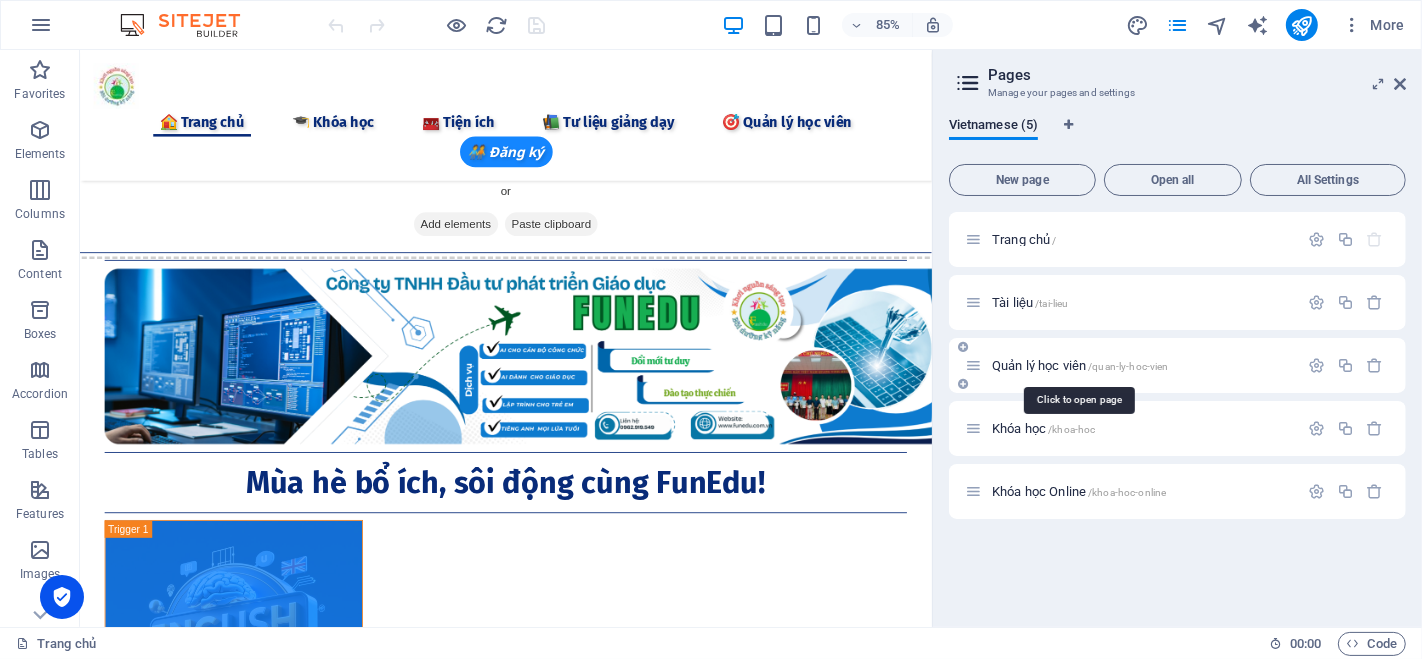 click on "Quản lý học viên /quan-ly-hoc-vien" at bounding box center (1080, 365) 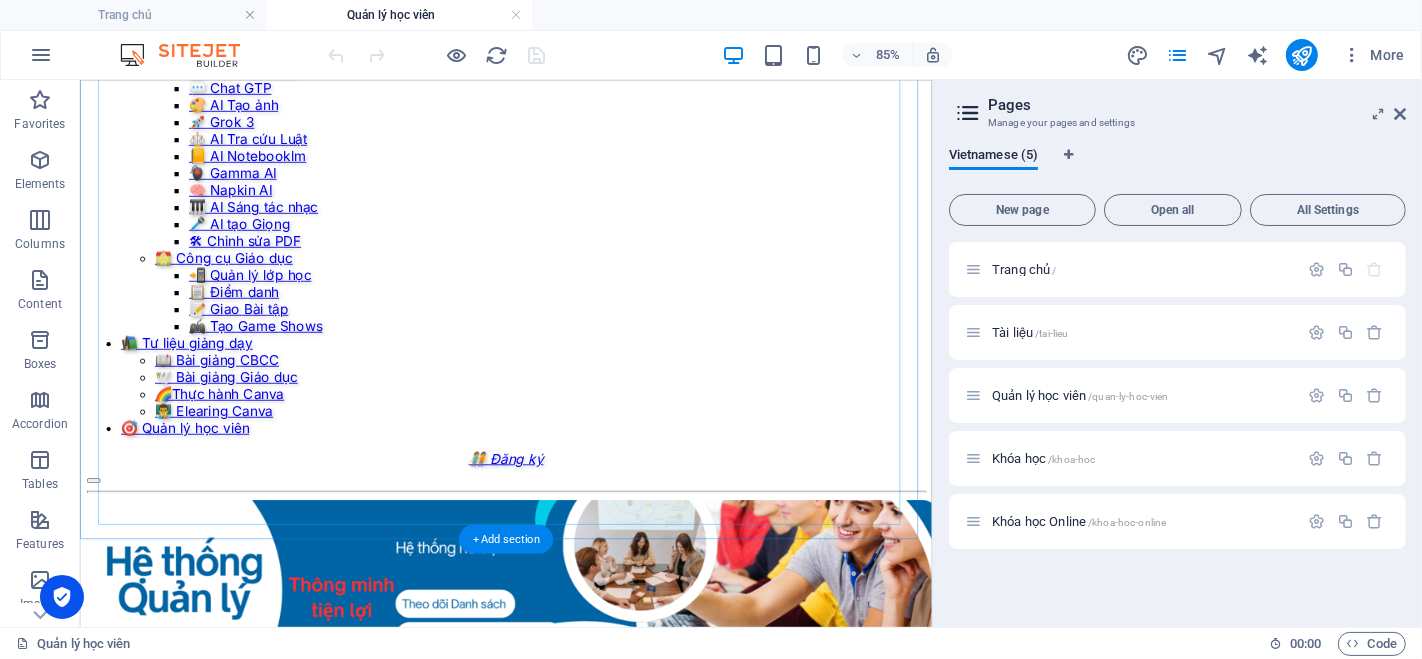 scroll, scrollTop: 493, scrollLeft: 0, axis: vertical 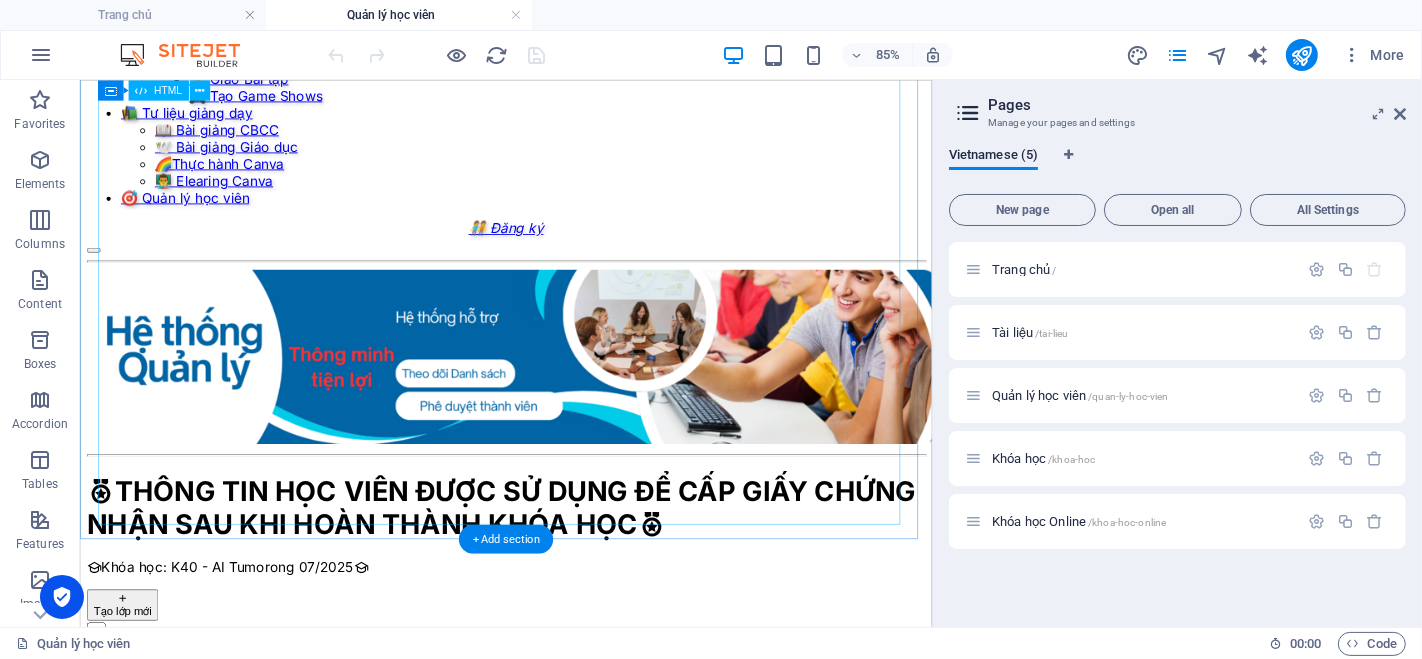 click on "Hệ Thống Quản Lý Giáo Dục
THÔNG TIN HỌC VIÊN ĐƯỢC SỬ DỤNG ĐỂ CẤP GIẤY CHỨNG NHẬN SAU KHI HOÀN THÀNH KHÓA HỌC
Khóa học: K40 - AI Tumorong 07/2025
Tạo lớp mới
Nhập Excel
STT ×" at bounding box center [580, 749] 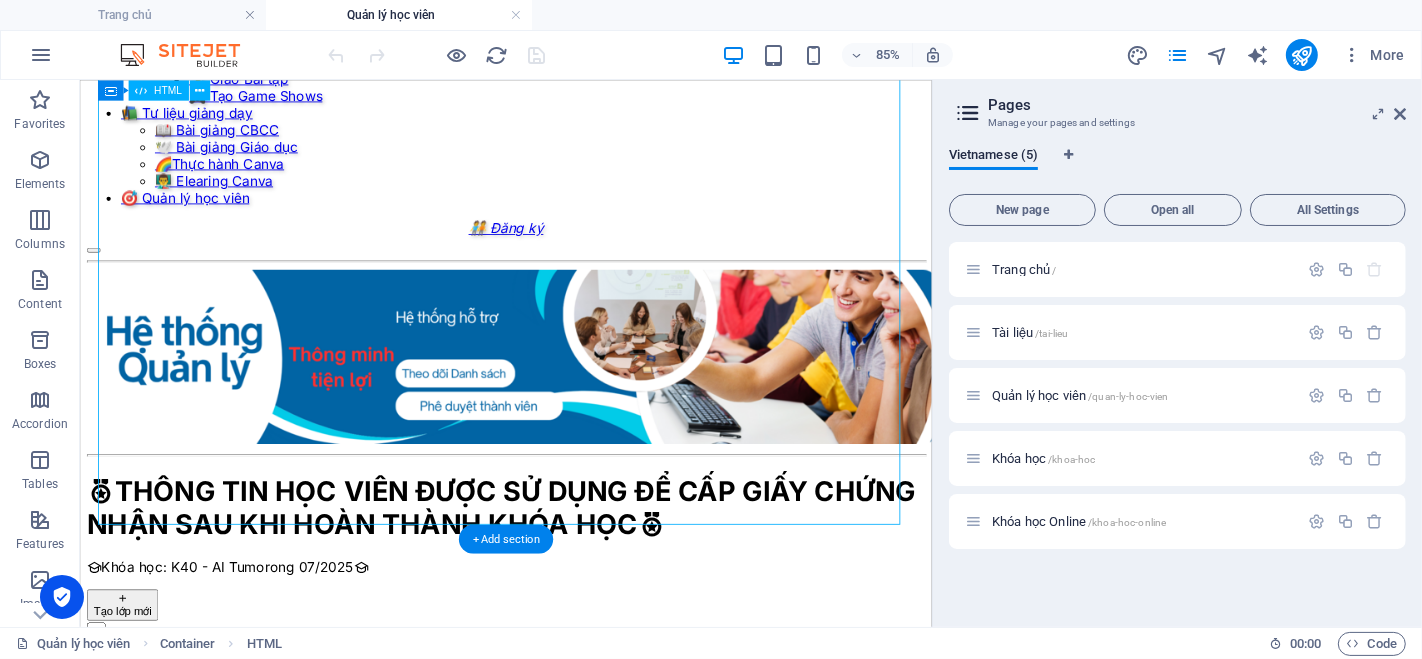 click on "Hệ Thống Quản Lý Giáo Dục
THÔNG TIN HỌC VIÊN ĐƯỢC SỬ DỤNG ĐỂ CẤP GIẤY CHỨNG NHẬN SAU KHI HOÀN THÀNH KHÓA HỌC
Khóa học: K40 - AI Tumorong 07/2025
Tạo lớp mới
Nhập Excel
STT ×" at bounding box center (580, 749) 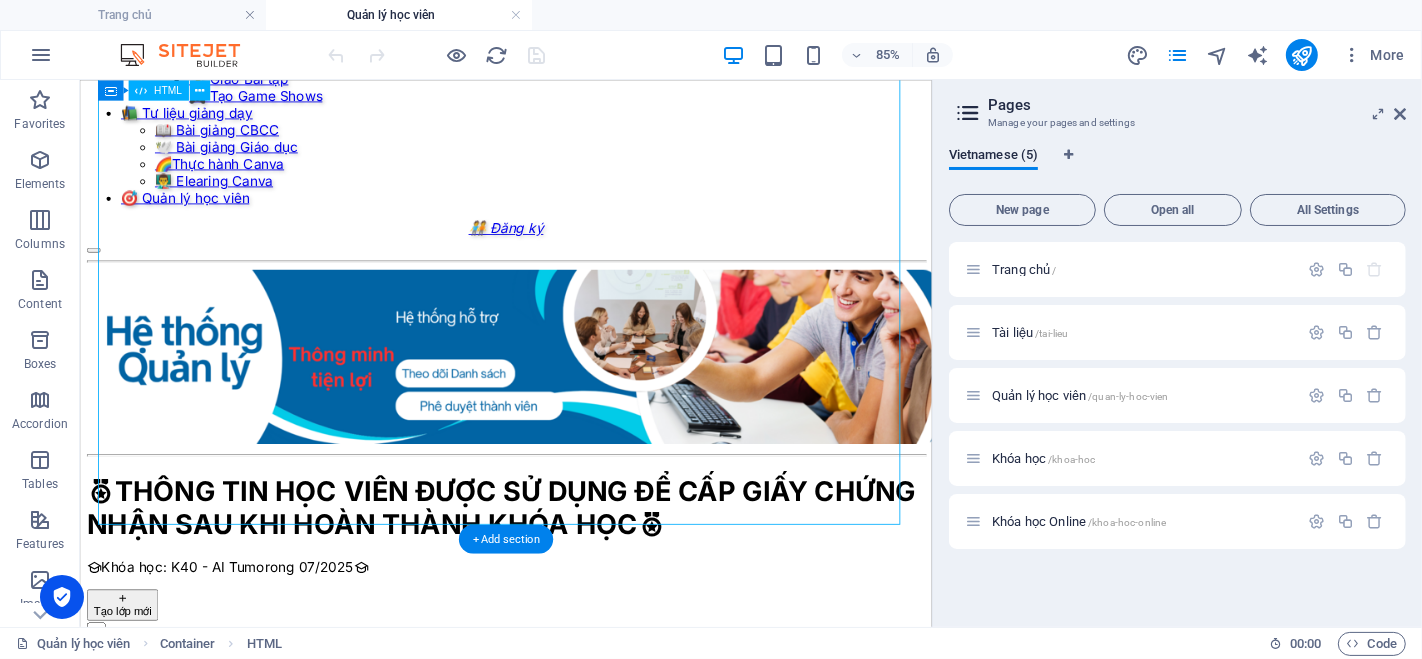 scroll, scrollTop: 0, scrollLeft: 0, axis: both 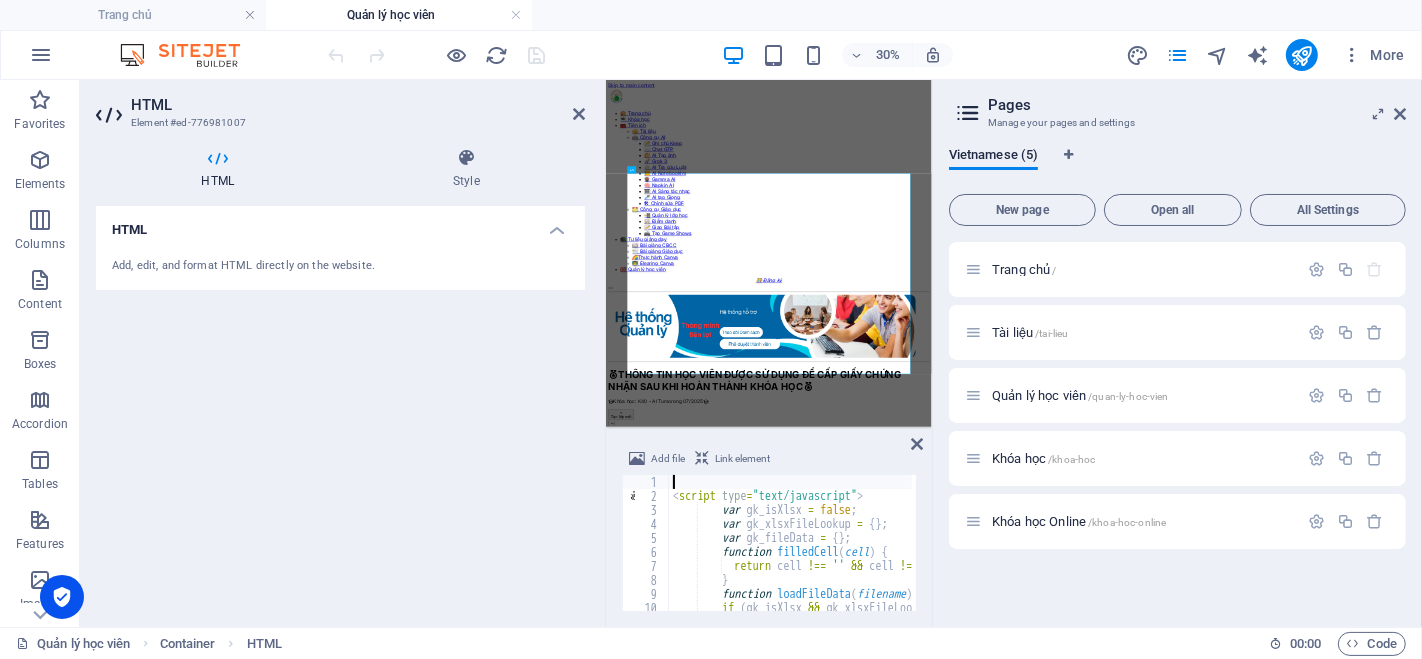 type 